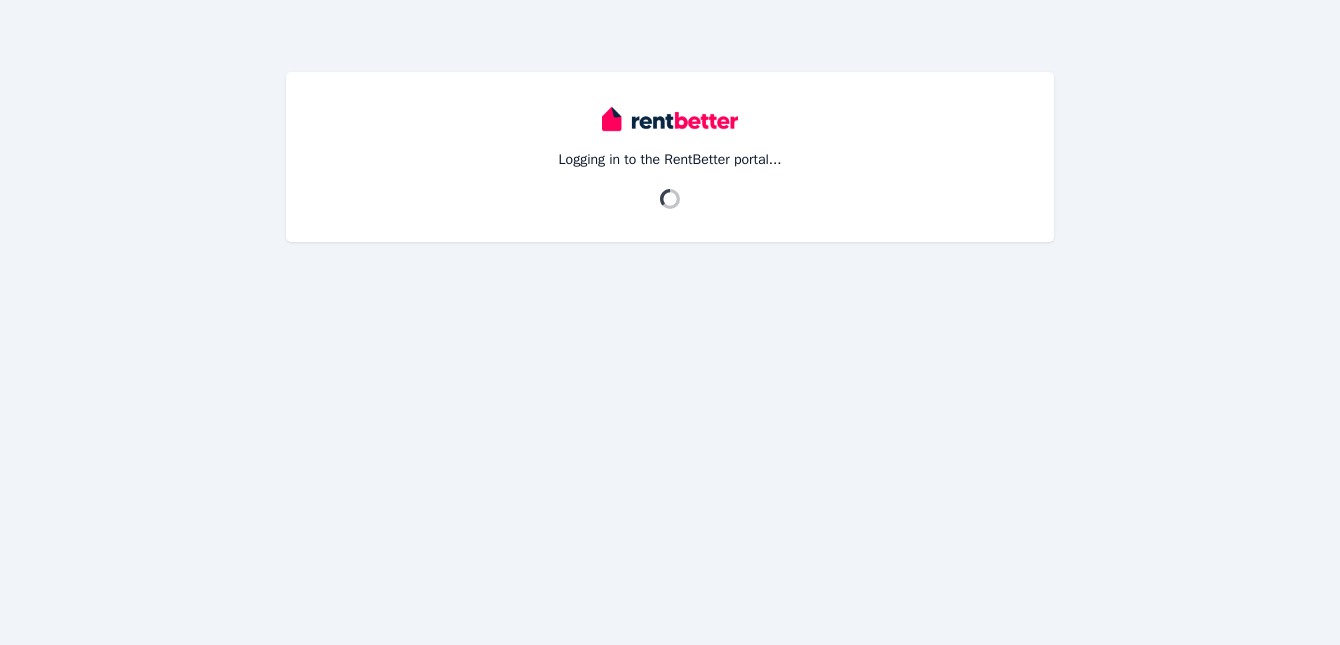 scroll, scrollTop: 0, scrollLeft: 0, axis: both 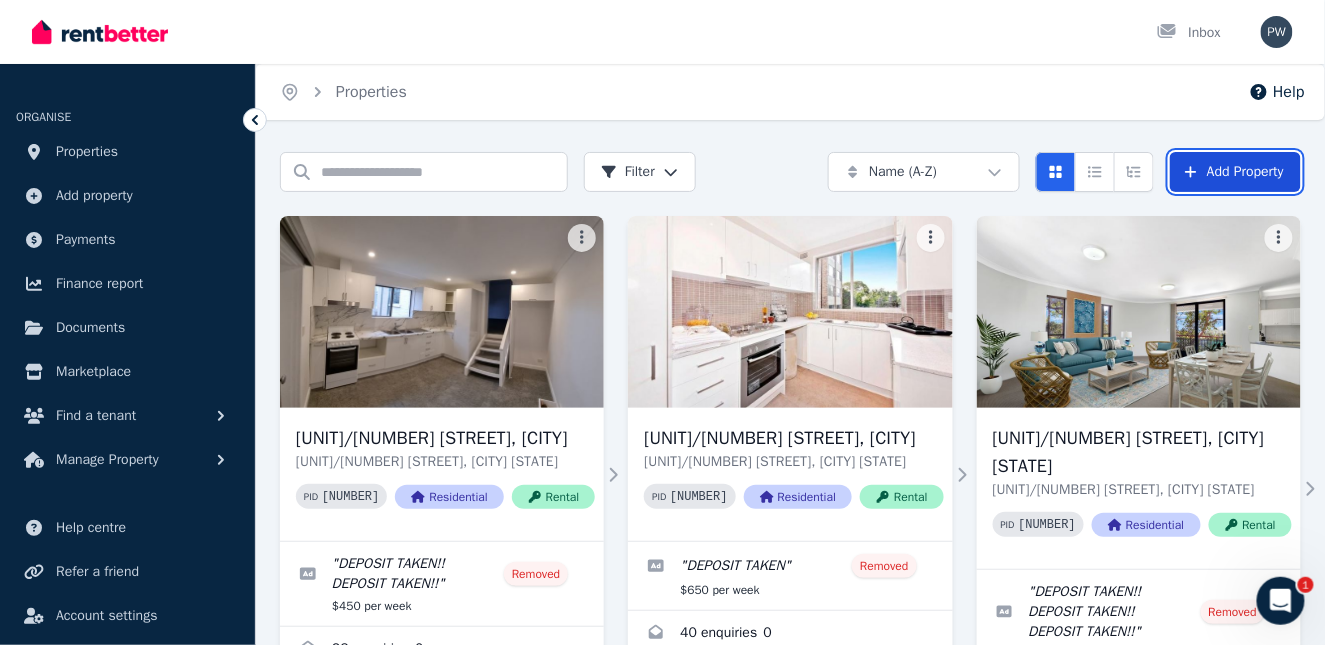 click on "Add Property" at bounding box center [1235, 172] 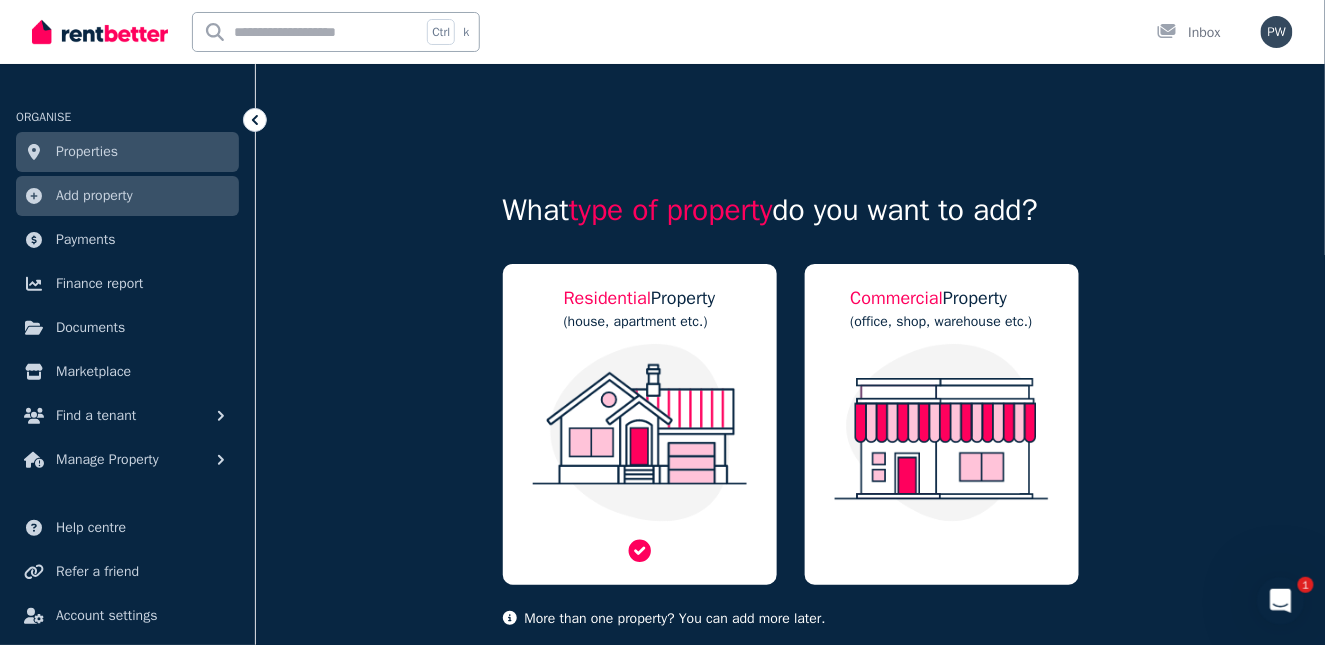 click at bounding box center (640, 433) 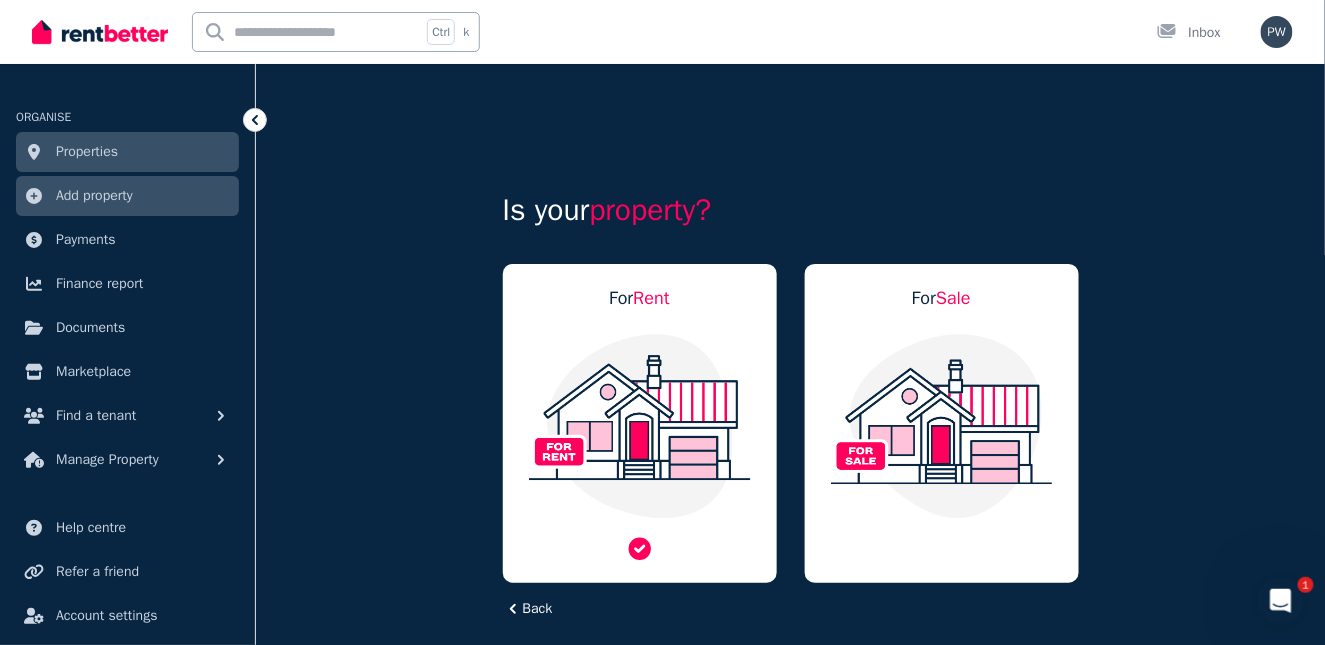 click at bounding box center [640, 426] 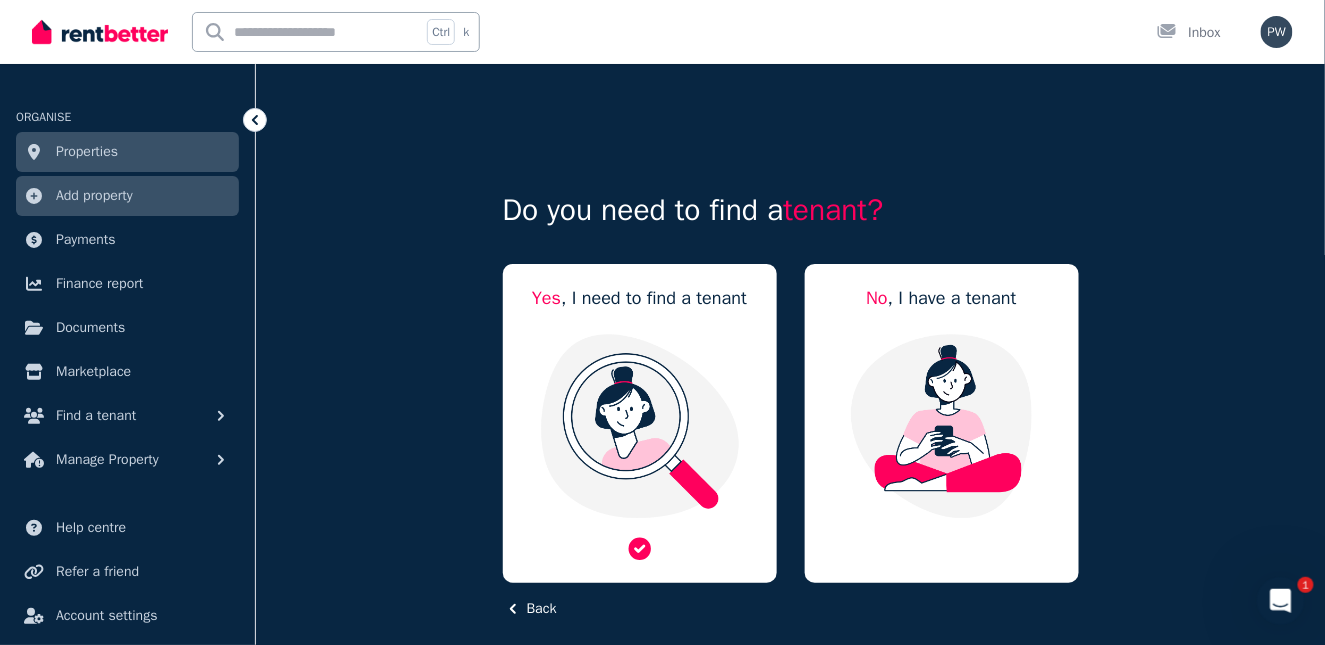 click at bounding box center (640, 426) 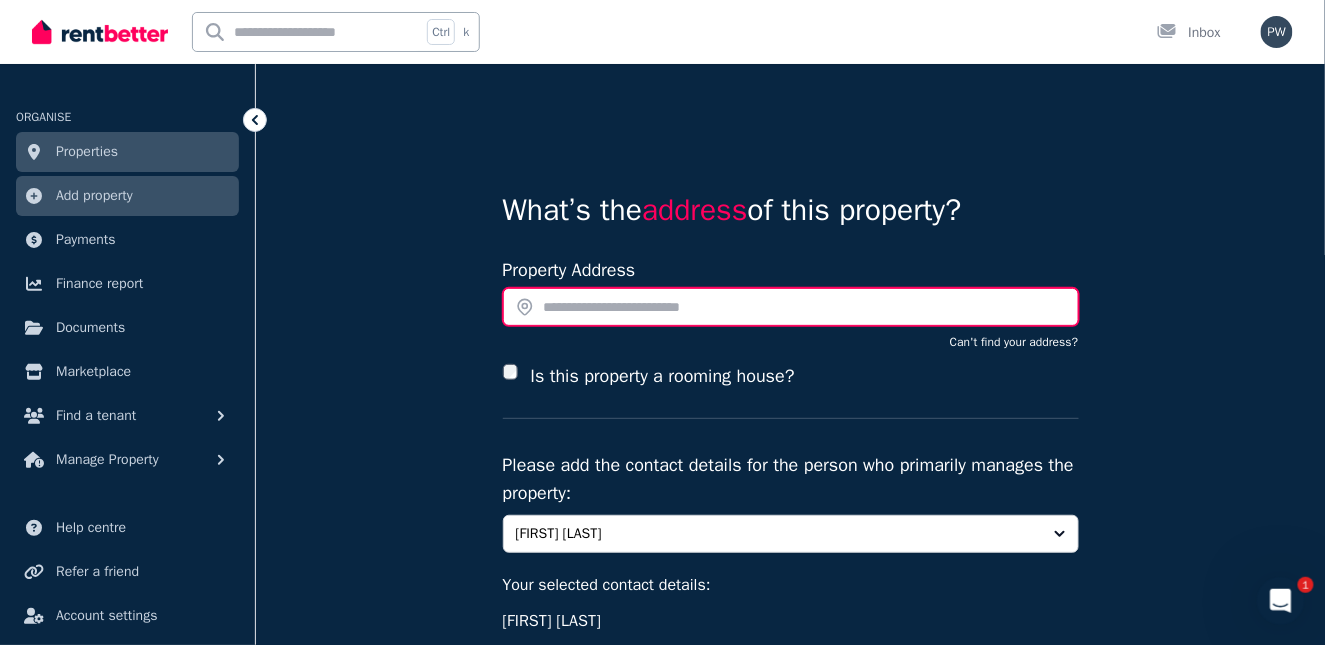 click at bounding box center (791, 307) 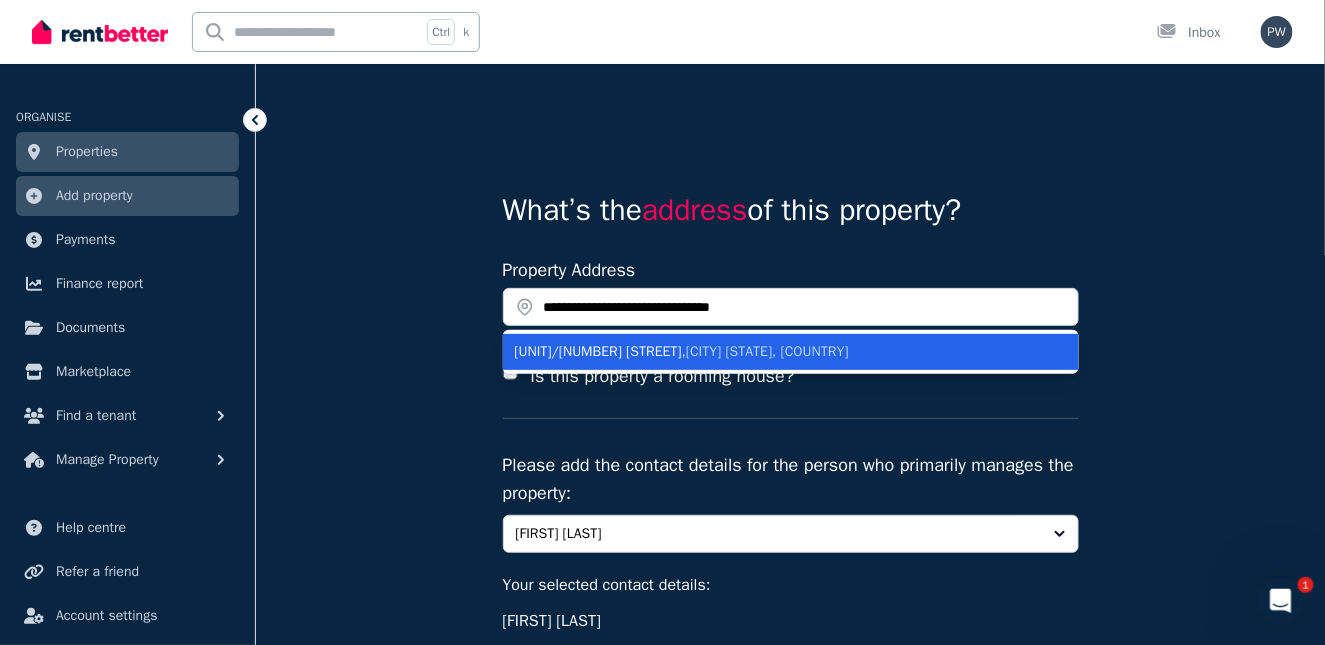 click on "Ramsgate NSW, Australia" at bounding box center (767, 351) 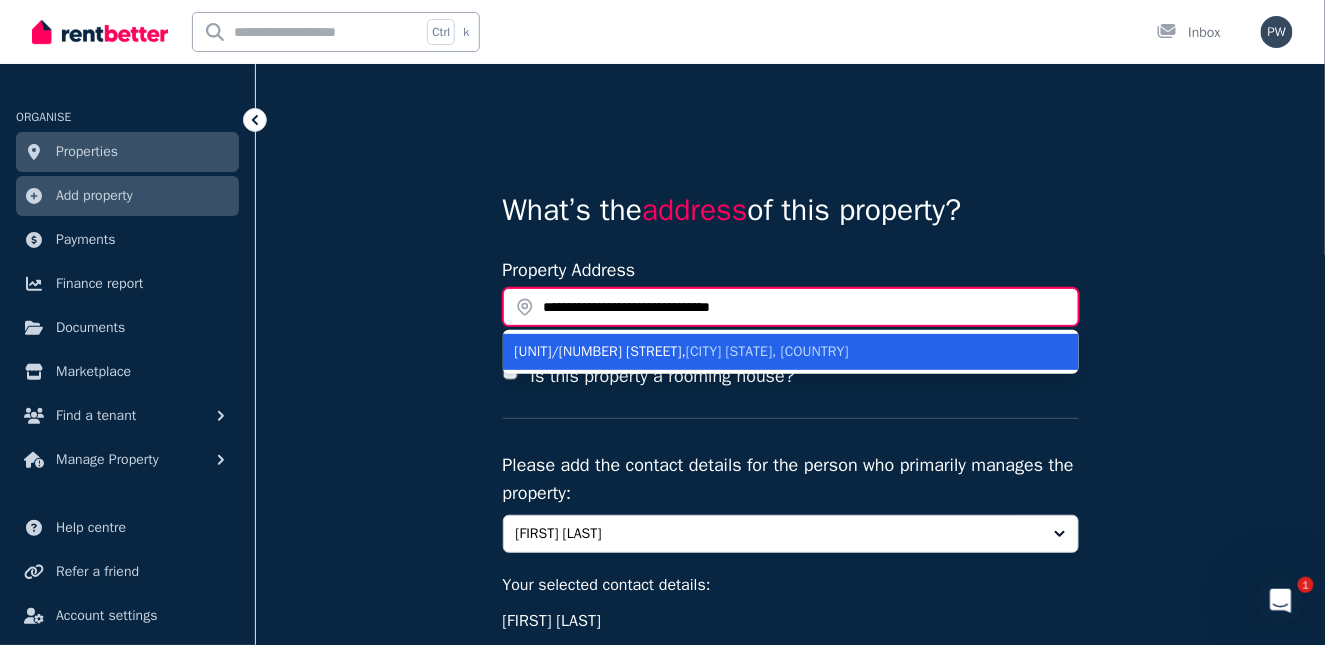 type on "**********" 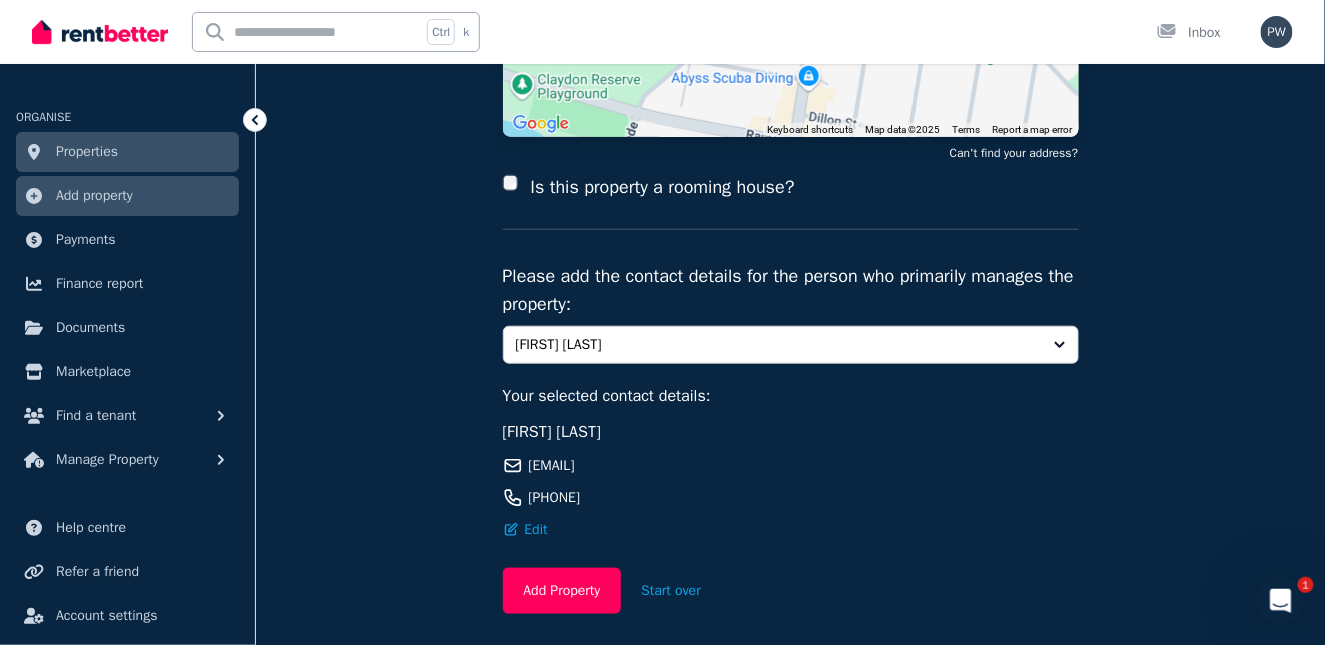 scroll, scrollTop: 440, scrollLeft: 0, axis: vertical 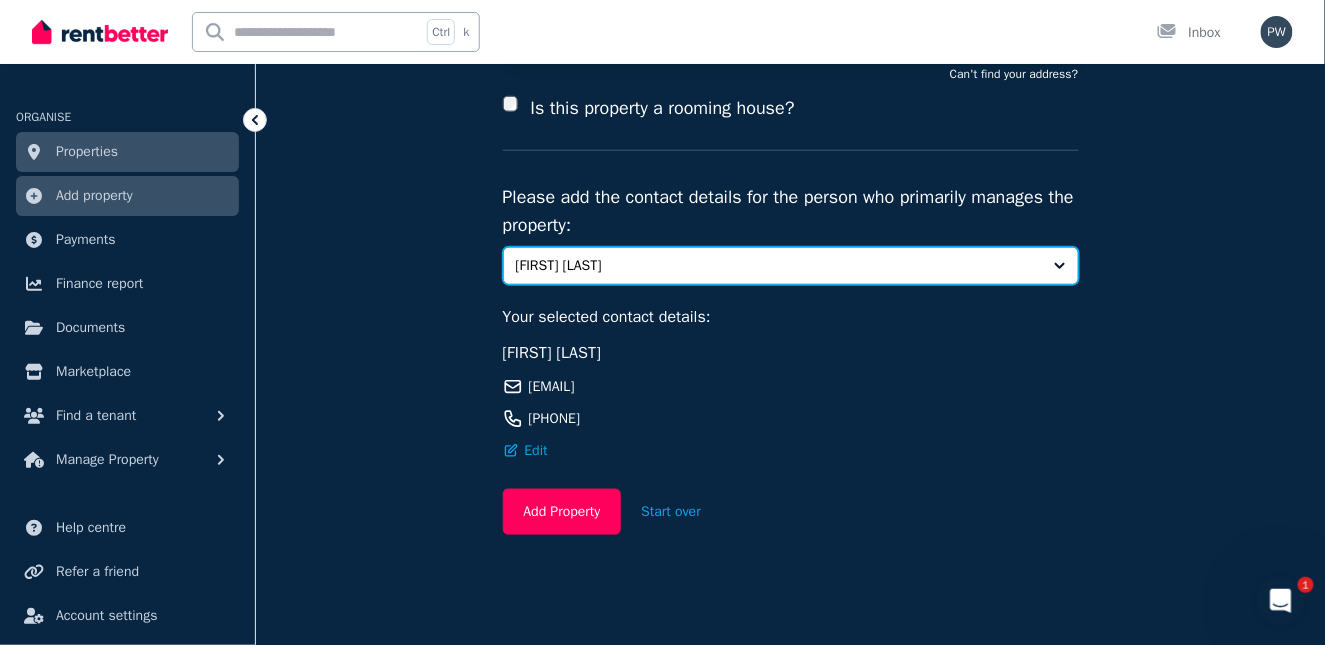 click on "[FIRST] [LAST]" at bounding box center (791, 266) 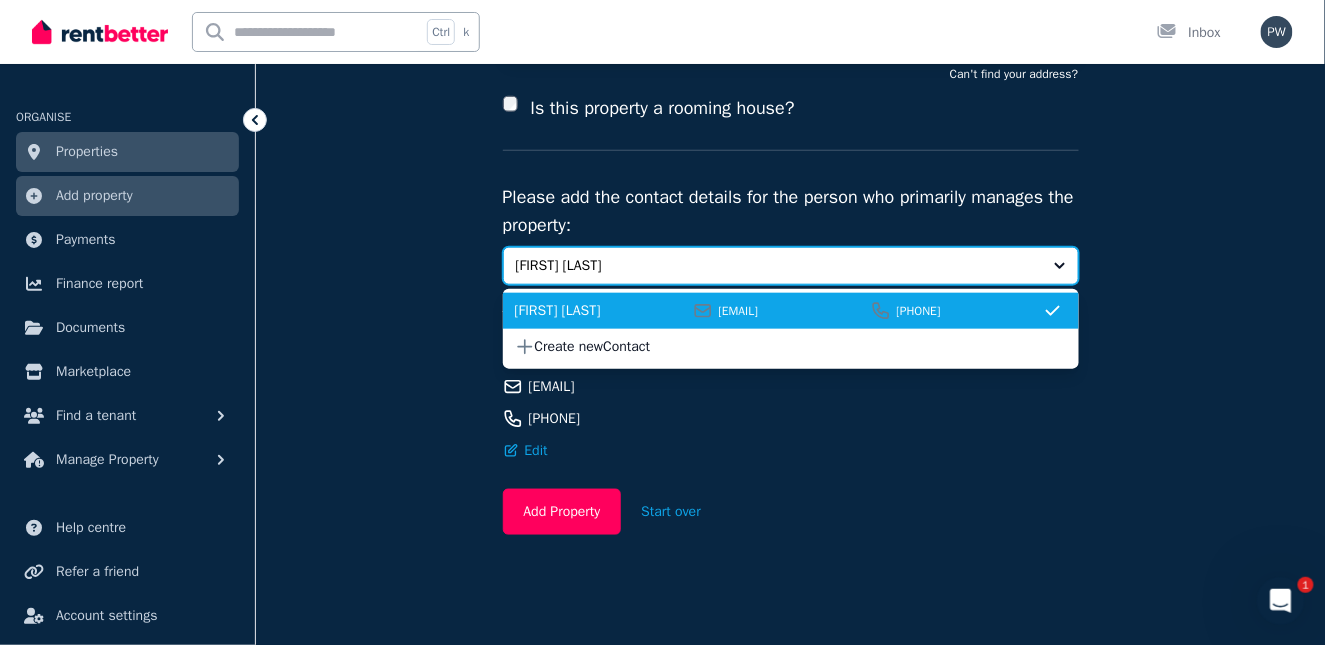 click on "[FIRST] [LAST]" at bounding box center (791, 266) 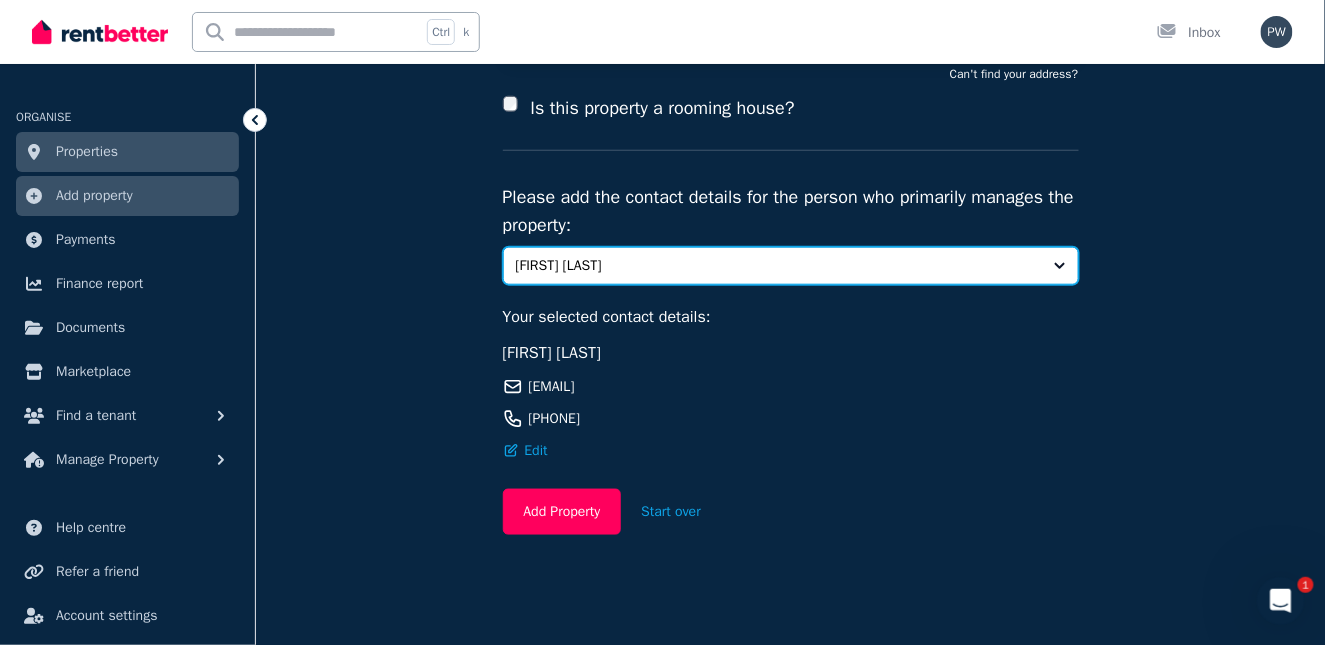 click on "[FIRST] [LAST]" at bounding box center (791, 266) 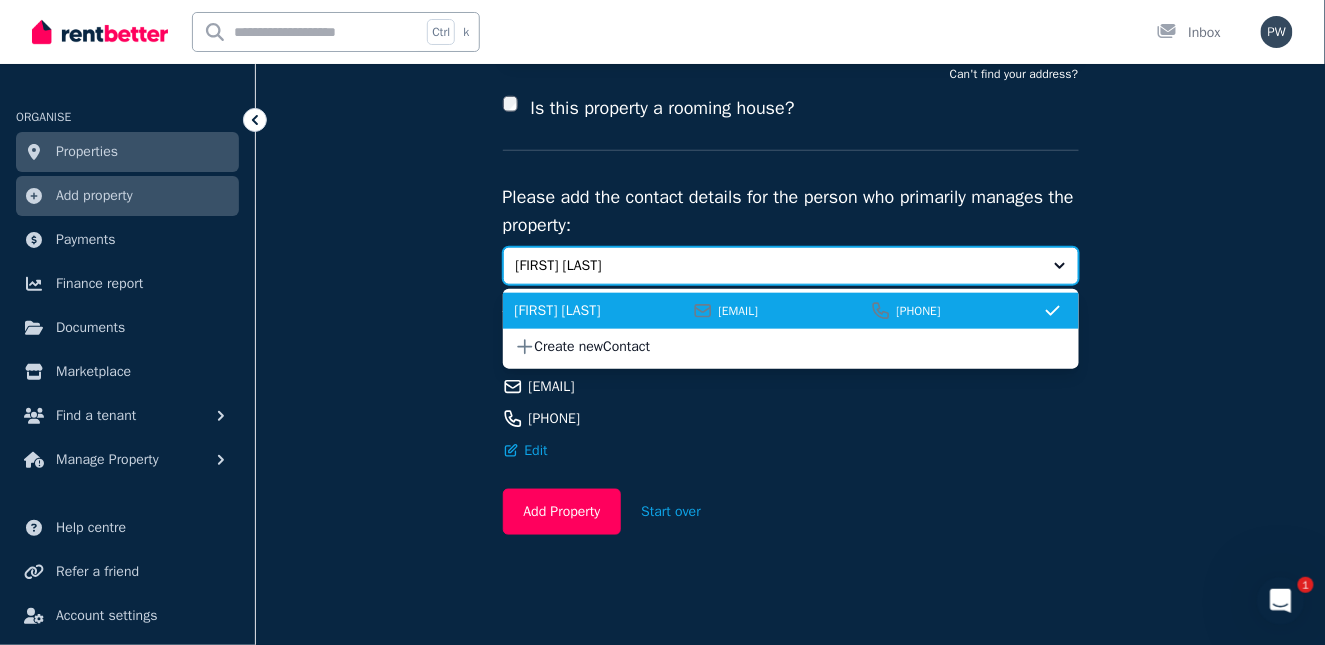 click on "[FIRST] [LAST]" at bounding box center (791, 266) 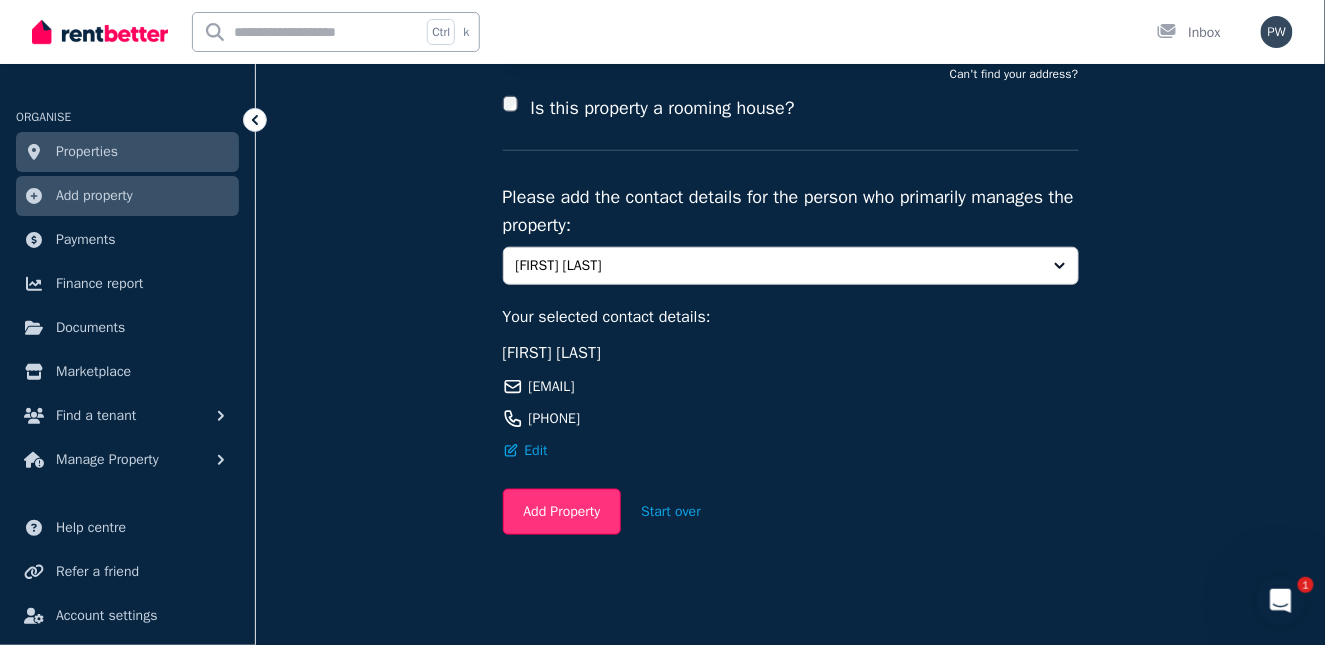 click on "Add Property" at bounding box center [562, 512] 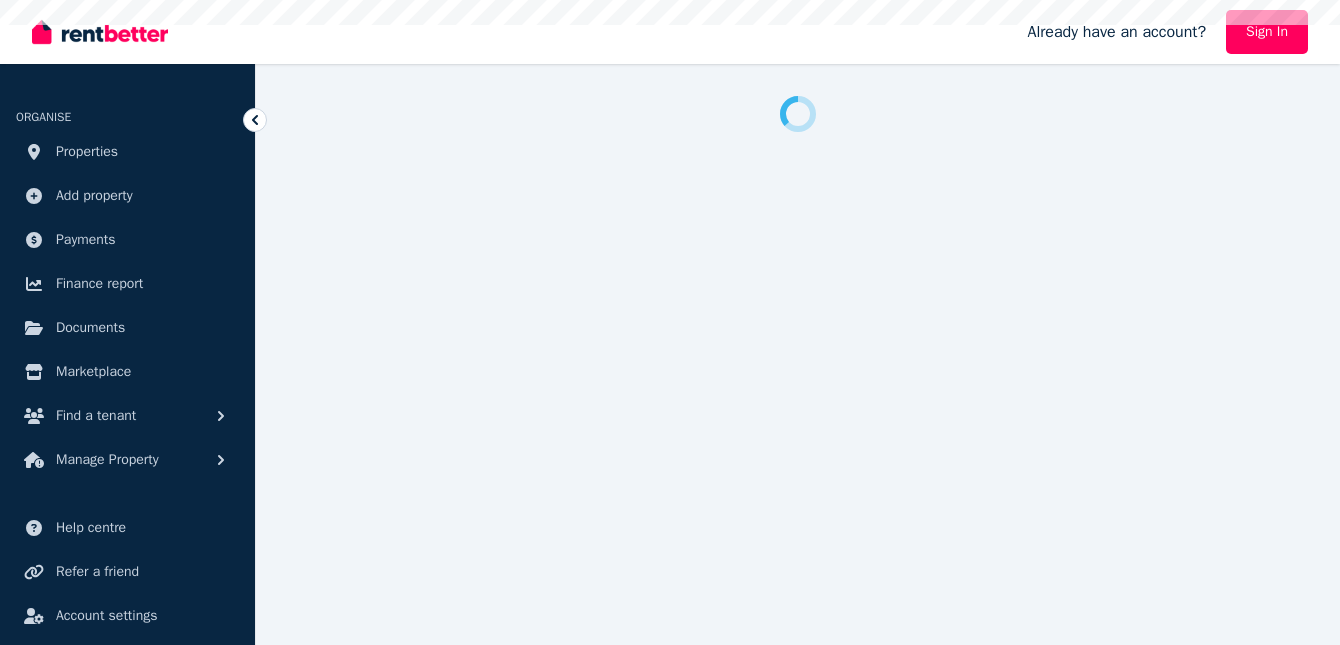 scroll, scrollTop: 0, scrollLeft: 0, axis: both 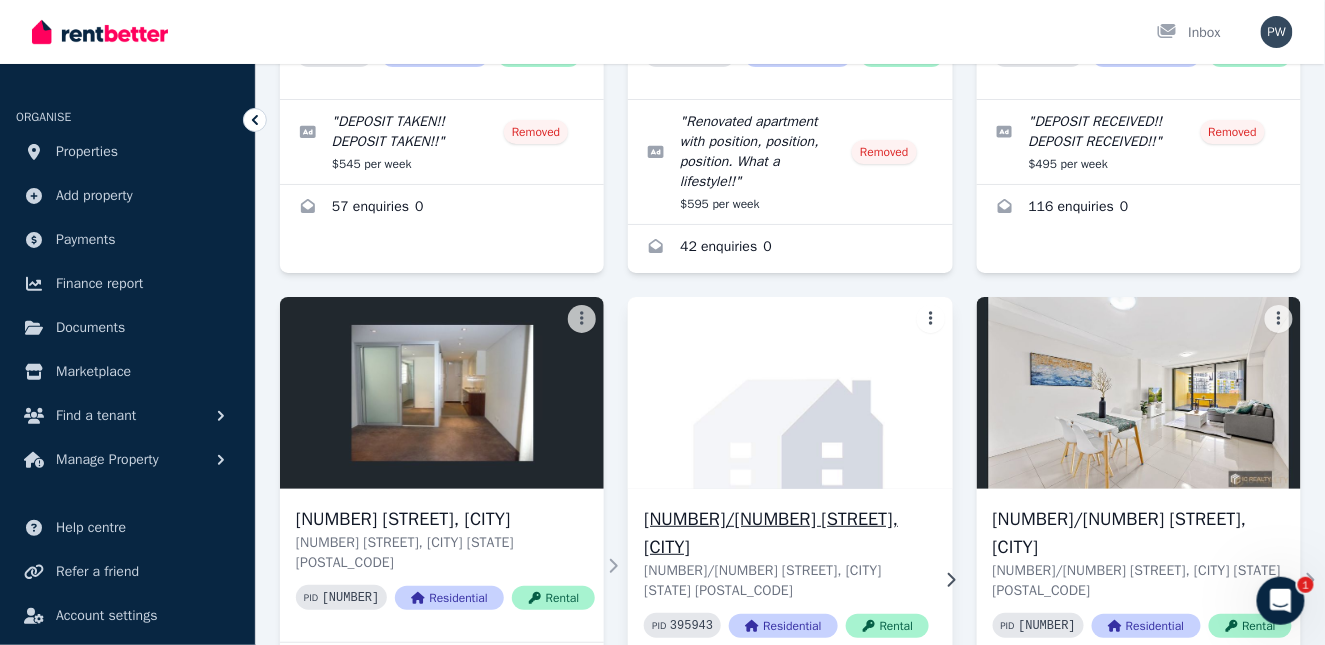 click at bounding box center (790, 393) 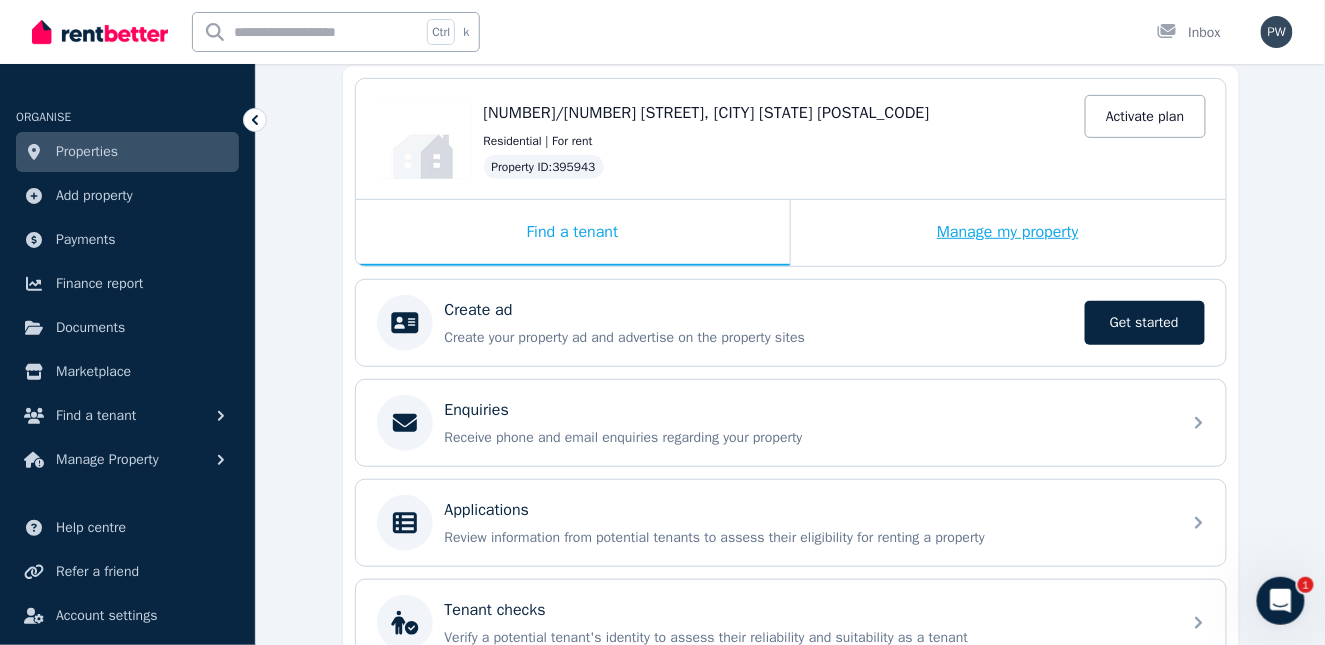 scroll, scrollTop: 200, scrollLeft: 0, axis: vertical 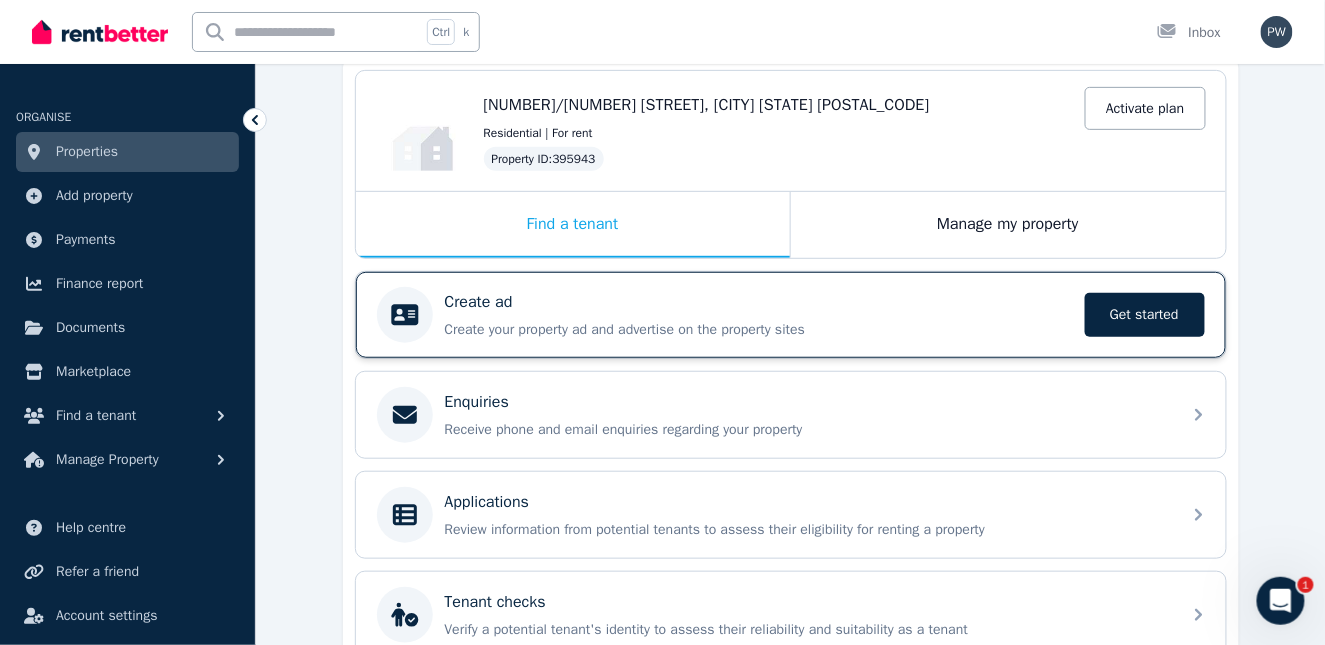 click on "Create ad" at bounding box center (479, 302) 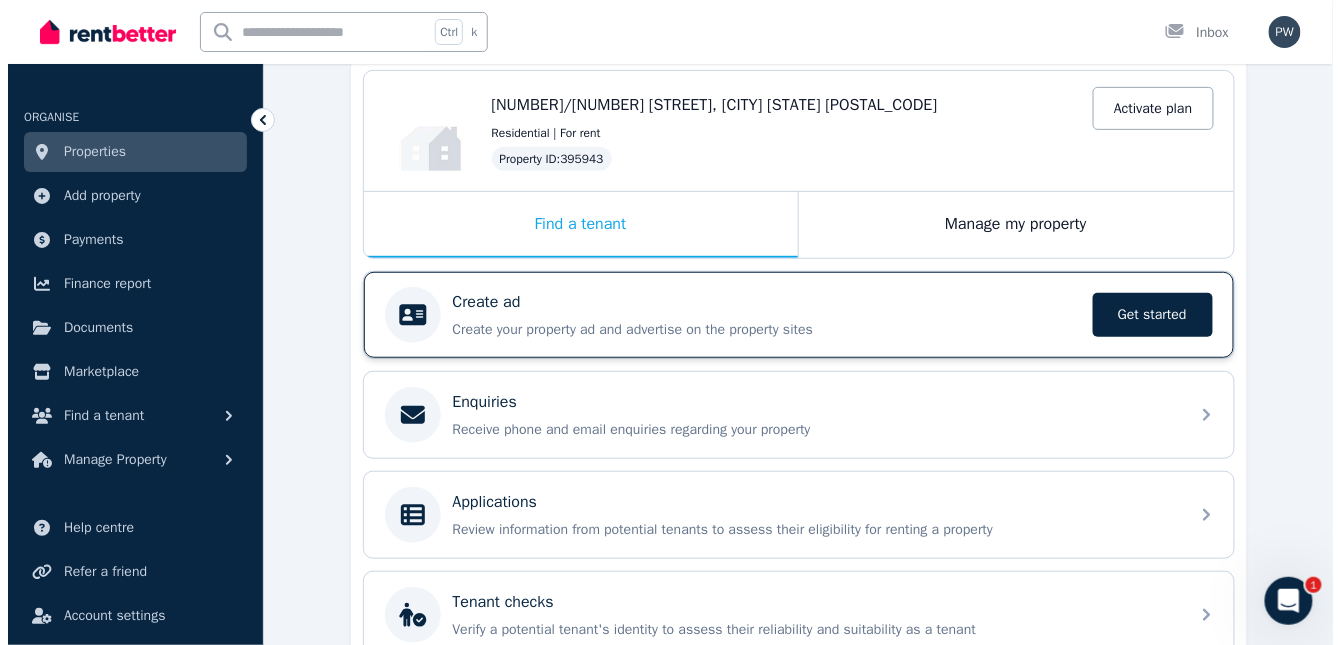 scroll, scrollTop: 0, scrollLeft: 0, axis: both 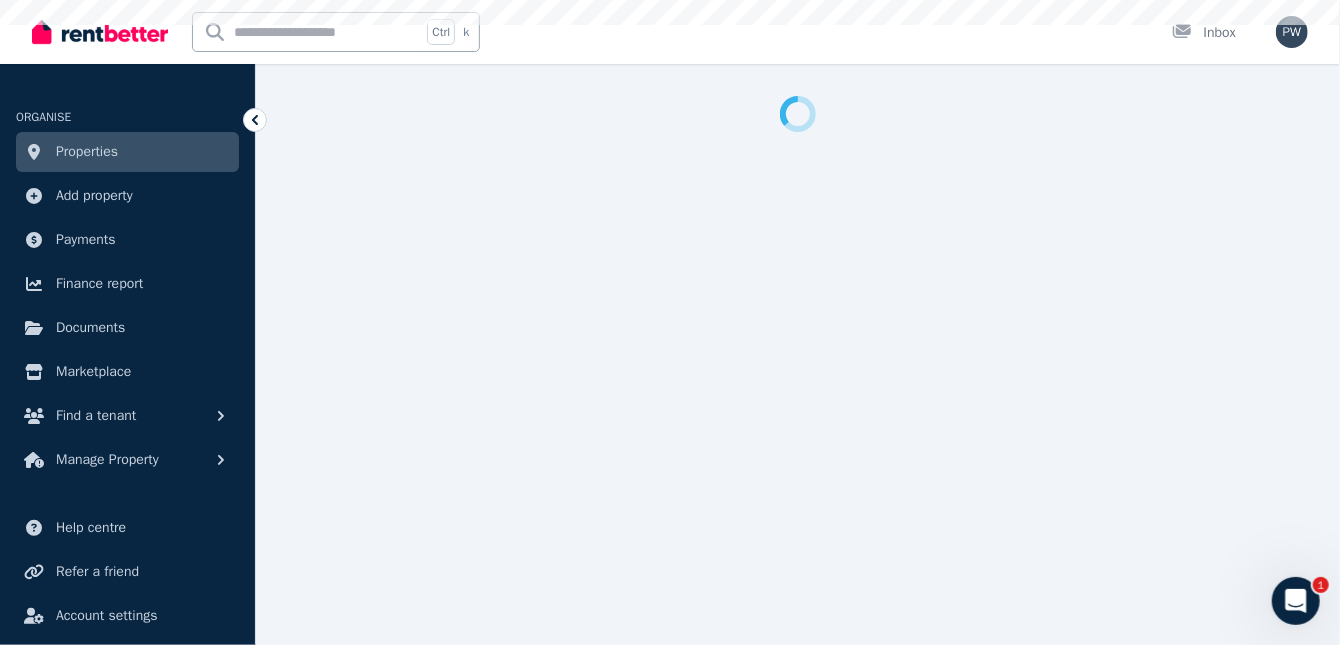 select on "***" 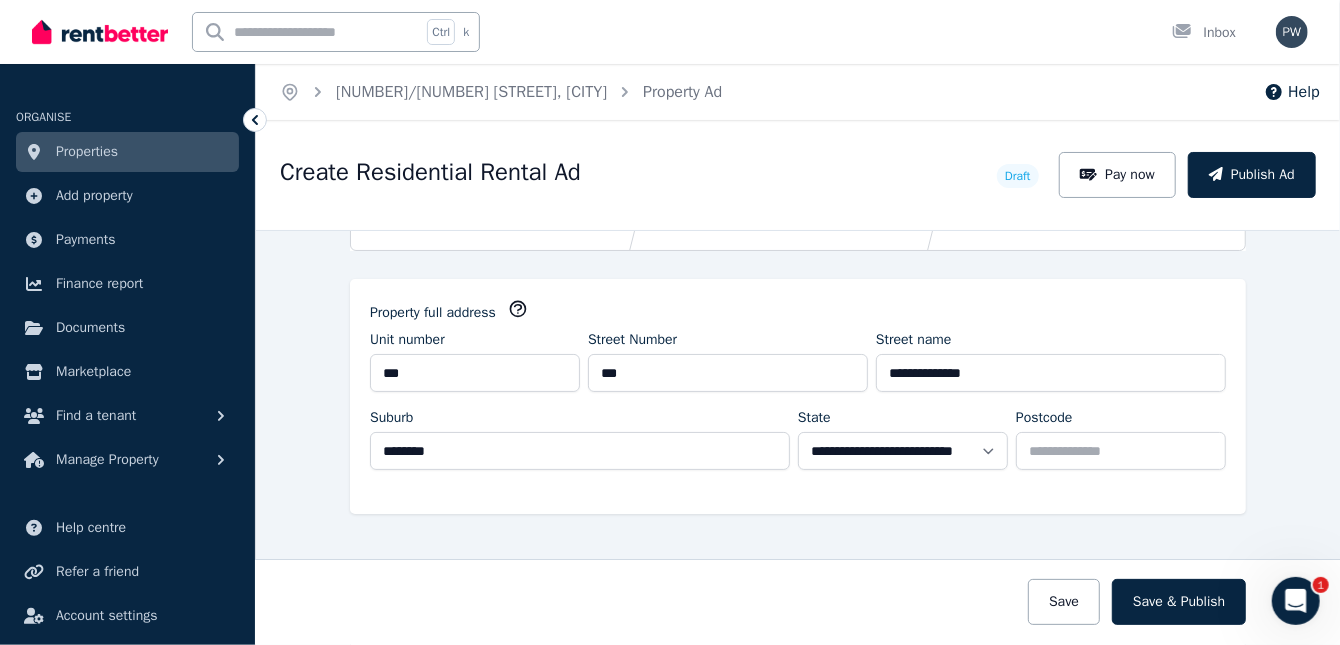 scroll, scrollTop: 200, scrollLeft: 0, axis: vertical 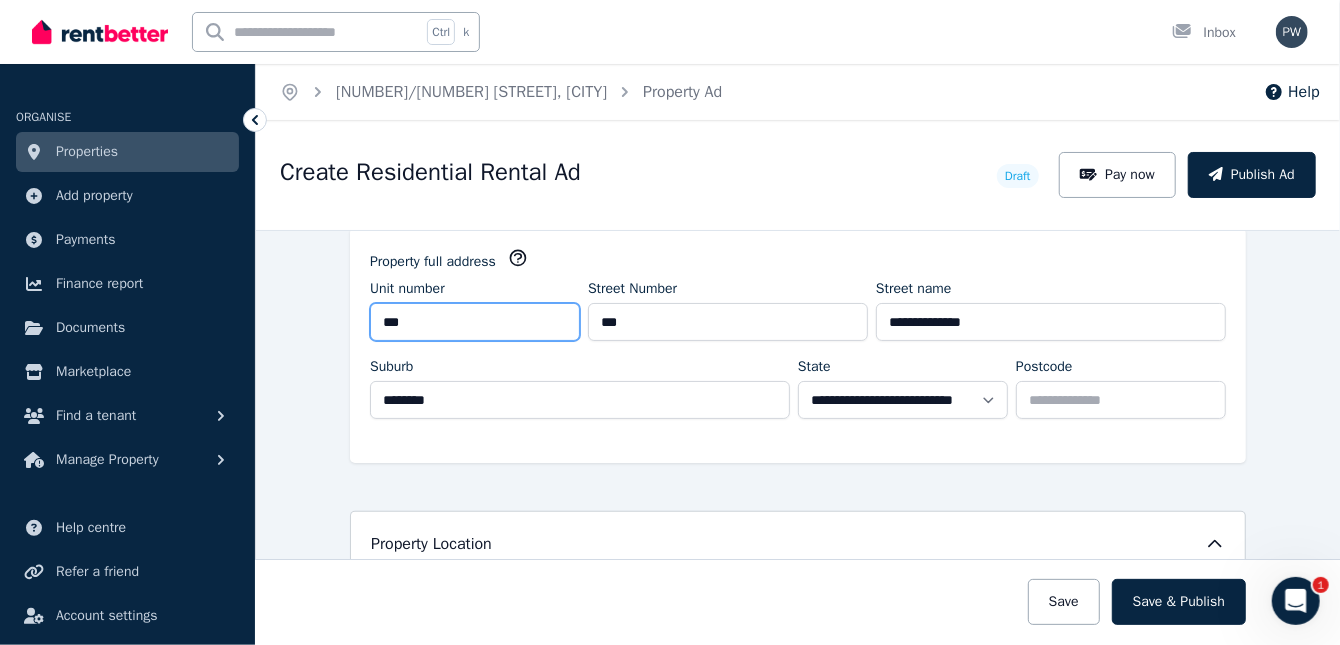 click on "***" at bounding box center (475, 322) 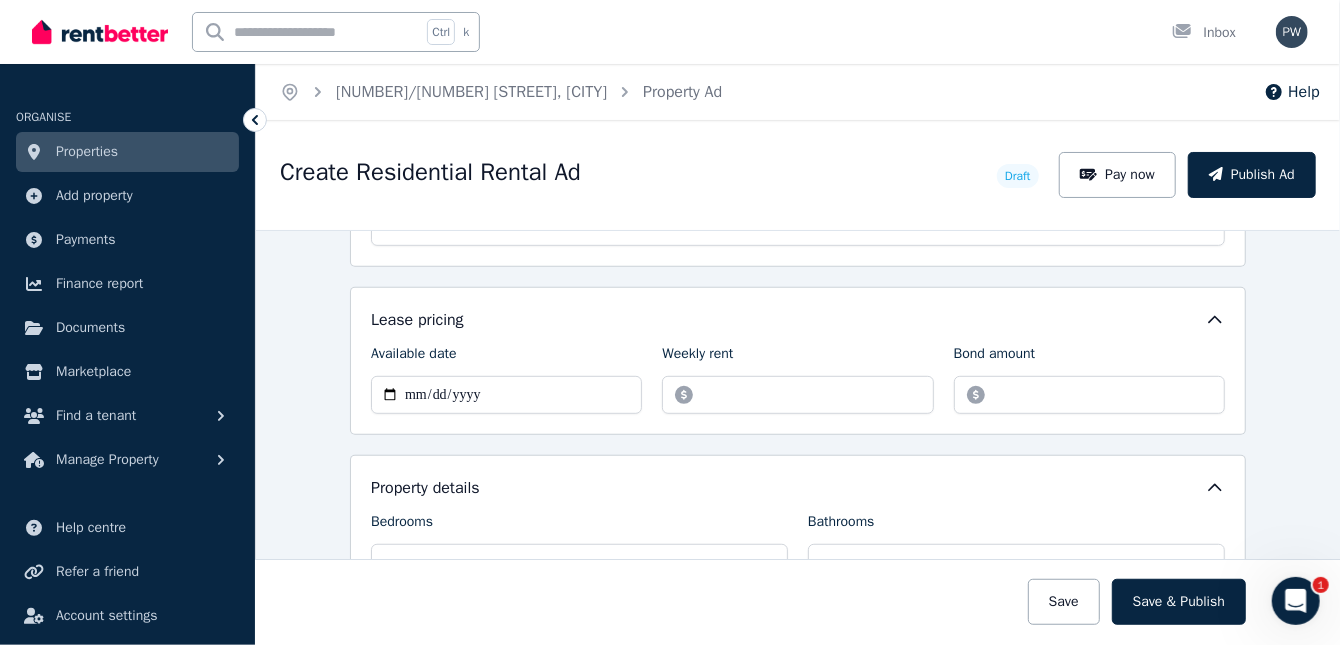 scroll, scrollTop: 600, scrollLeft: 0, axis: vertical 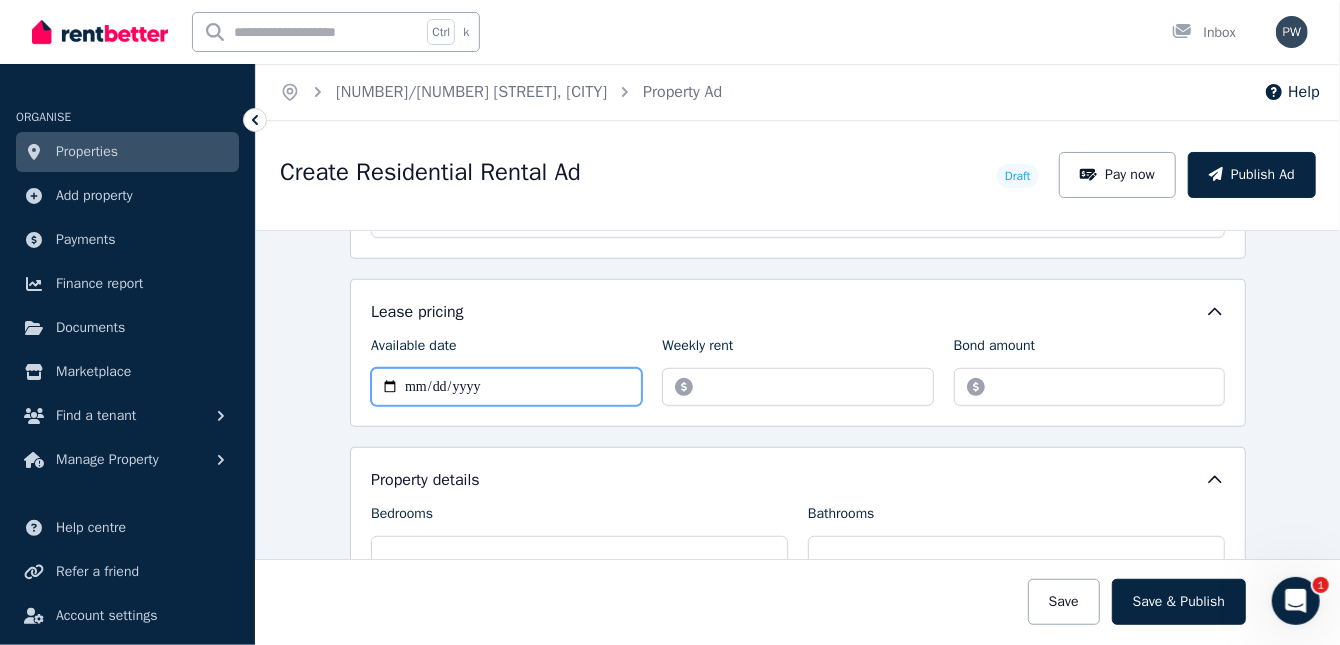 click on "Available date" at bounding box center [506, 387] 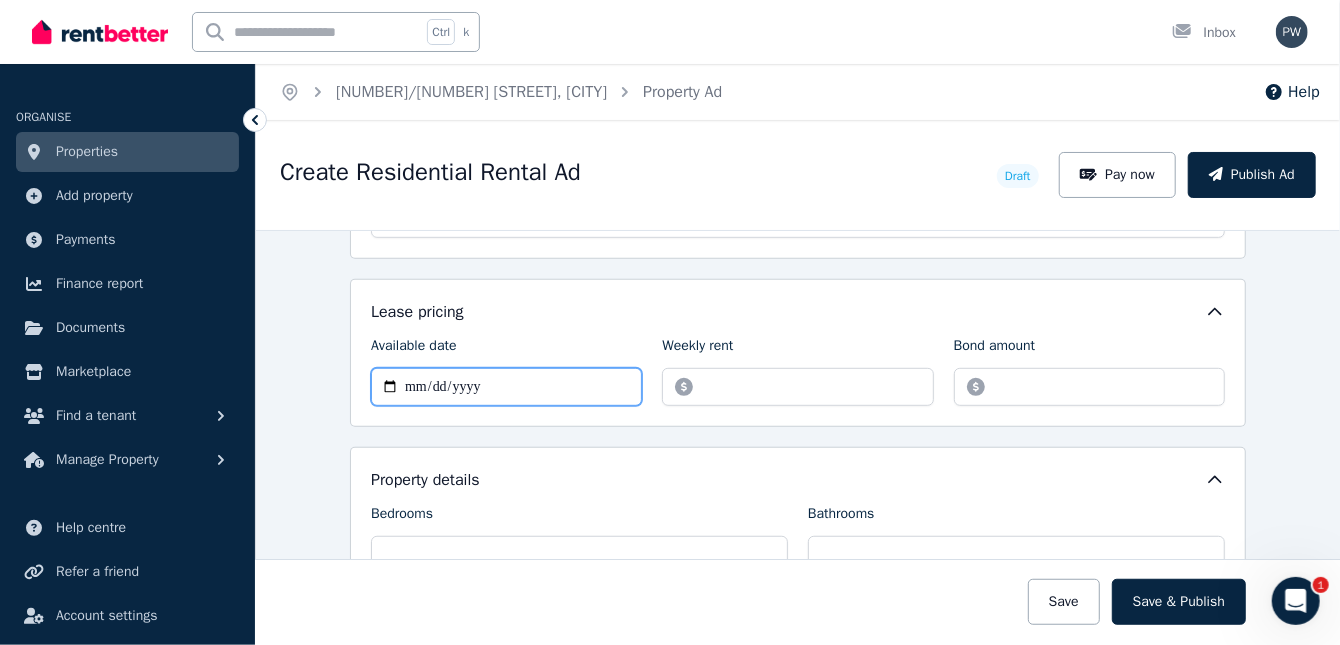 type on "**********" 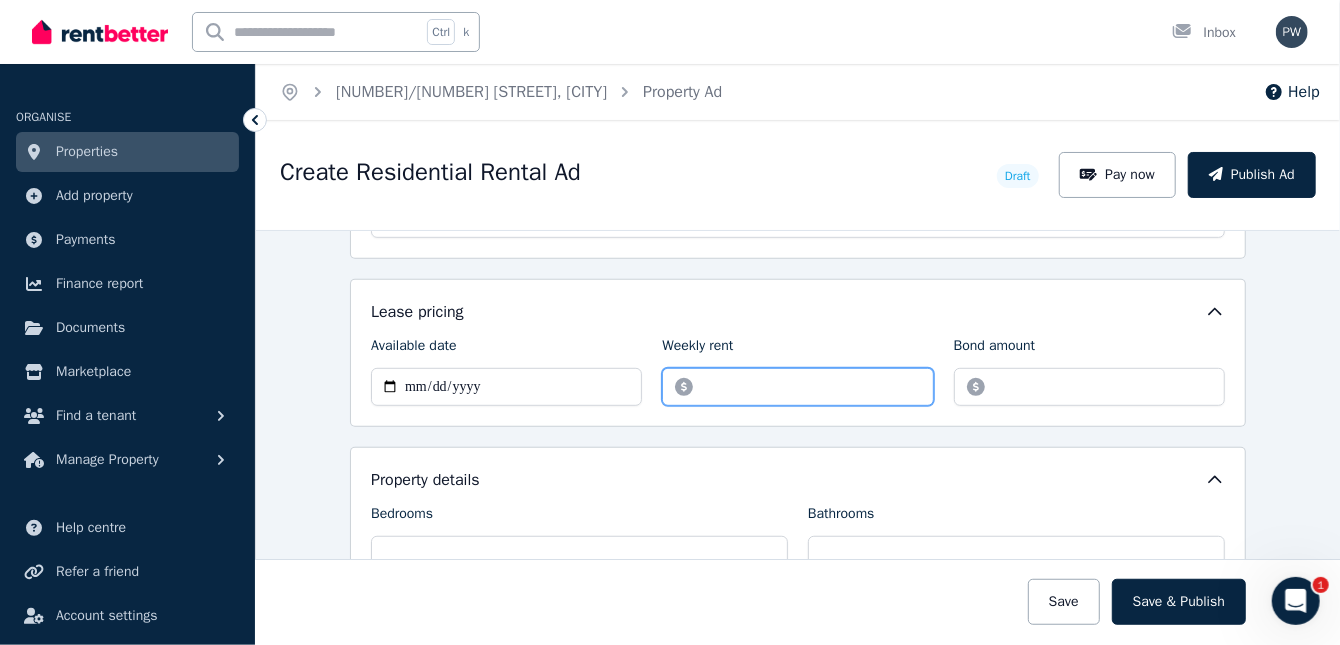click on "Weekly rent" at bounding box center [797, 387] 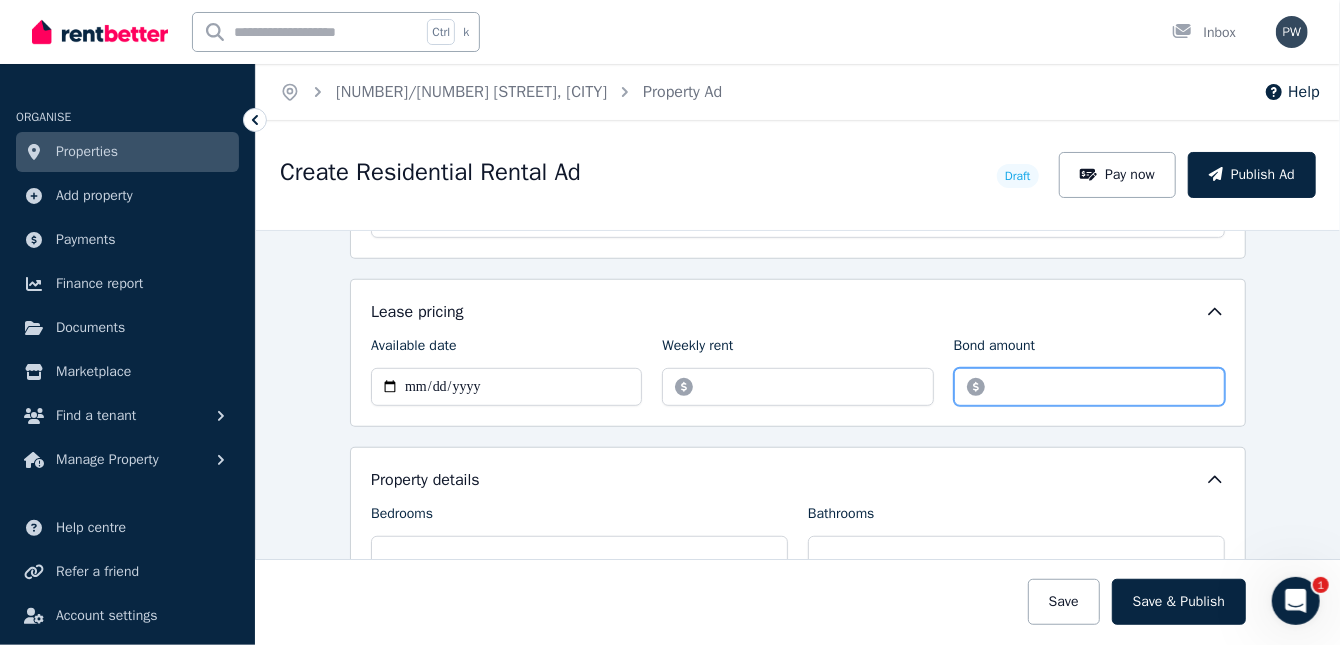 click on "Bond amount" at bounding box center (1089, 387) 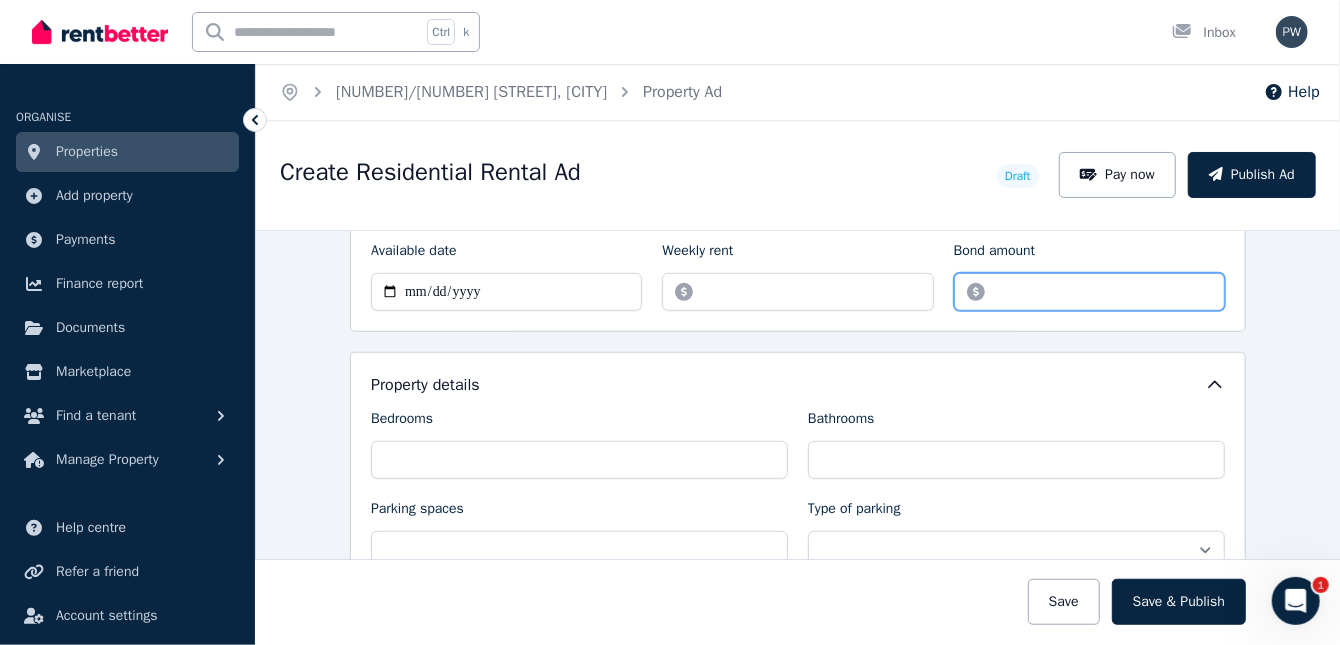 scroll, scrollTop: 700, scrollLeft: 0, axis: vertical 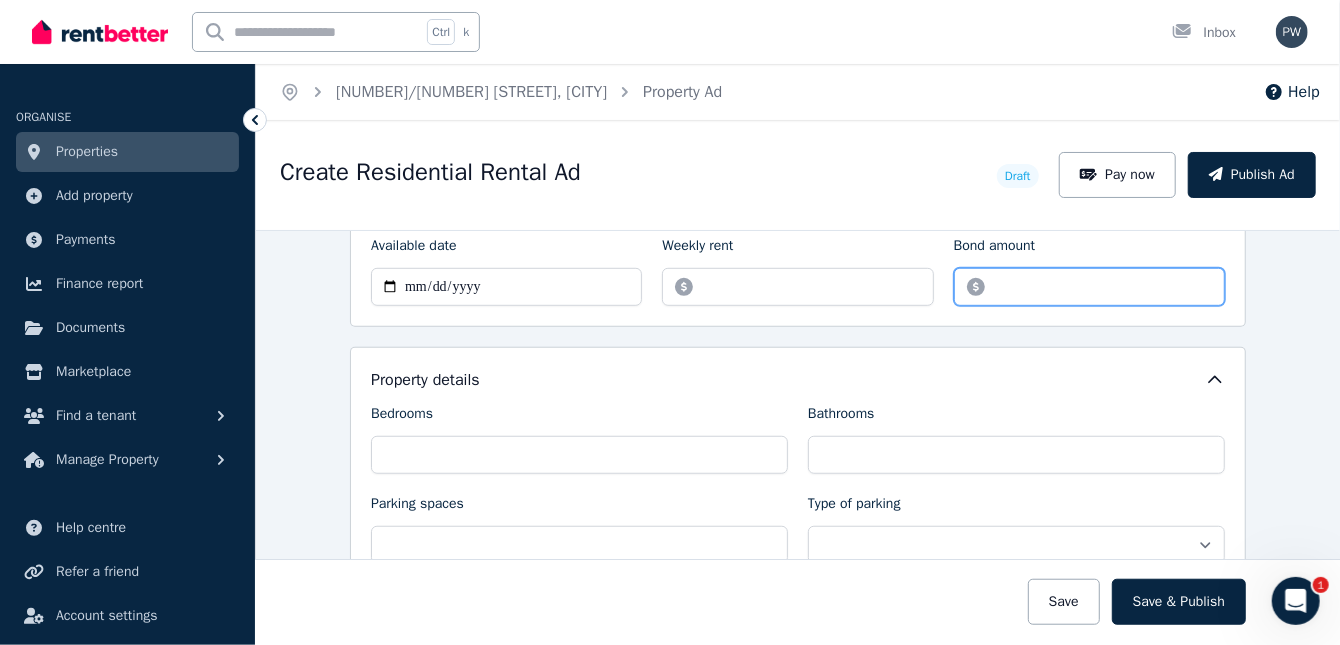 type on "****" 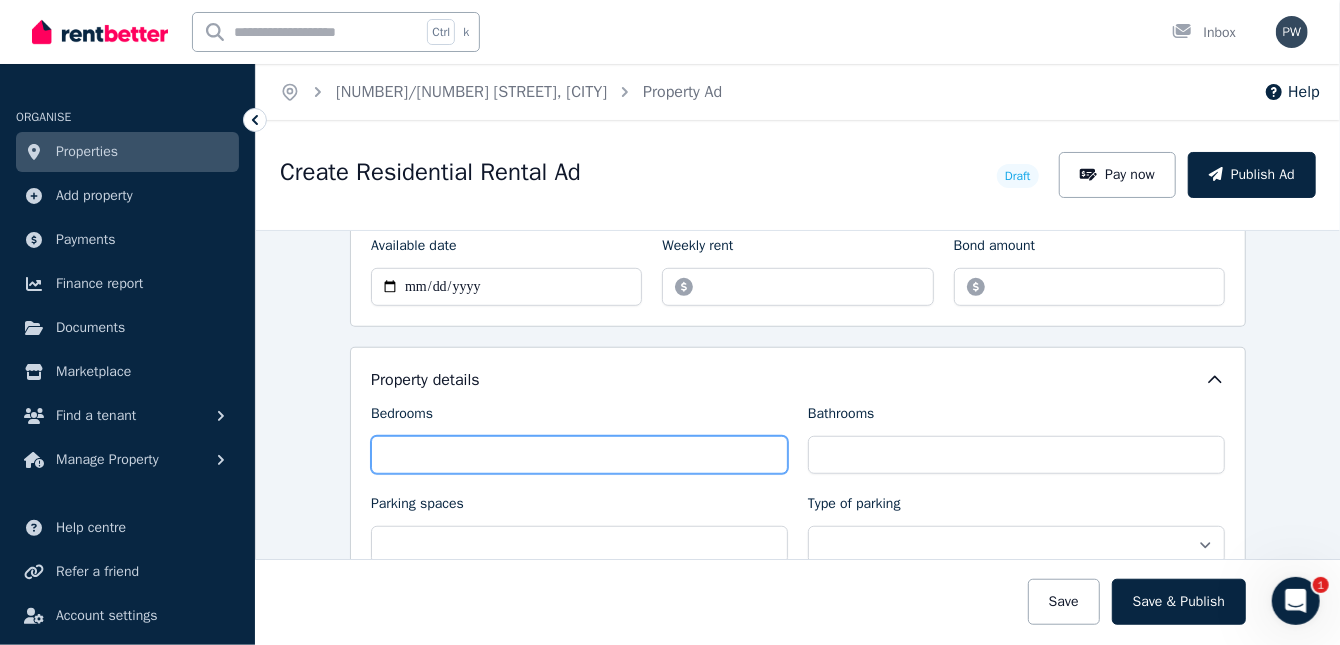 click on "Bedrooms" at bounding box center [579, 455] 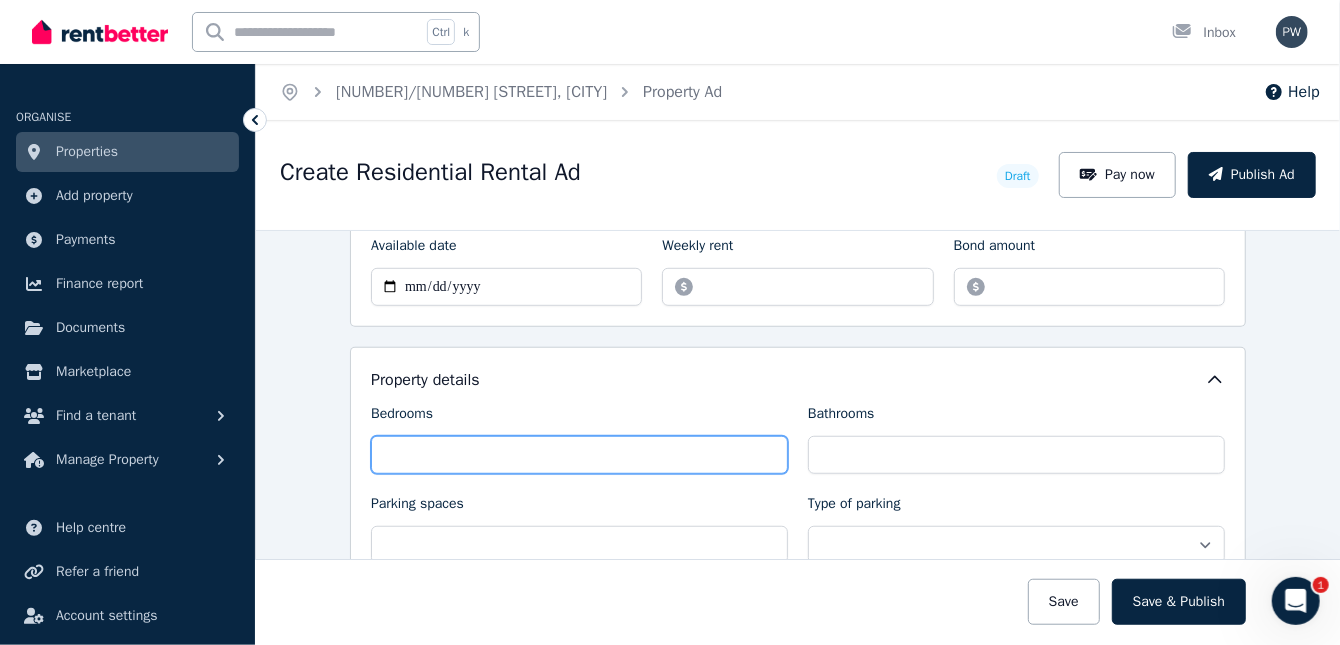 type on "*" 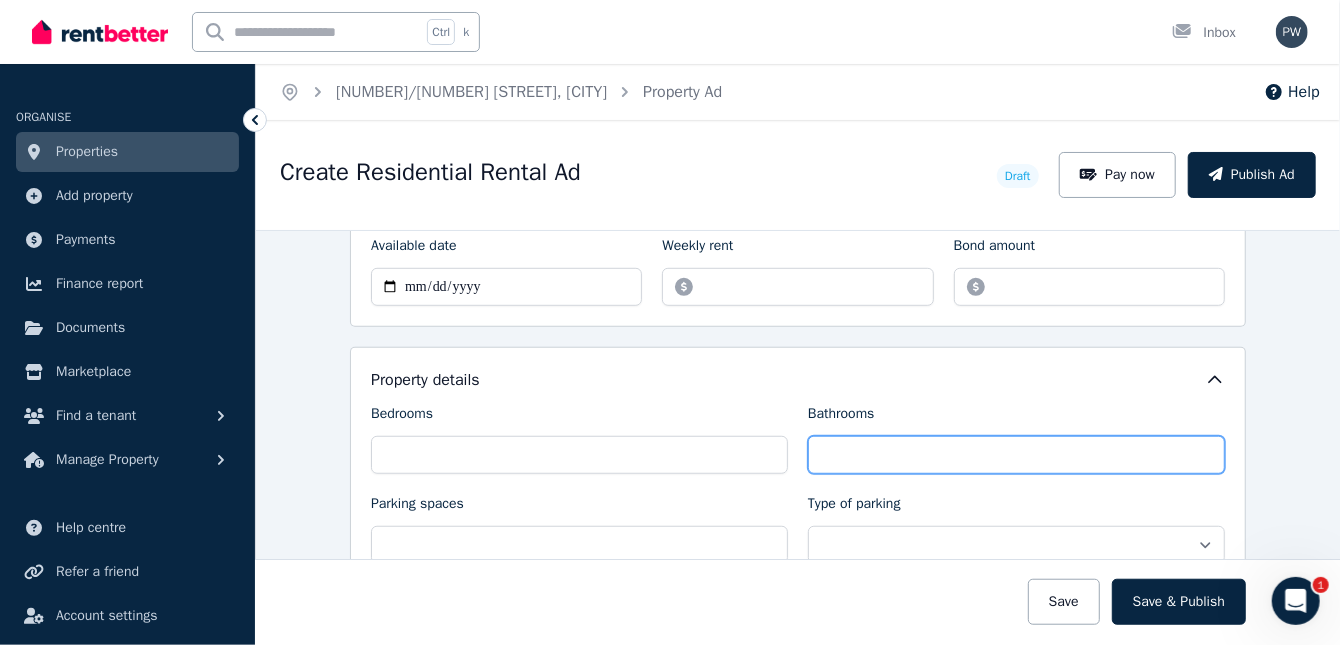 click on "Bathrooms" at bounding box center [1016, 455] 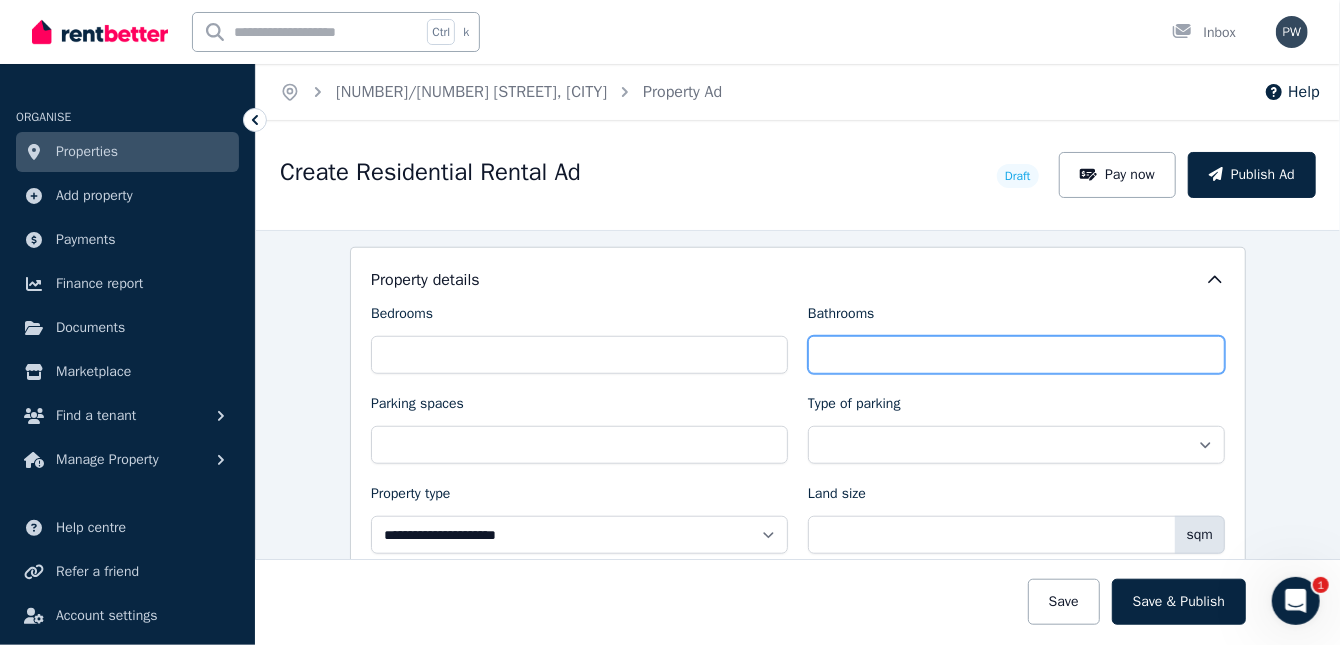 scroll, scrollTop: 900, scrollLeft: 0, axis: vertical 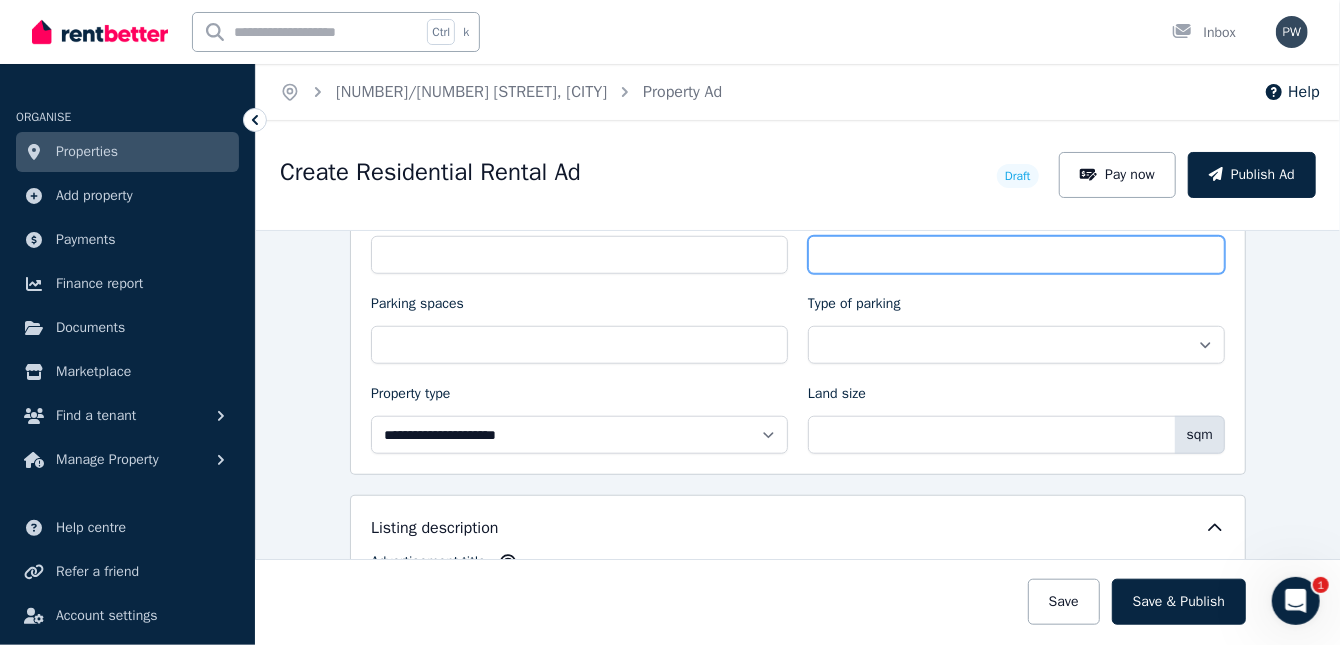 type on "*" 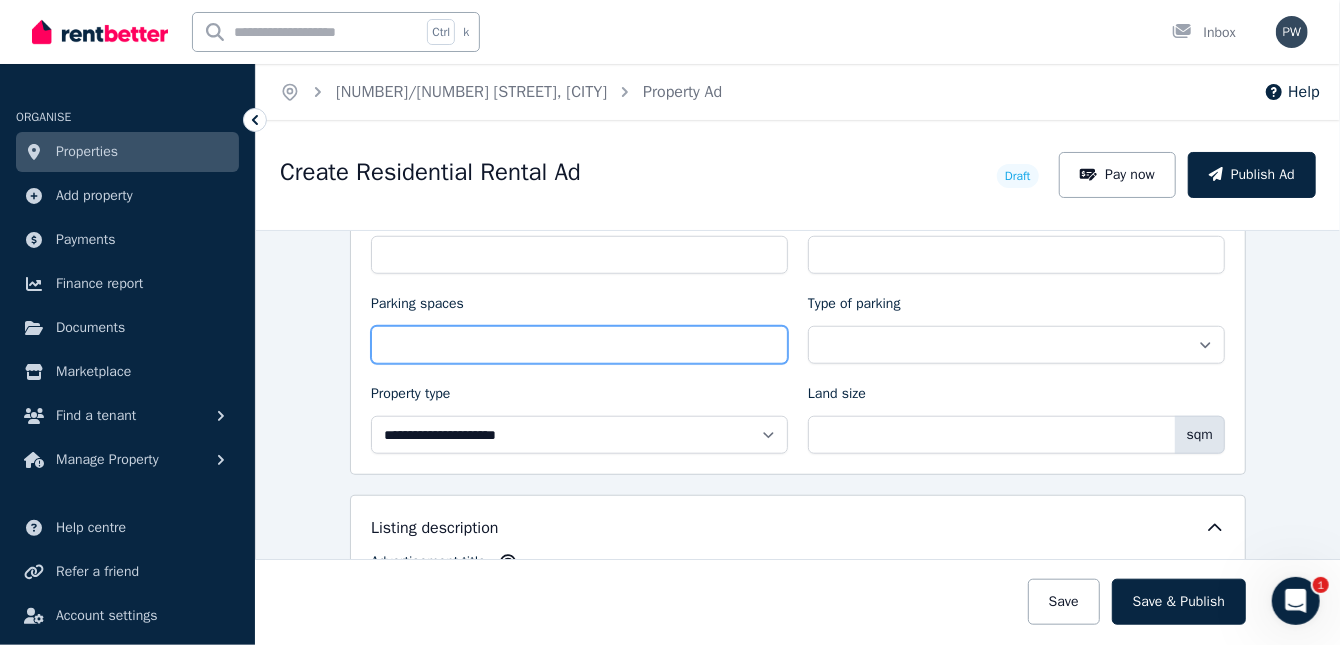 click on "Parking spaces" at bounding box center (579, 345) 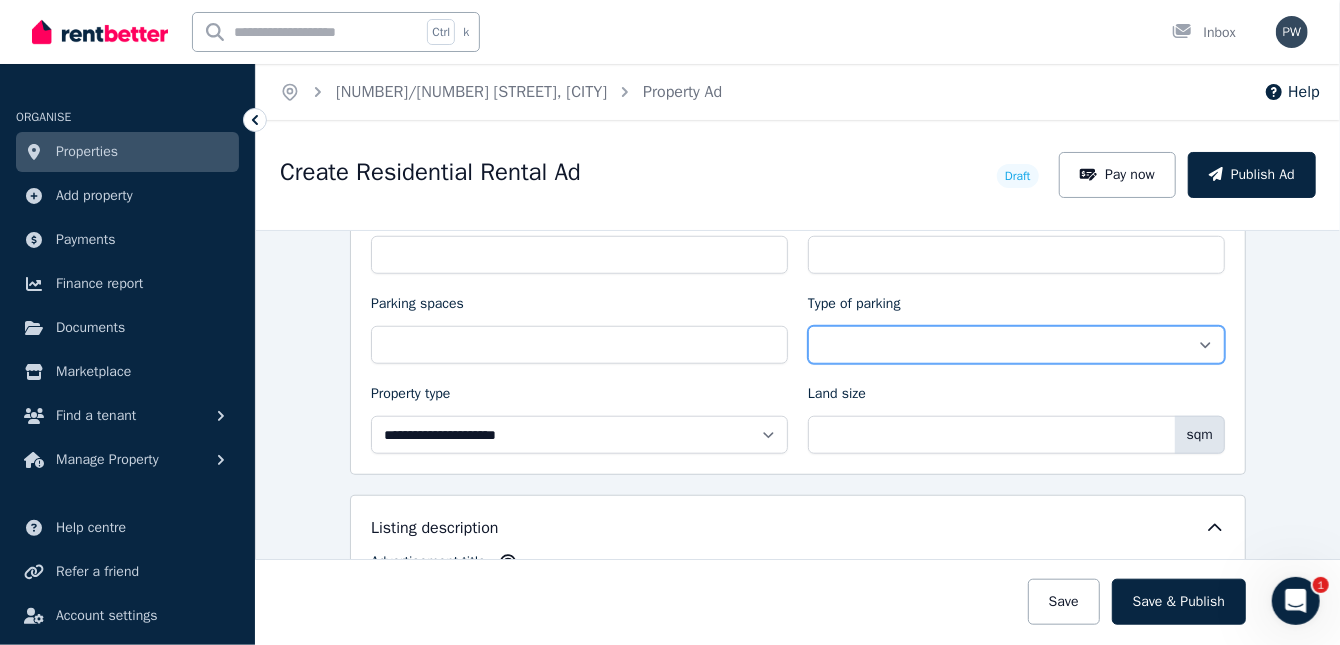click on "**********" at bounding box center [1016, 345] 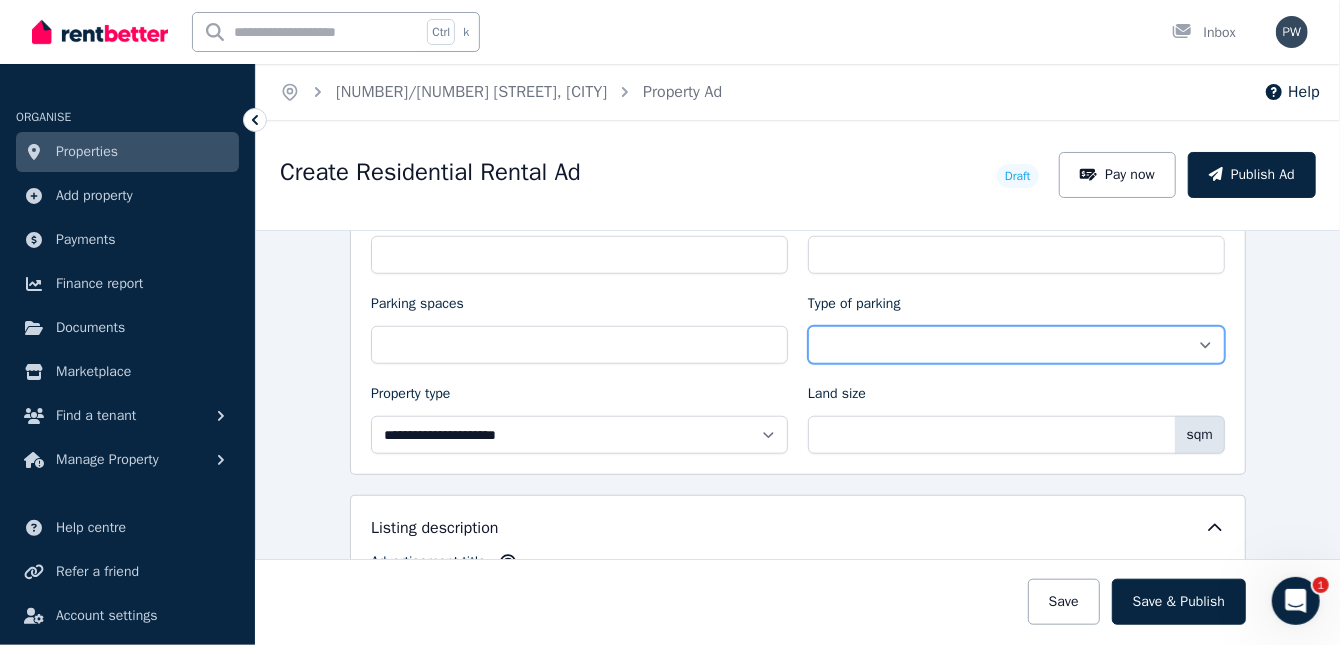 select on "**********" 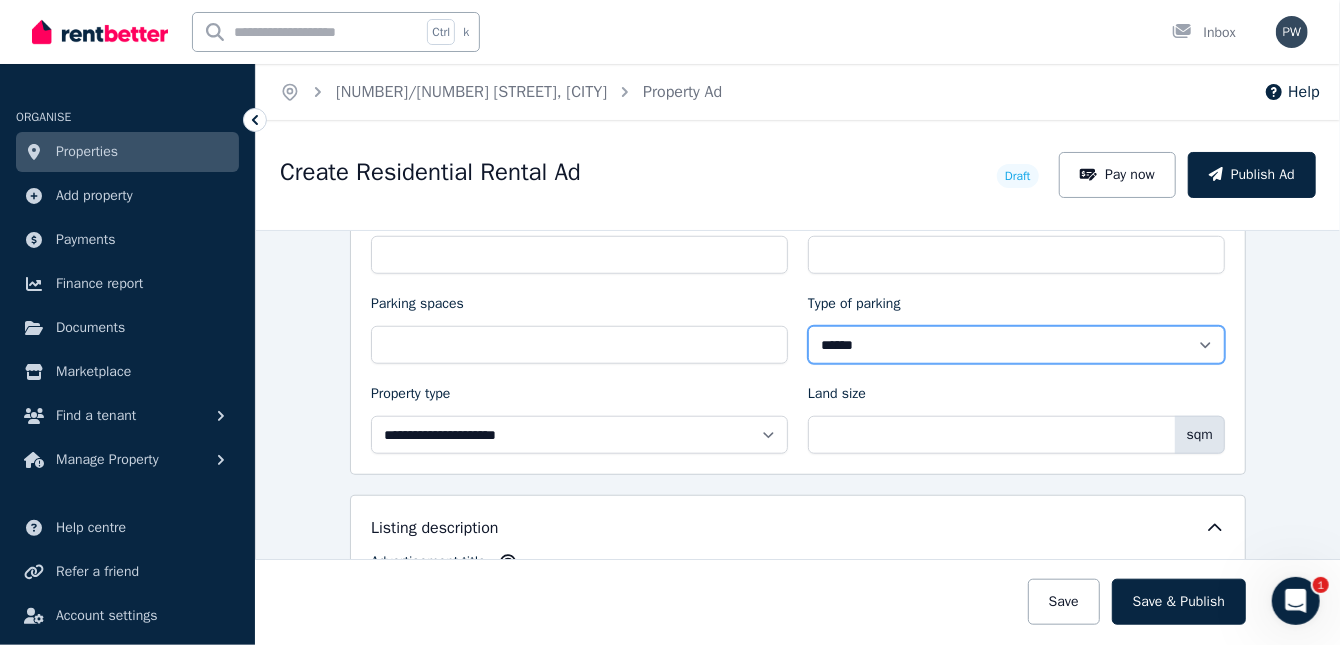click on "**********" at bounding box center (1016, 345) 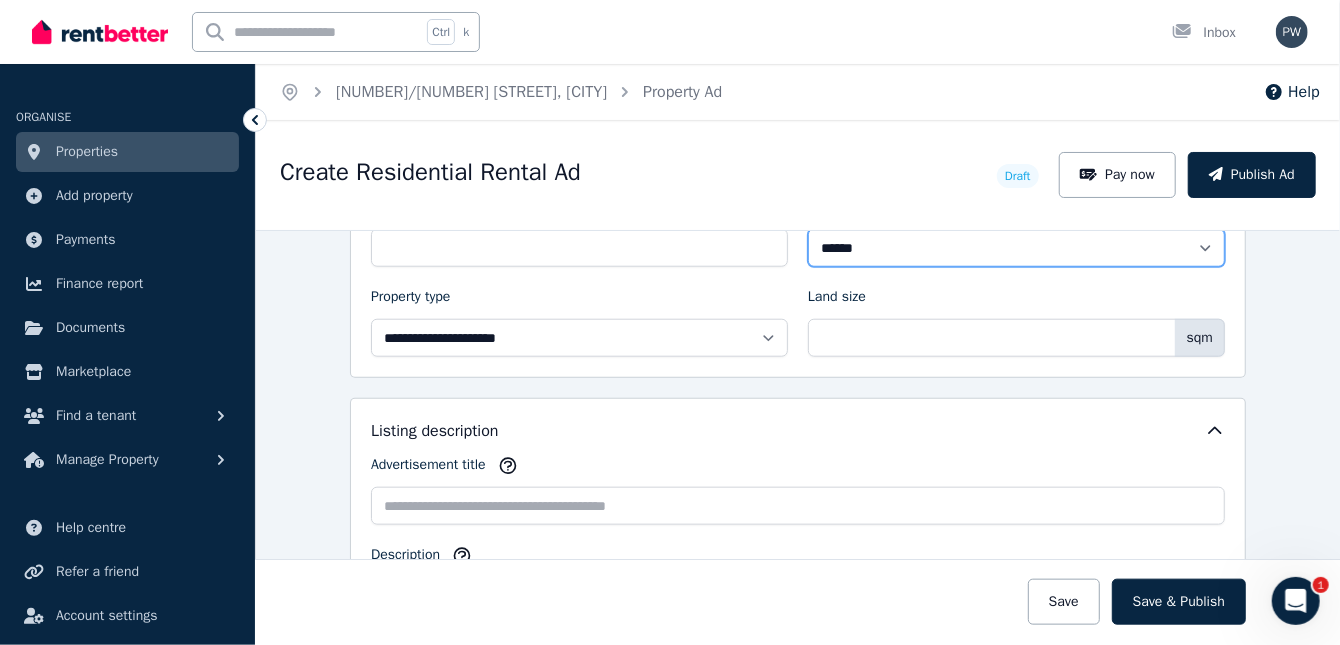 scroll, scrollTop: 1000, scrollLeft: 0, axis: vertical 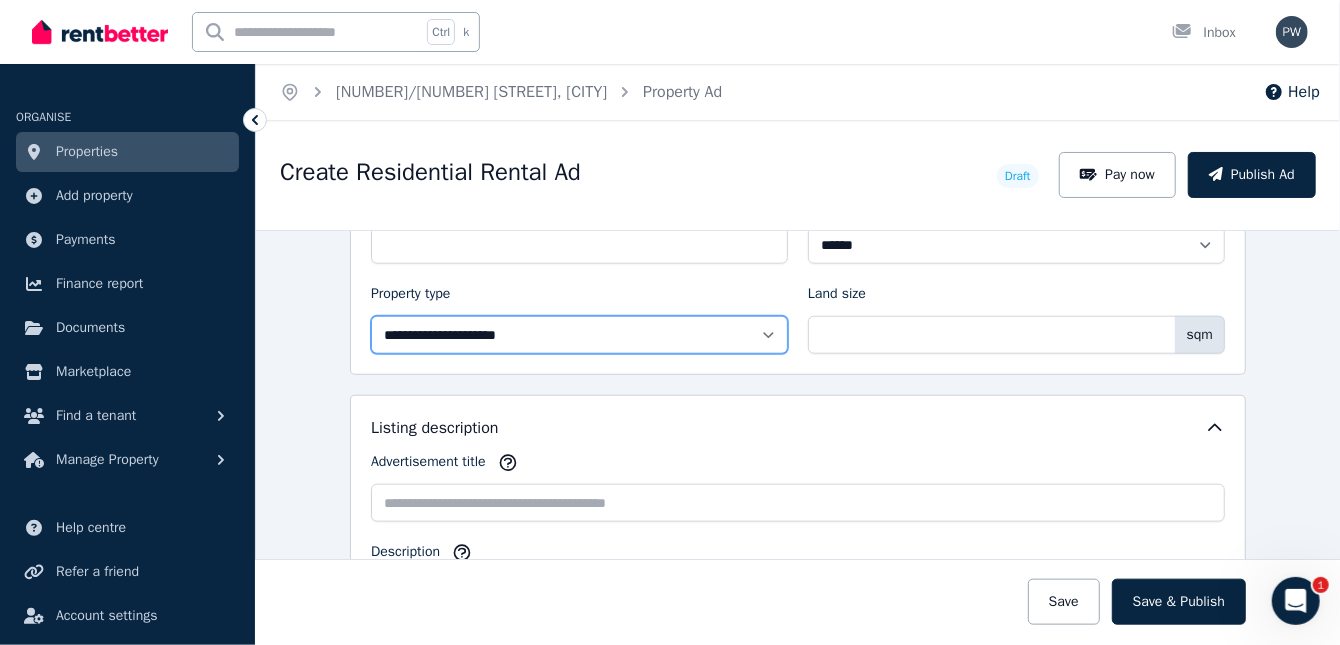 click on "**********" at bounding box center (579, 335) 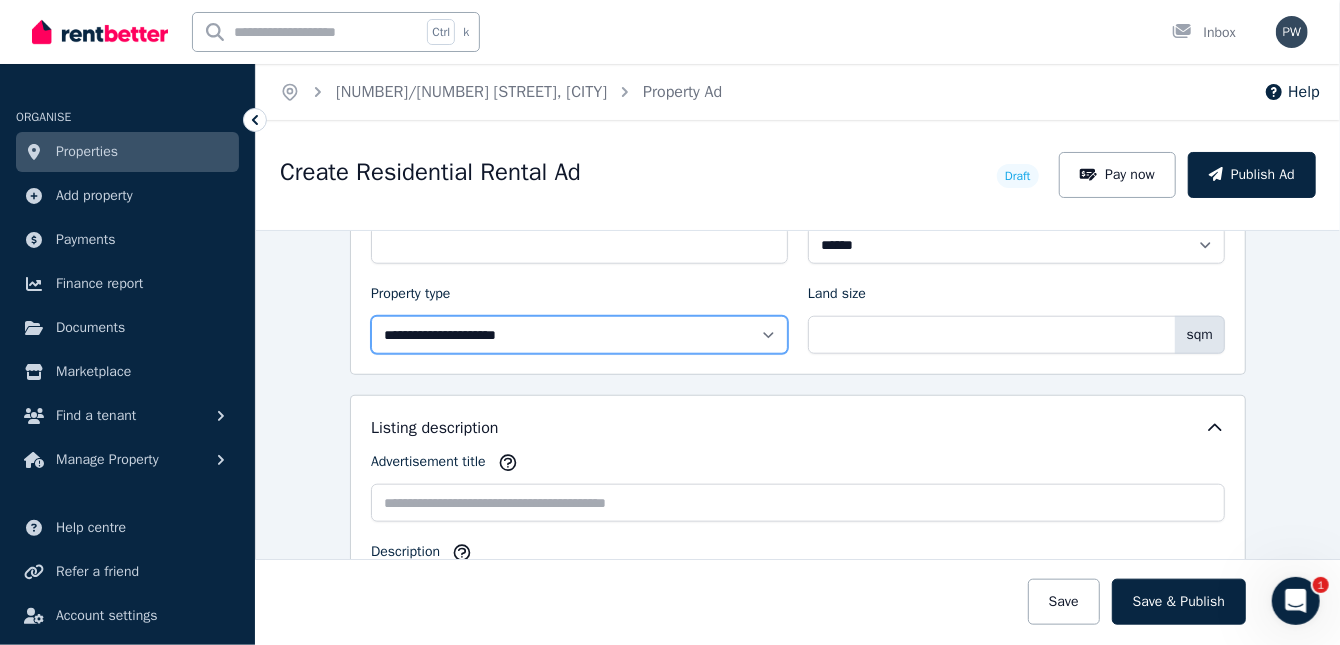 select on "**********" 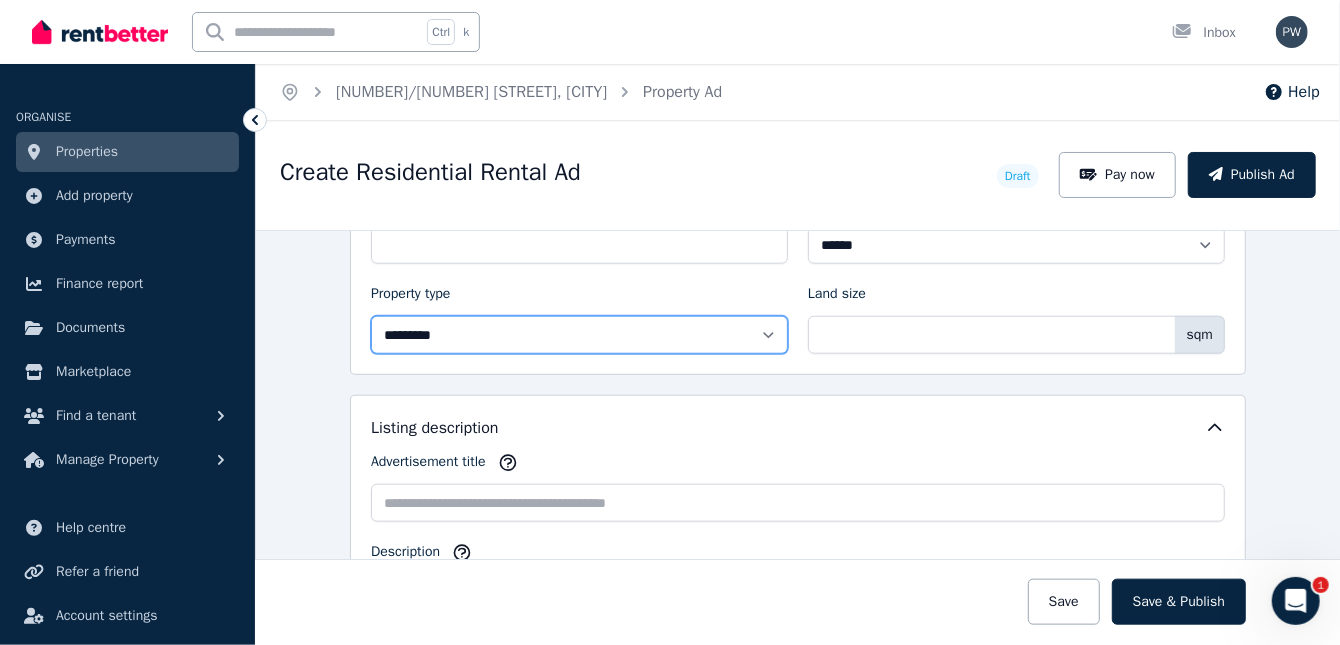click on "**********" at bounding box center [579, 335] 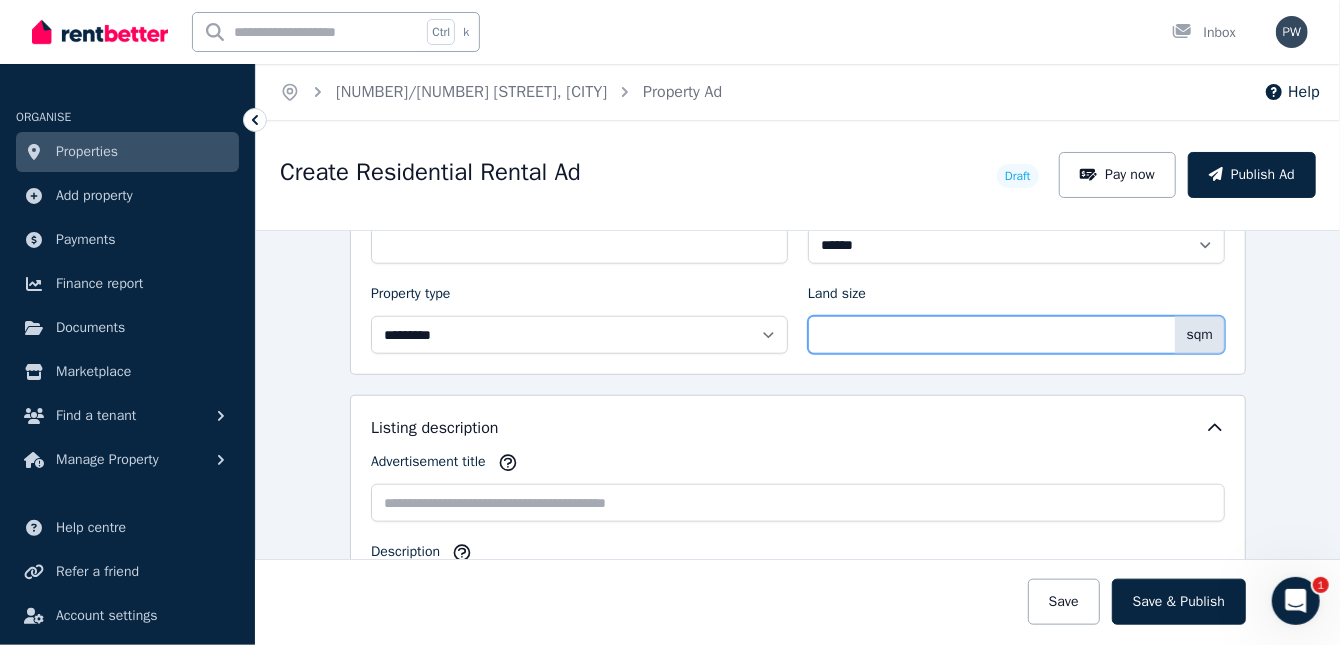 click on "Land size" at bounding box center [1016, 335] 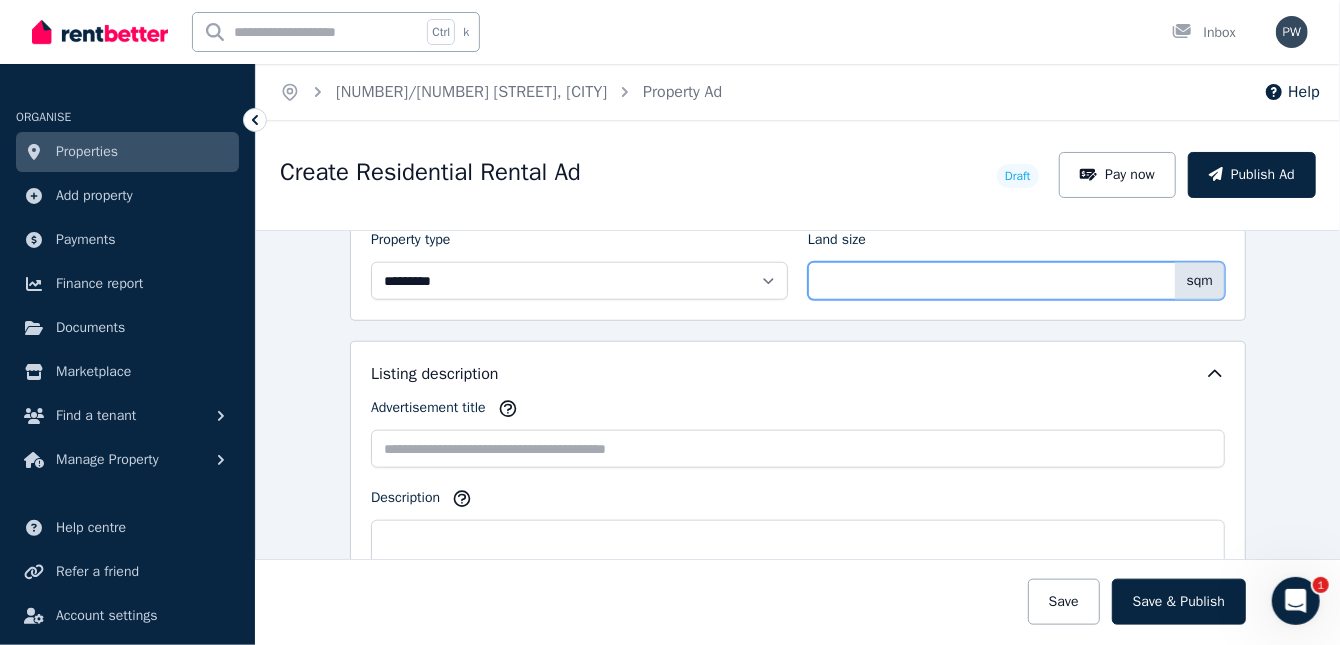 scroll, scrollTop: 1100, scrollLeft: 0, axis: vertical 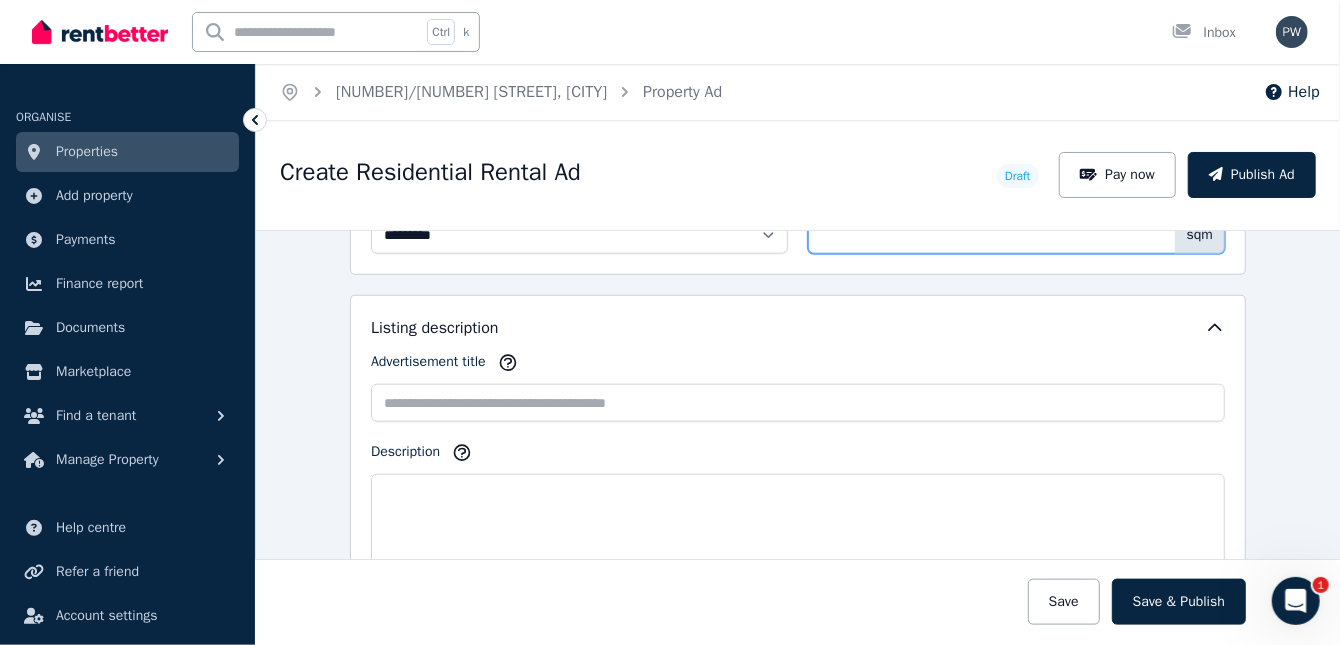 type on "***" 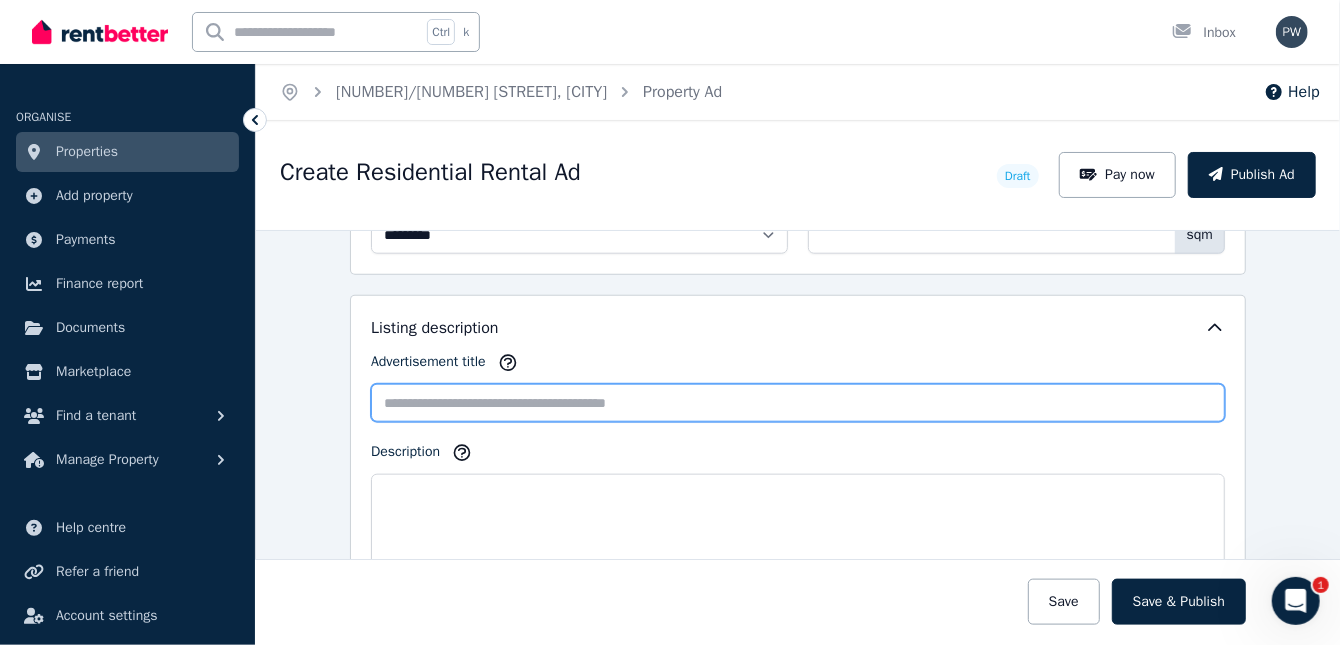 click on "Advertisement title" at bounding box center [798, 403] 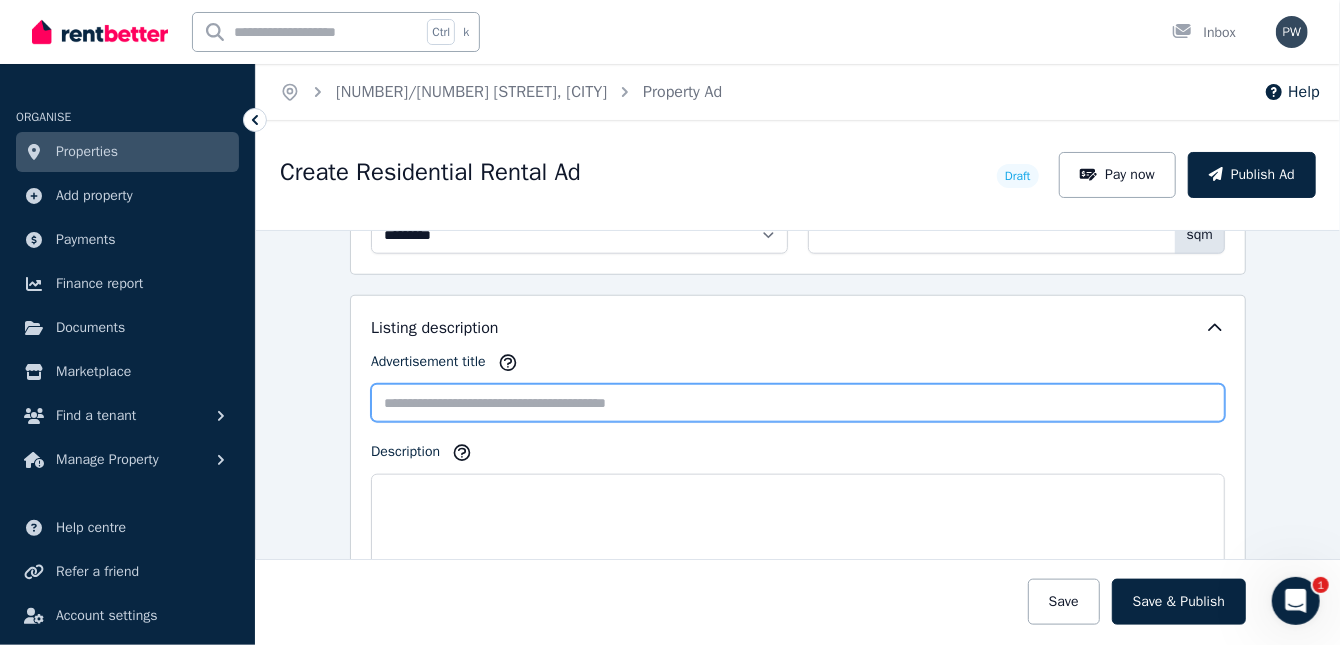 paste on "**********" 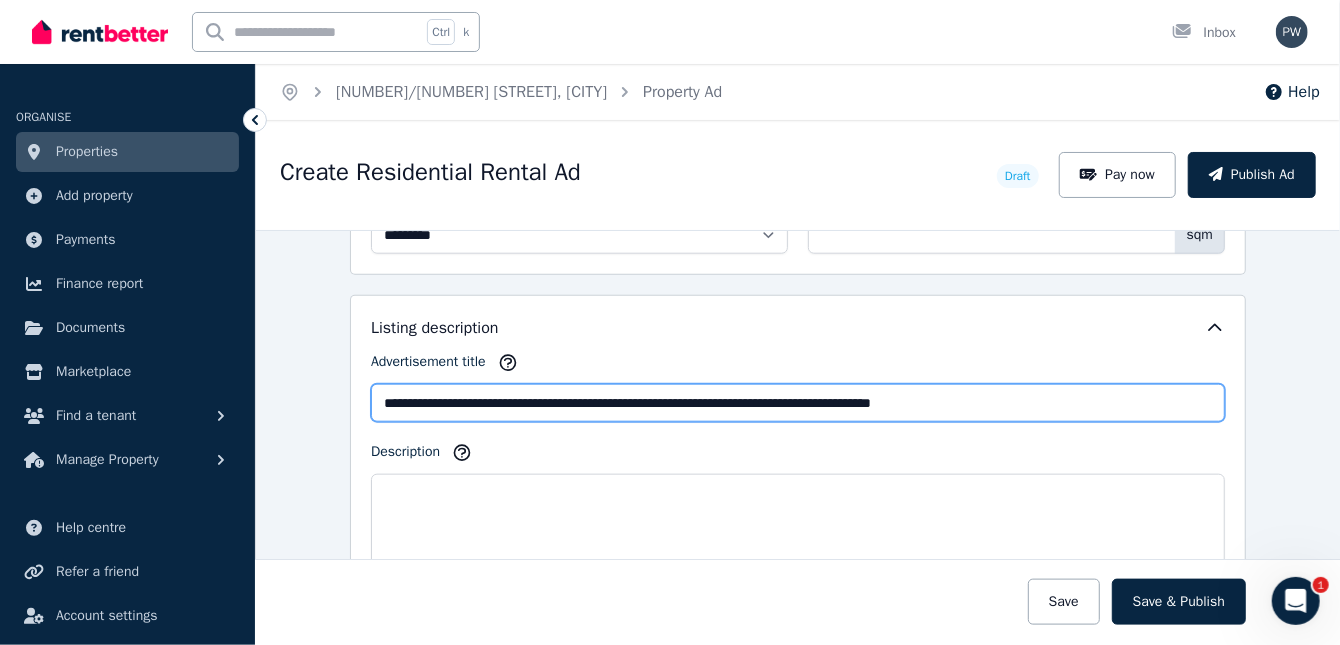 click on "**********" at bounding box center (798, 403) 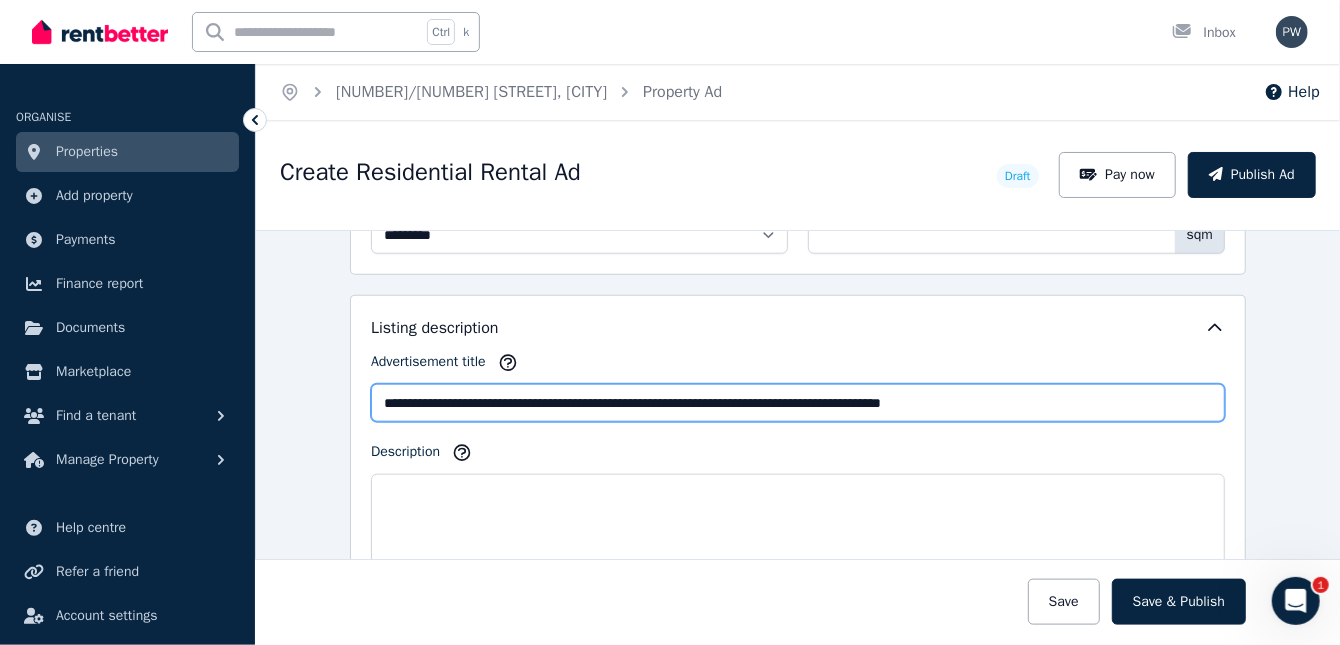 click on "**********" at bounding box center [798, 403] 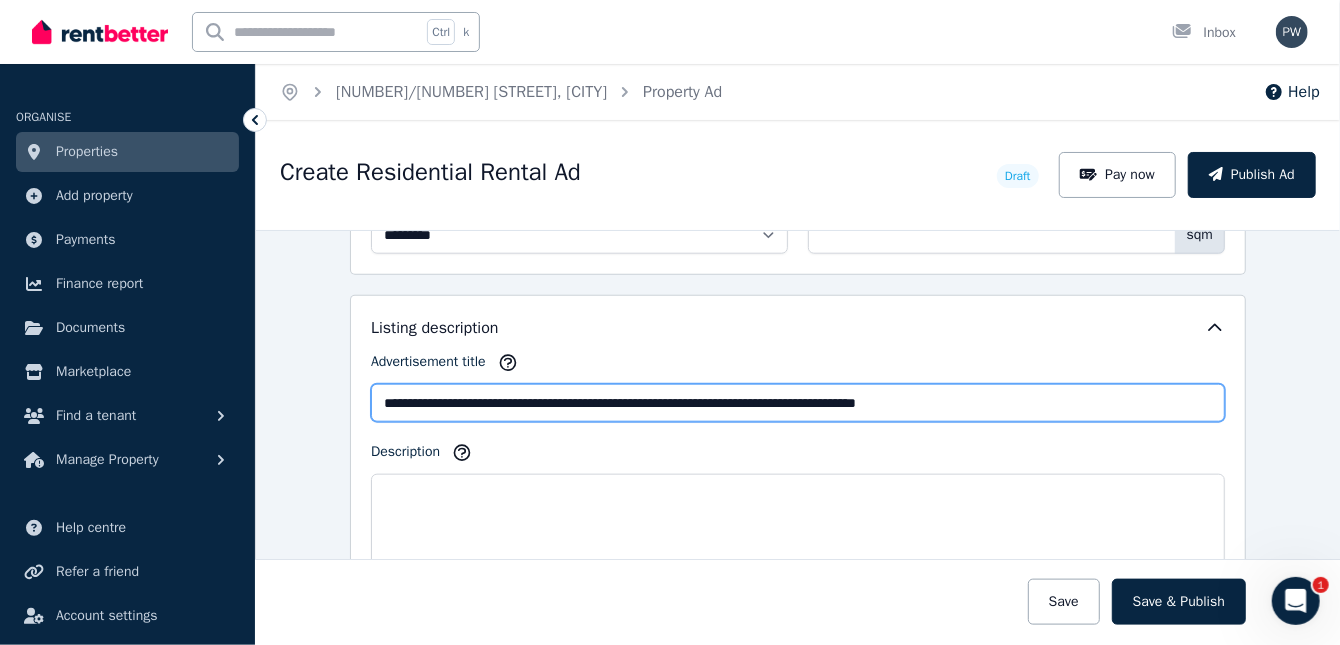 click on "**********" at bounding box center [798, 403] 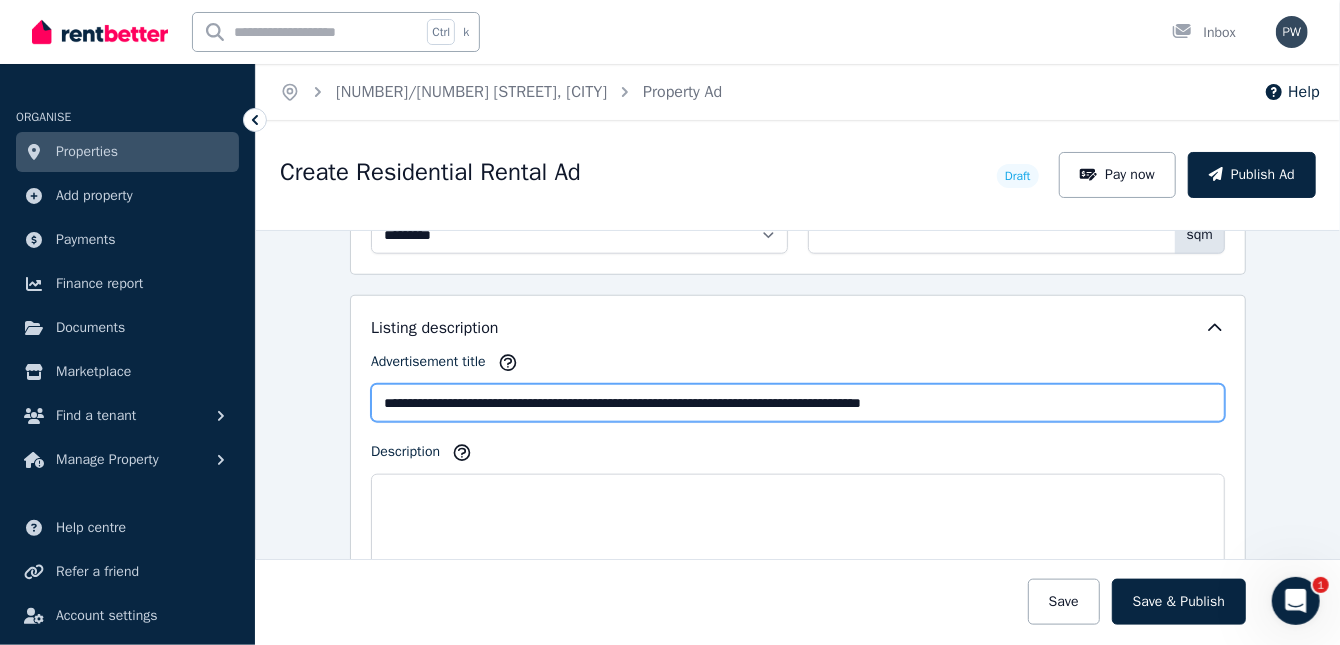 click on "**********" at bounding box center (798, 403) 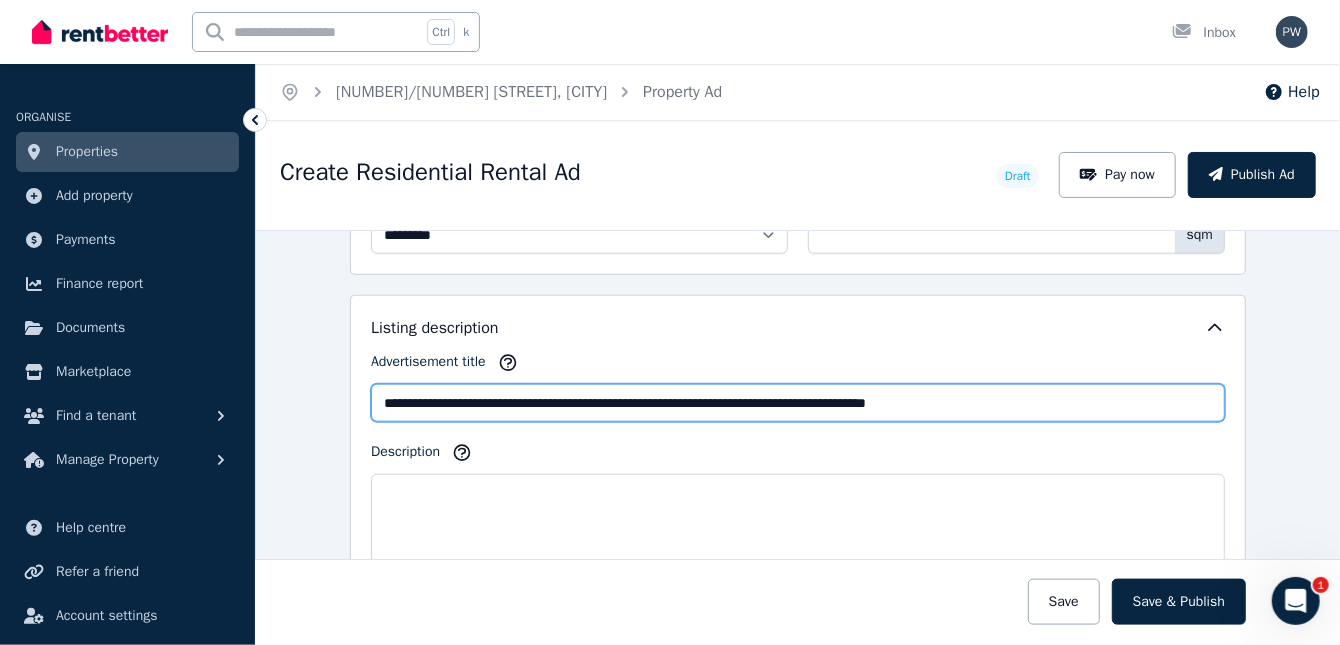 click on "**********" at bounding box center (798, 403) 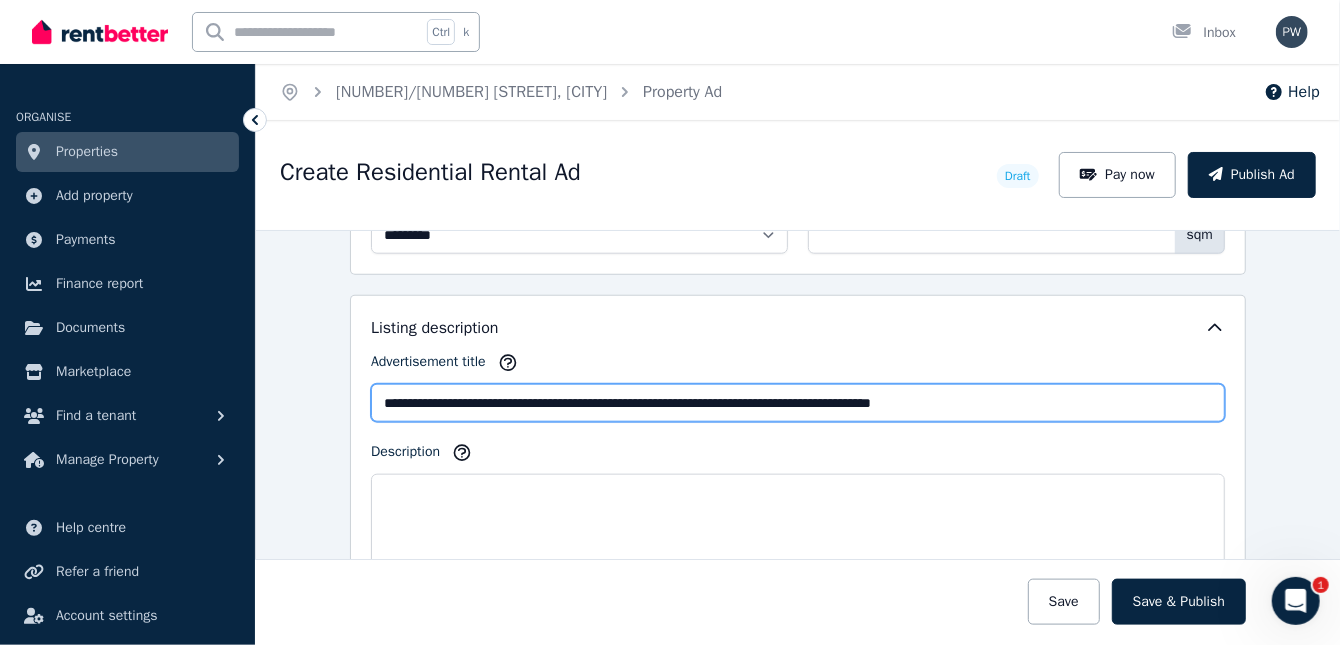 type on "**********" 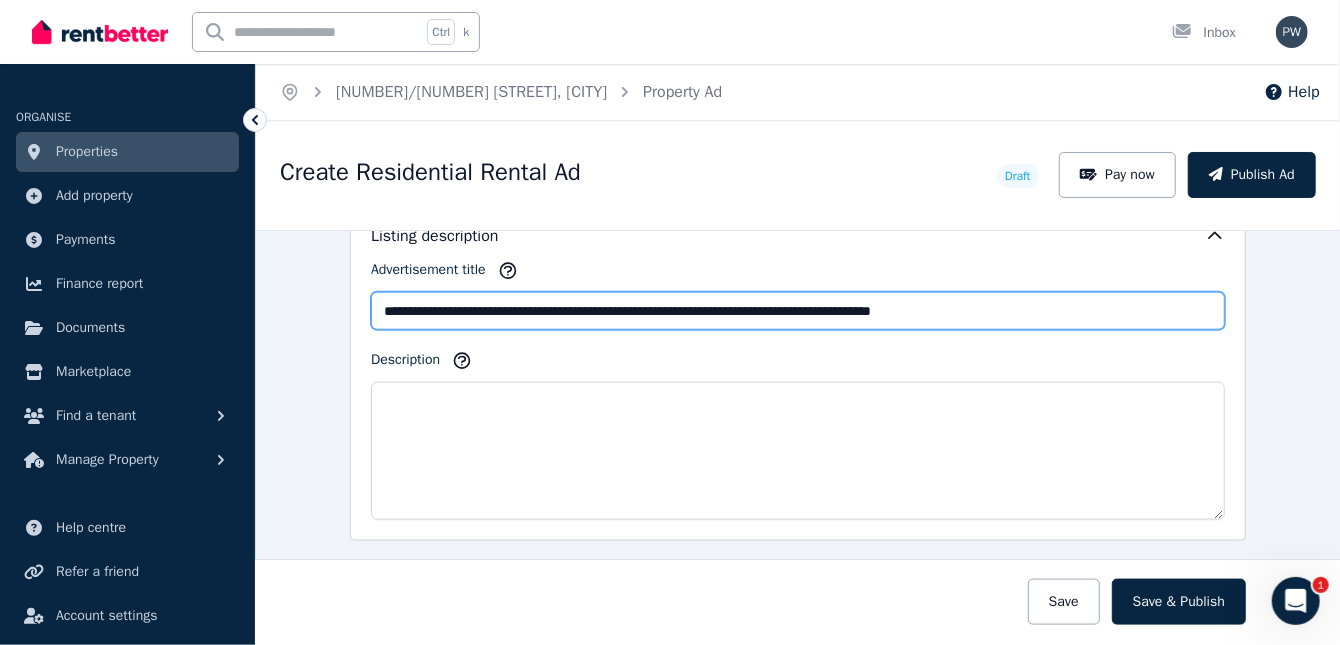 scroll, scrollTop: 1200, scrollLeft: 0, axis: vertical 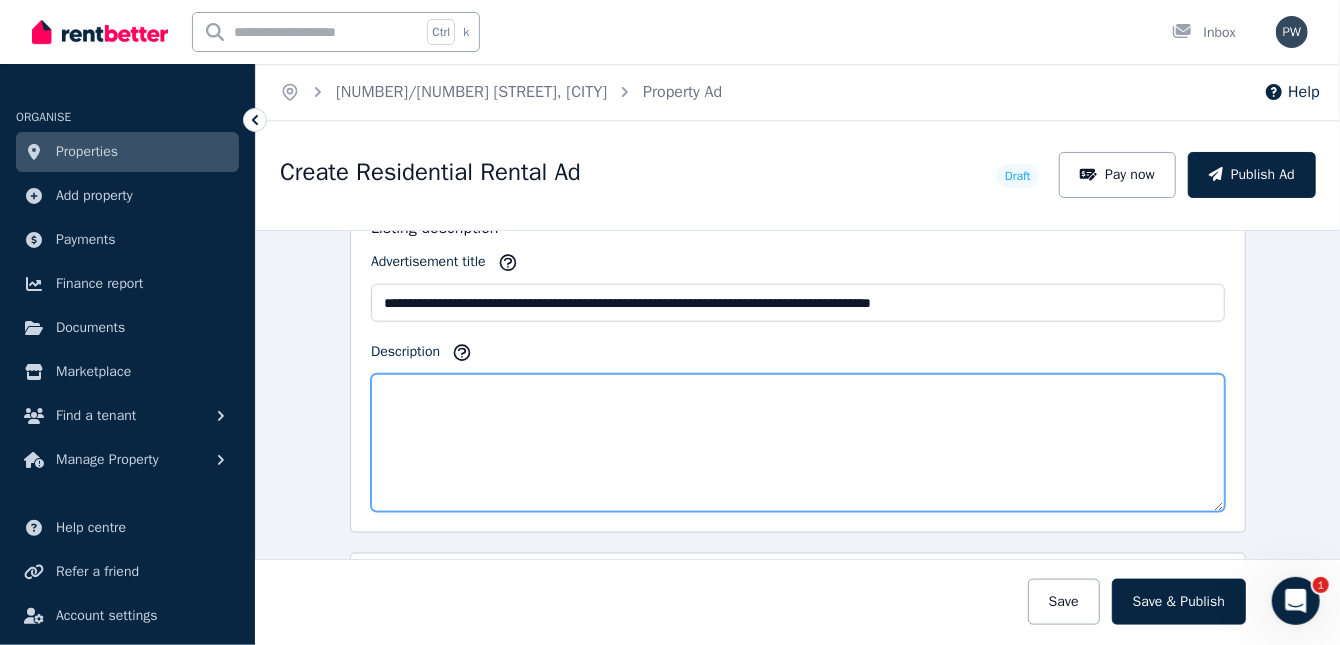 click on "Description" at bounding box center [798, 443] 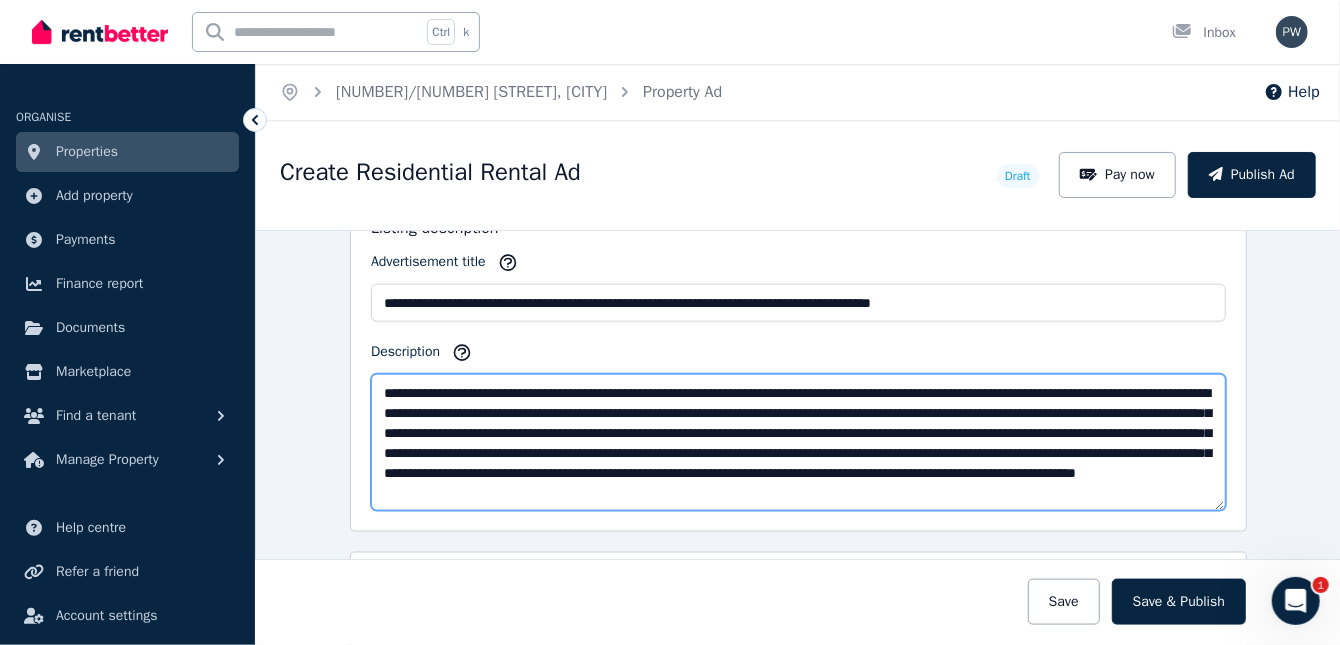 scroll, scrollTop: 0, scrollLeft: 0, axis: both 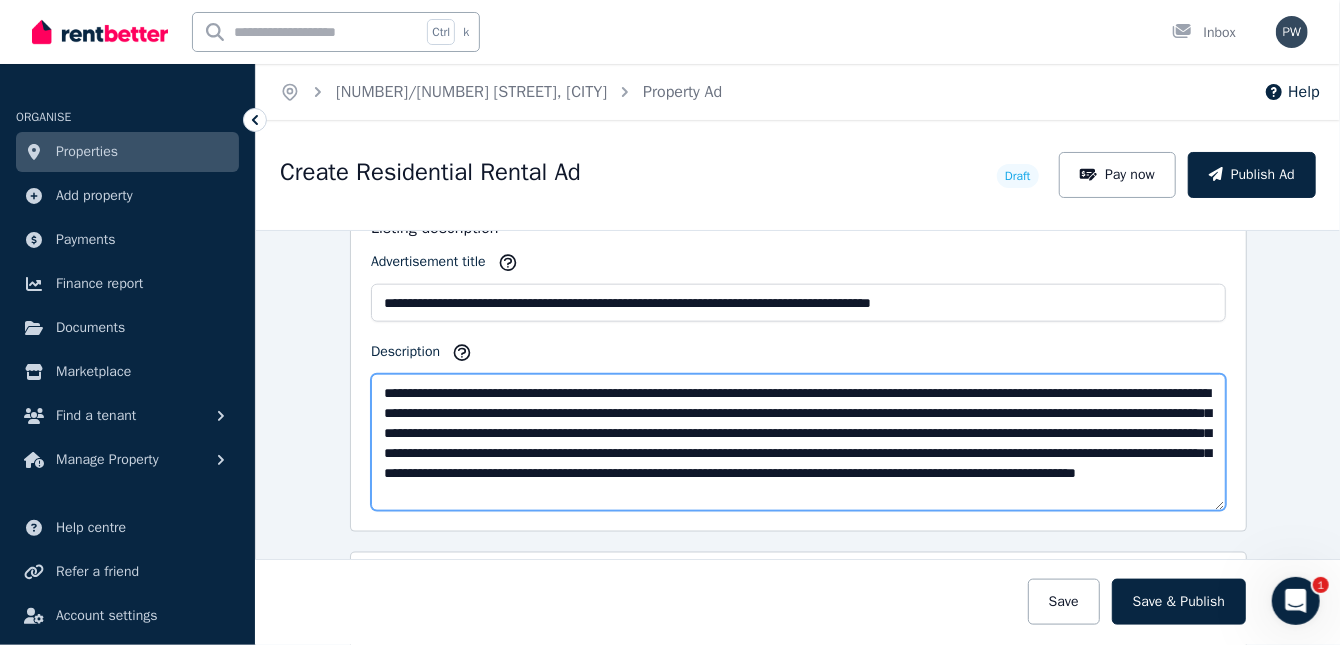 click on "**********" at bounding box center (798, 442) 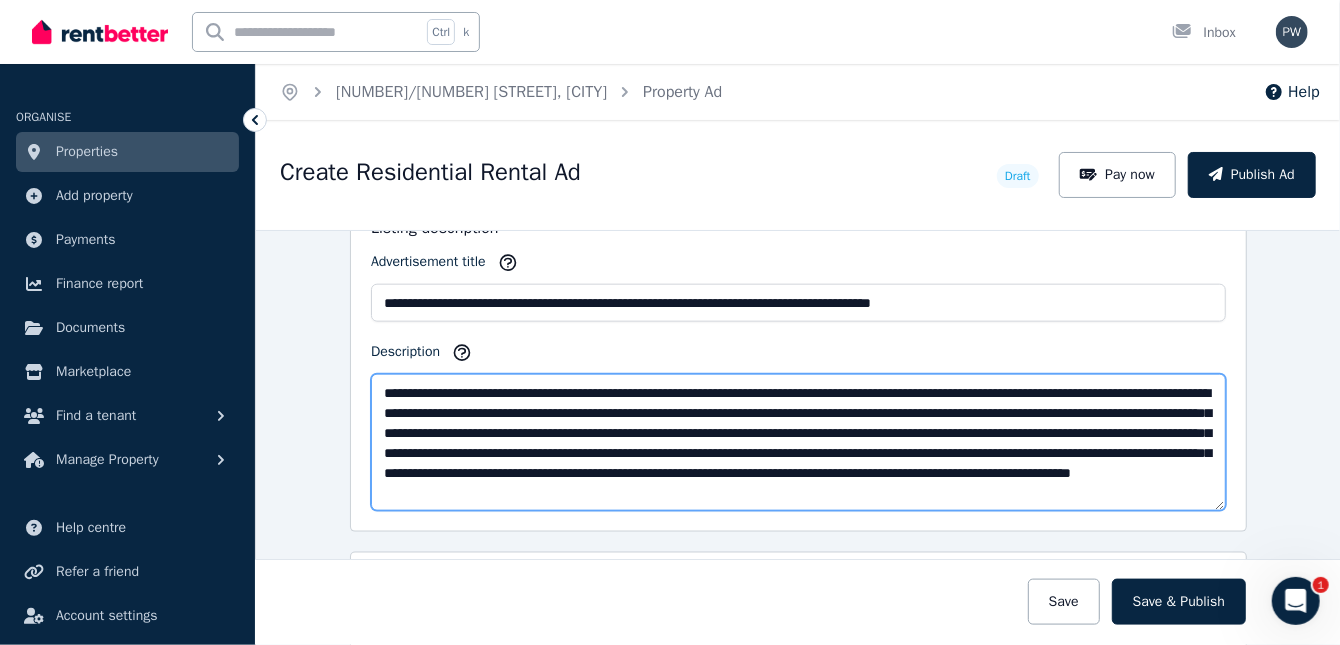 click on "**********" at bounding box center [798, 442] 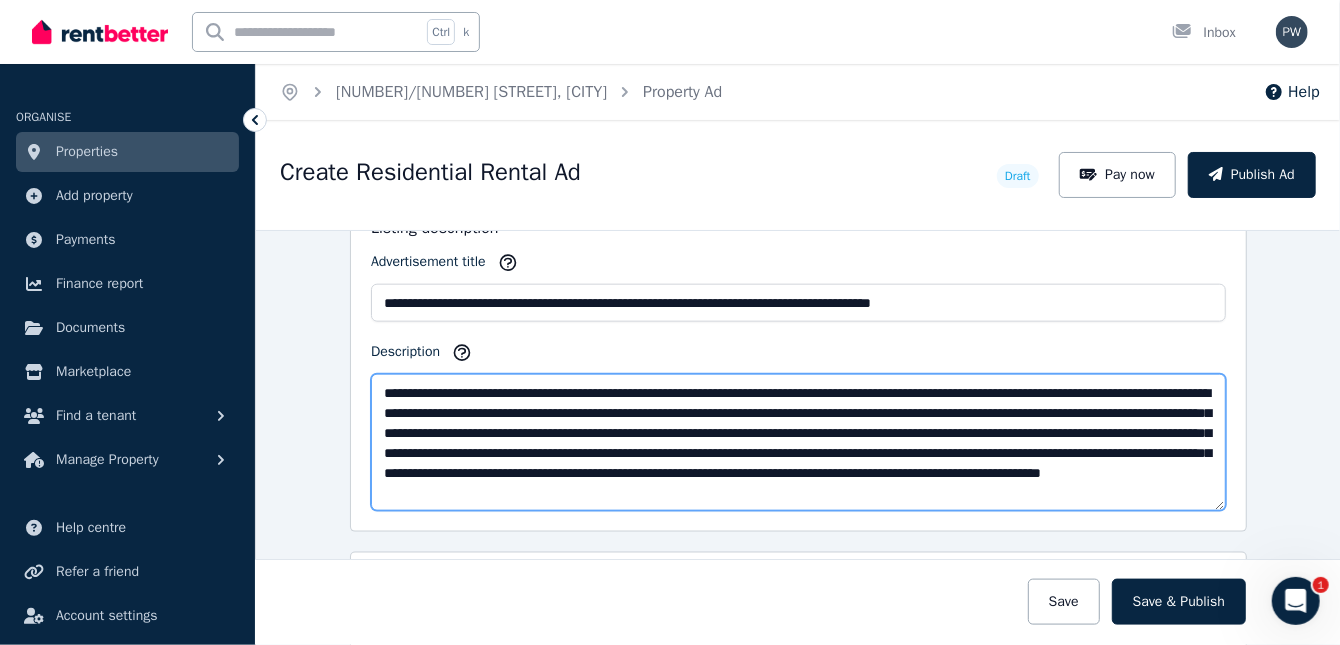 click on "**********" at bounding box center [798, 442] 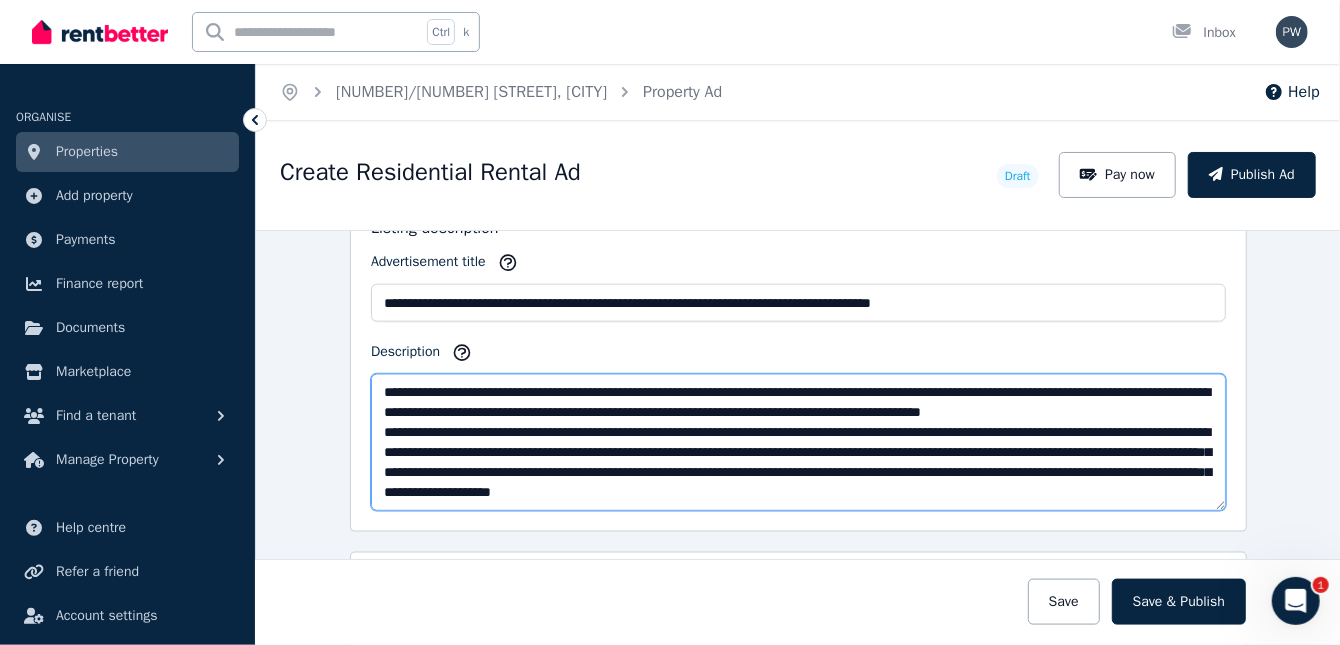 scroll, scrollTop: 19, scrollLeft: 0, axis: vertical 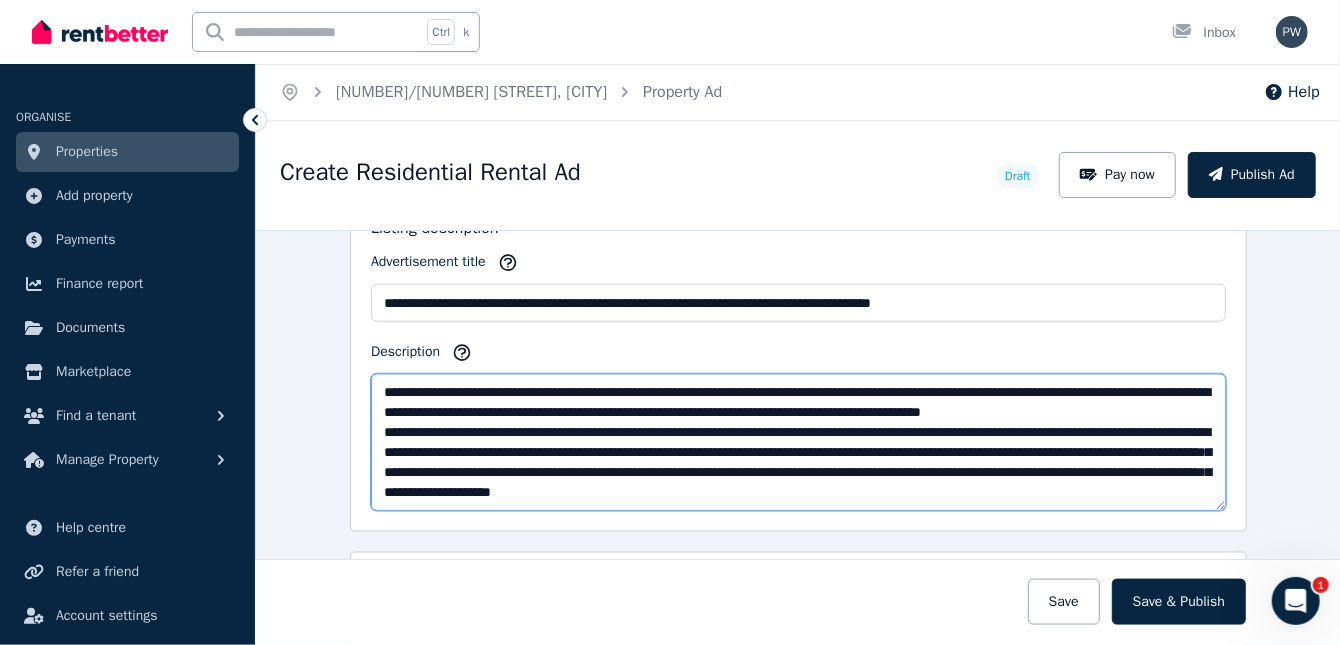 click on "**********" at bounding box center [798, 442] 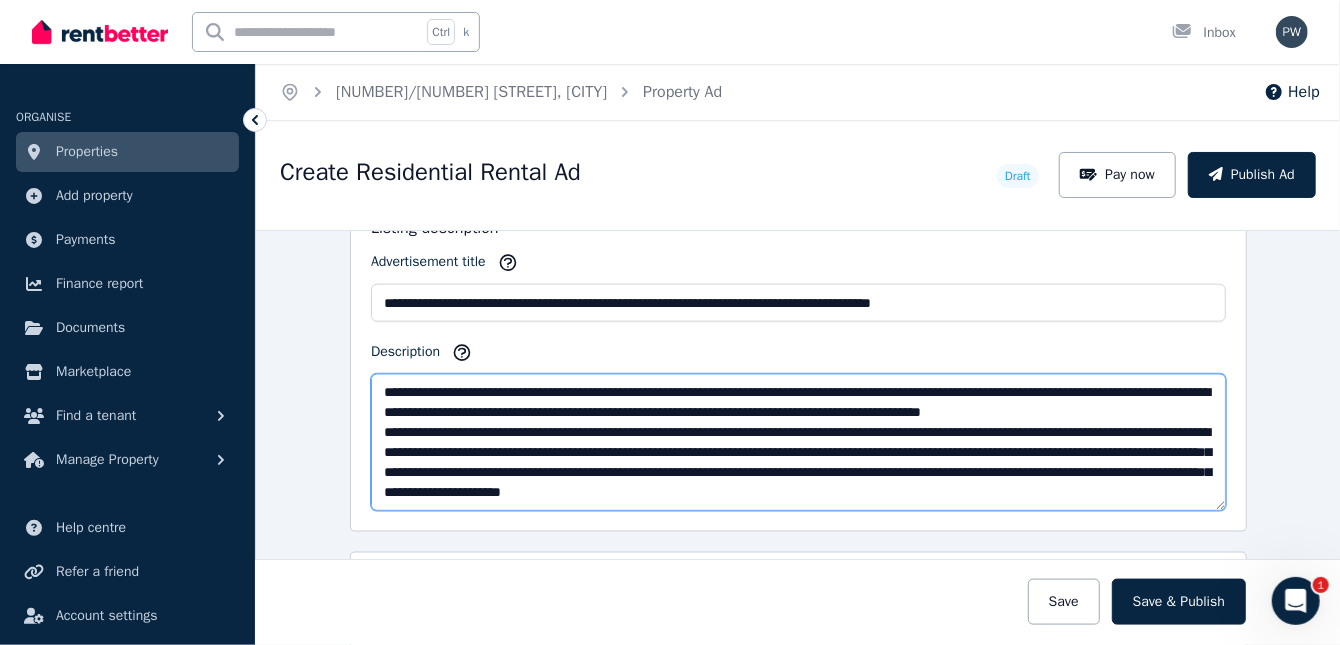 click on "**********" at bounding box center (798, 442) 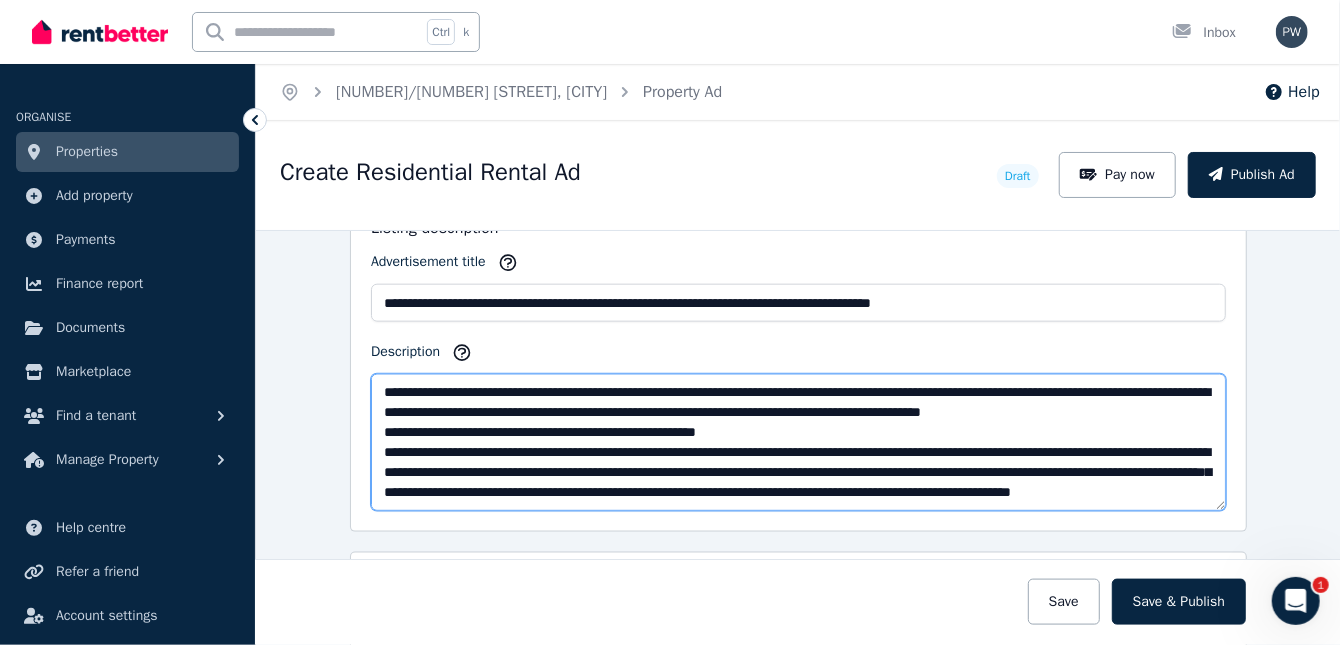 click on "**********" at bounding box center [798, 442] 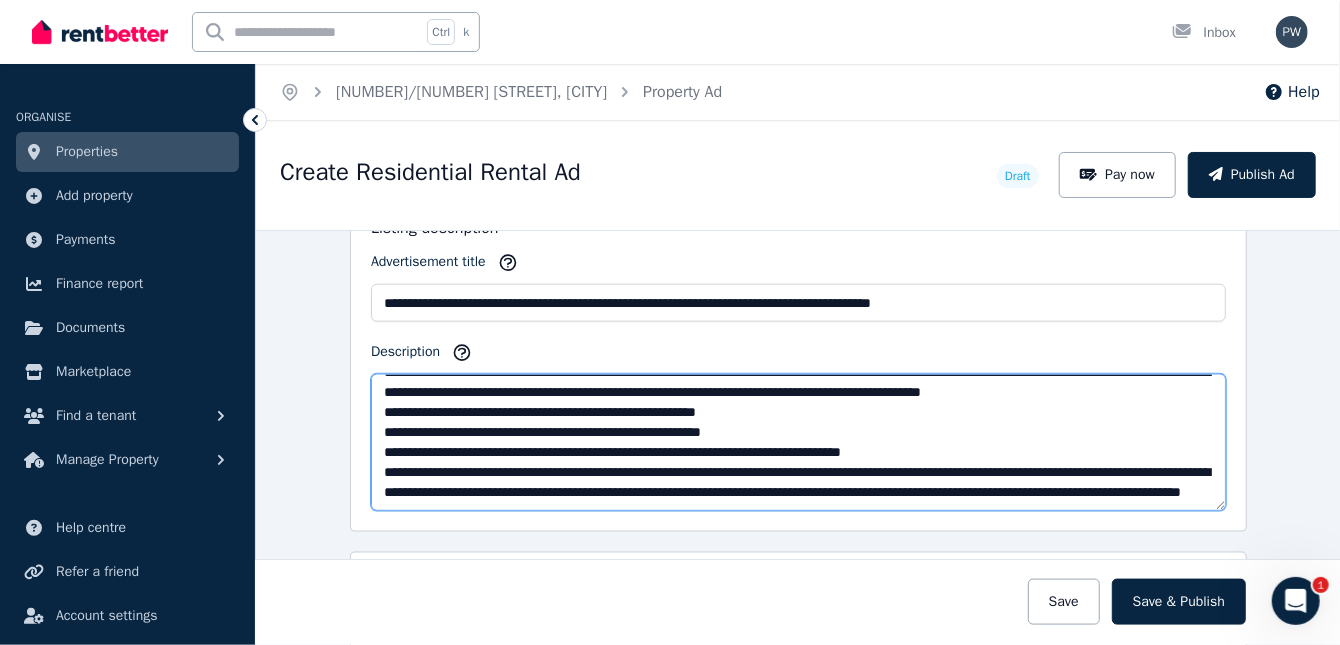 scroll, scrollTop: 59, scrollLeft: 0, axis: vertical 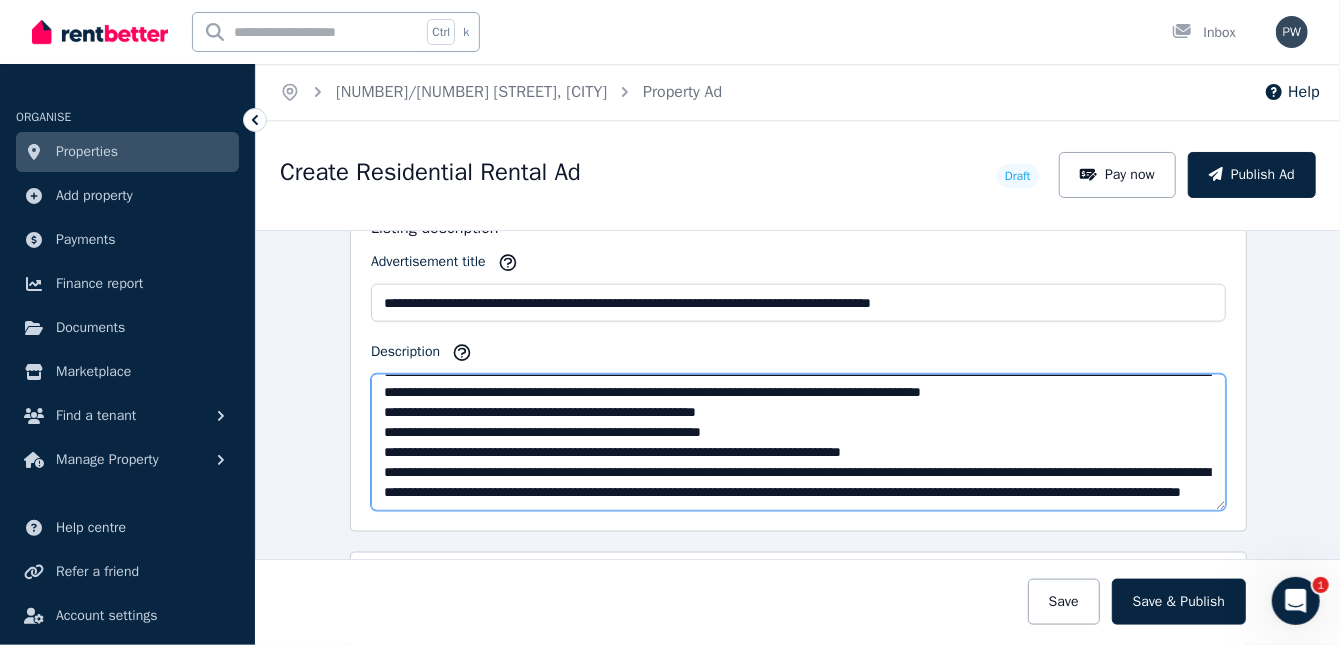 click on "**********" at bounding box center (798, 442) 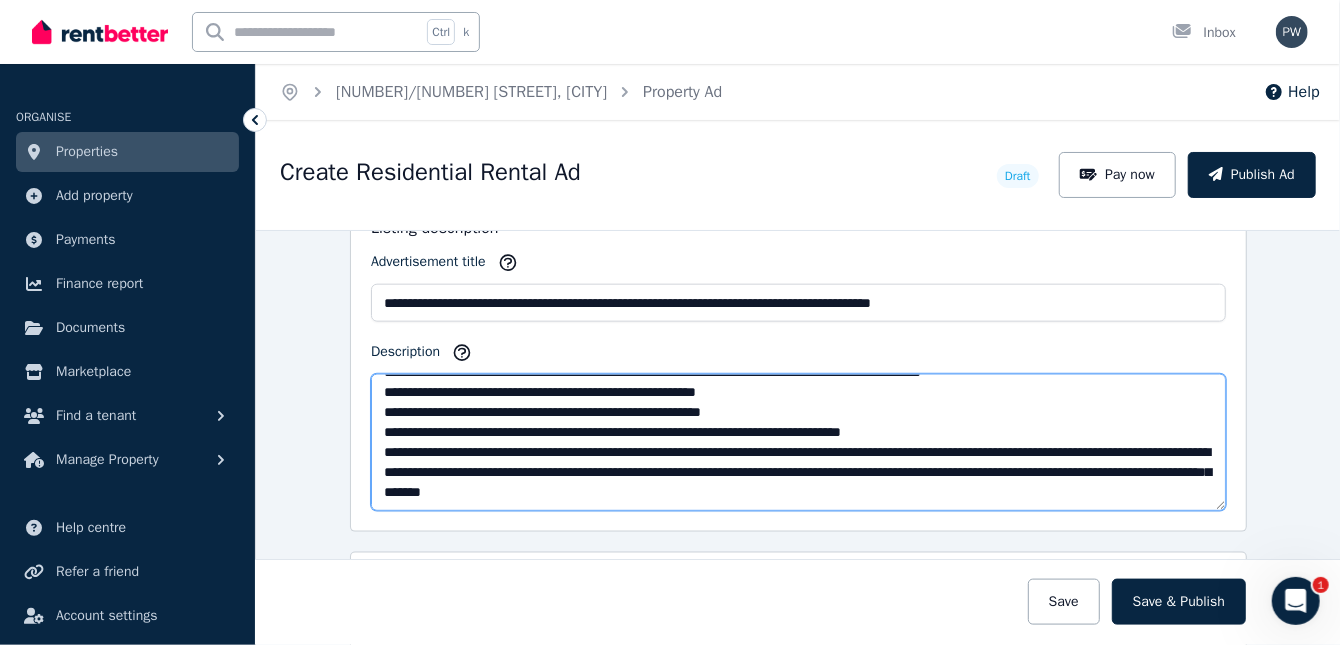 click on "**********" at bounding box center (798, 442) 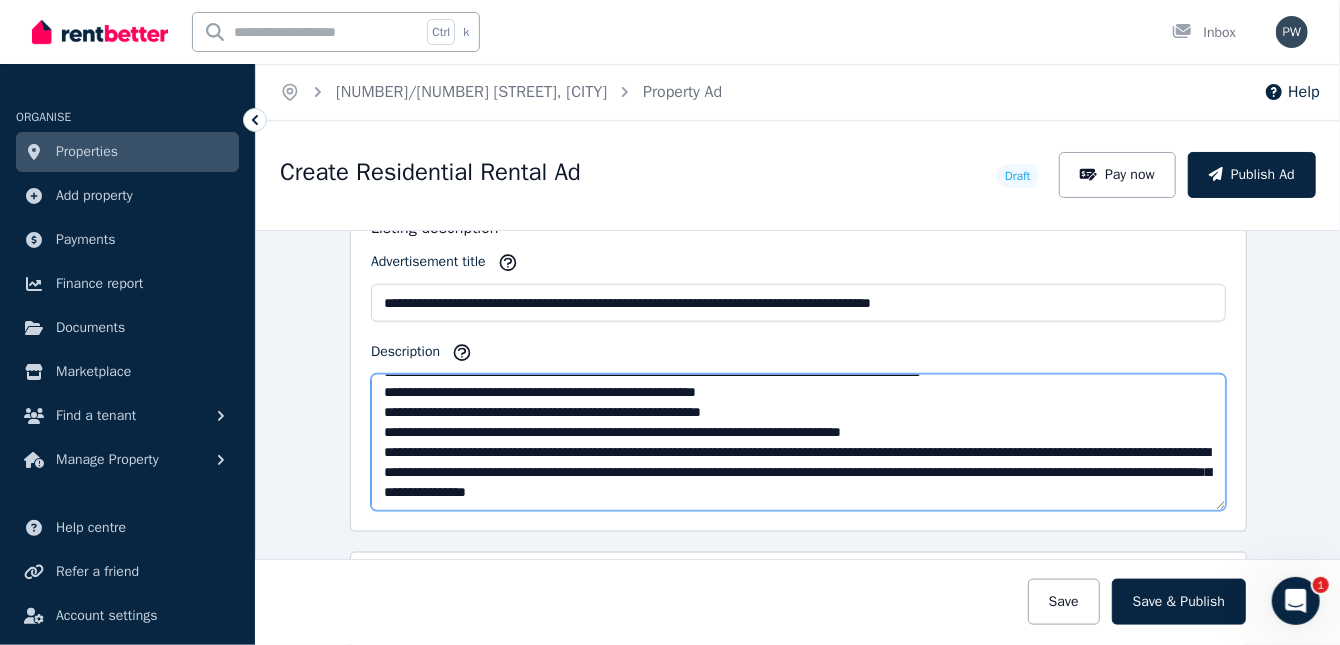 click on "**********" at bounding box center (798, 442) 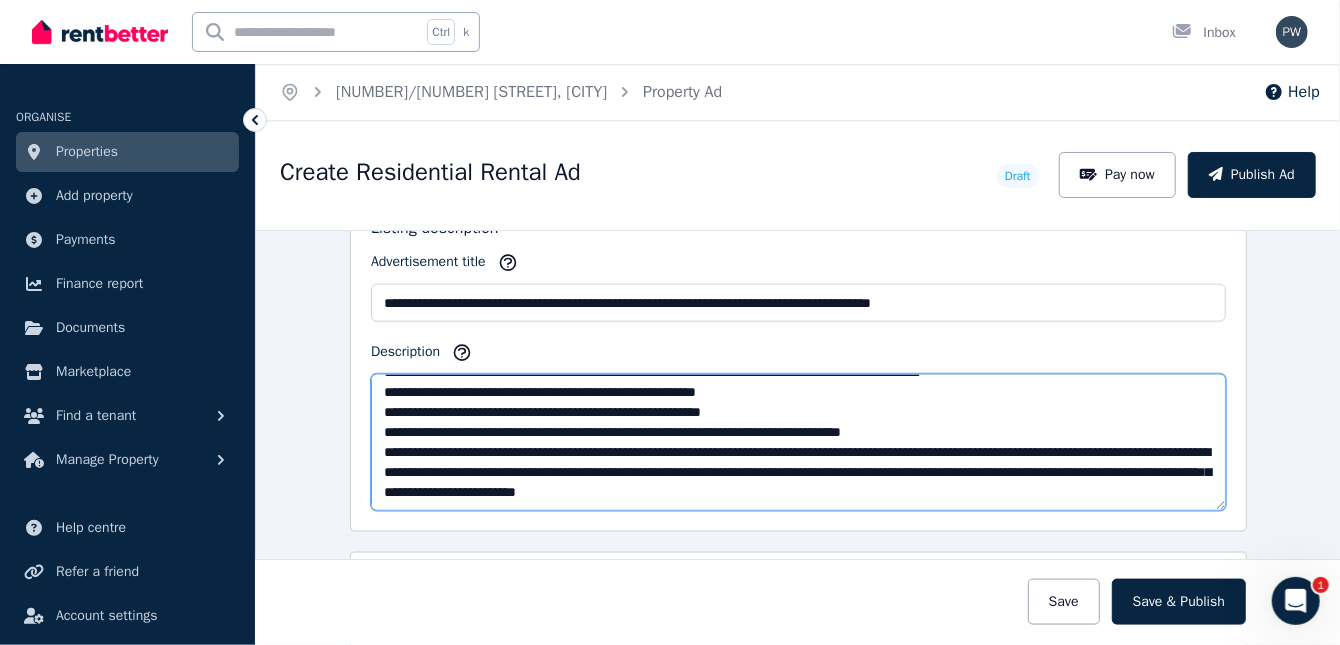 click on "**********" at bounding box center (798, 442) 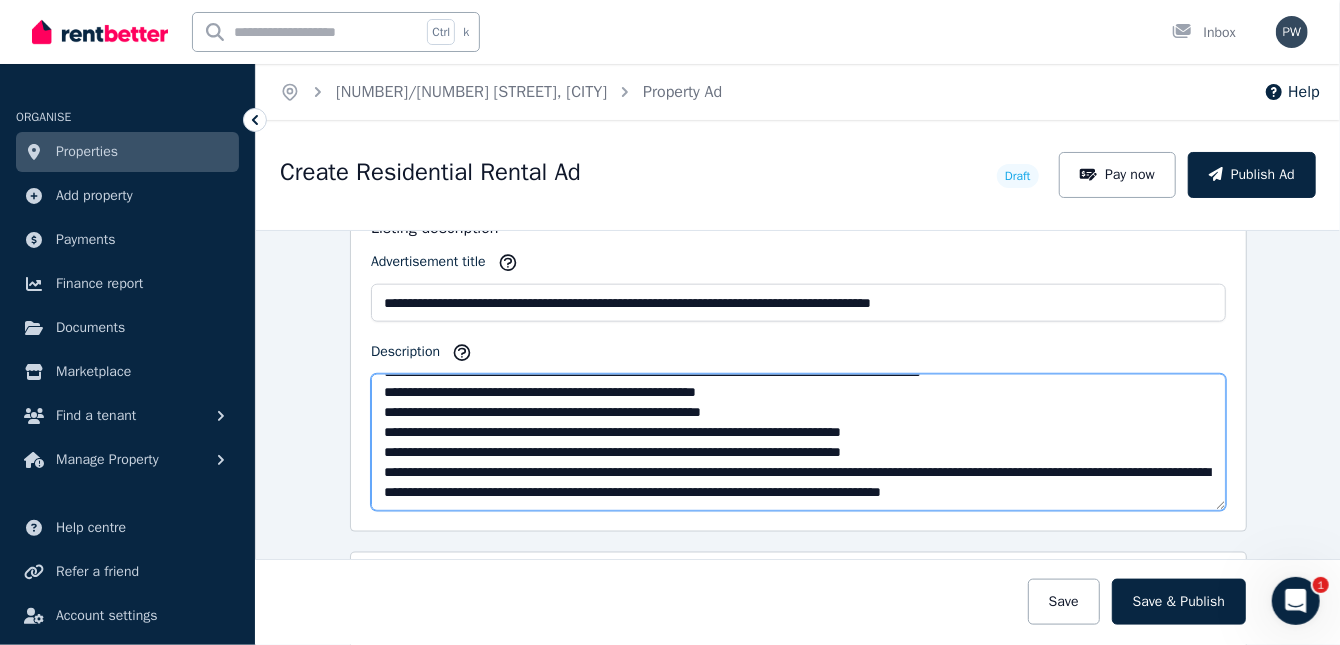 click on "**********" at bounding box center (798, 442) 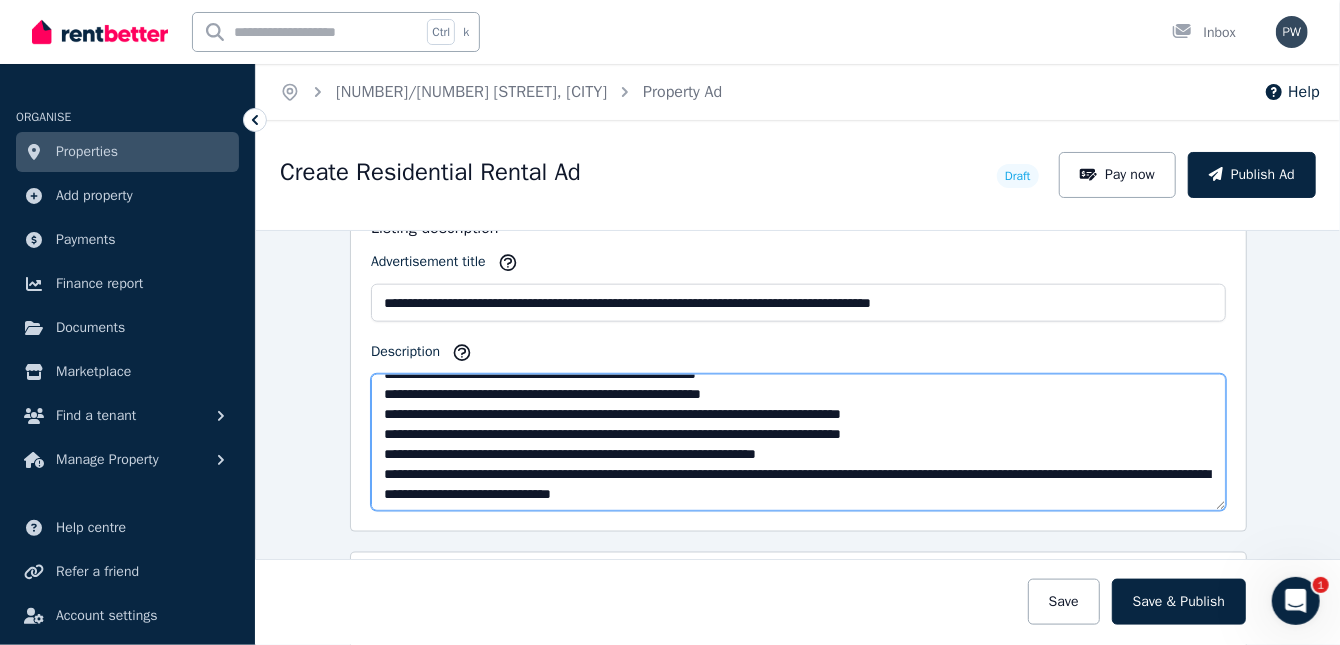 scroll, scrollTop: 80, scrollLeft: 0, axis: vertical 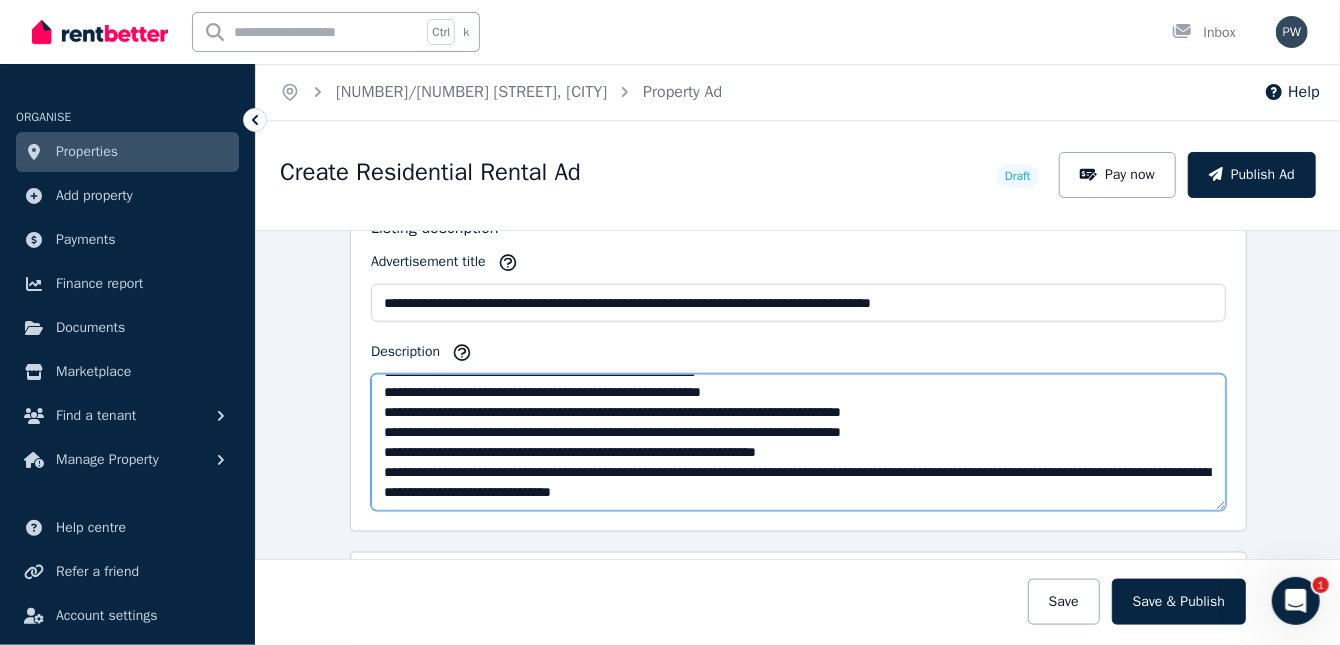 click on "**********" at bounding box center (798, 442) 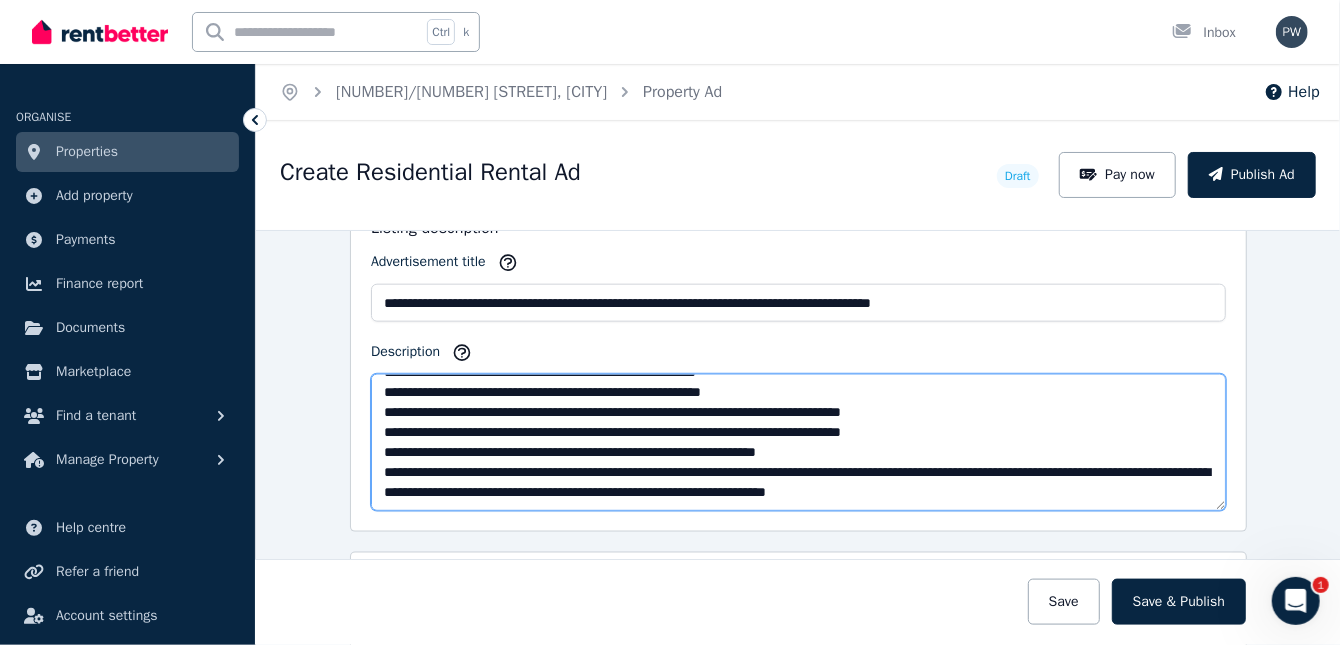click on "**********" at bounding box center [798, 442] 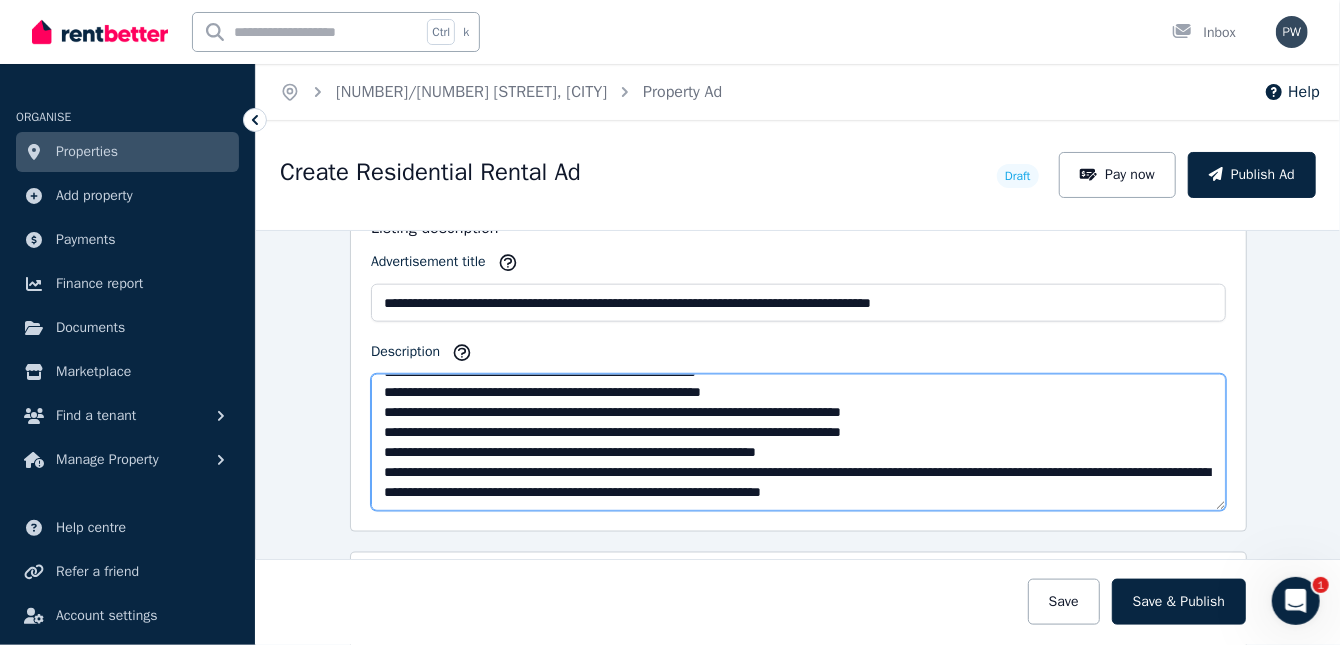 click on "**********" at bounding box center (798, 442) 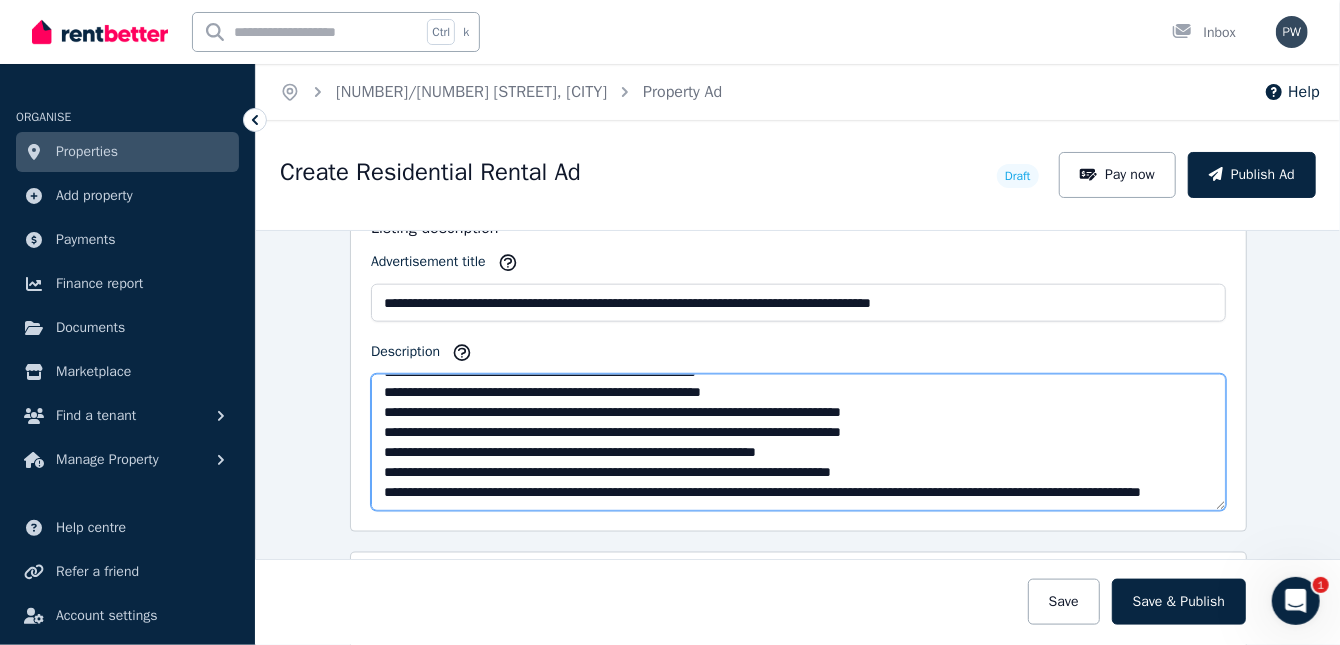 click on "**********" at bounding box center (798, 442) 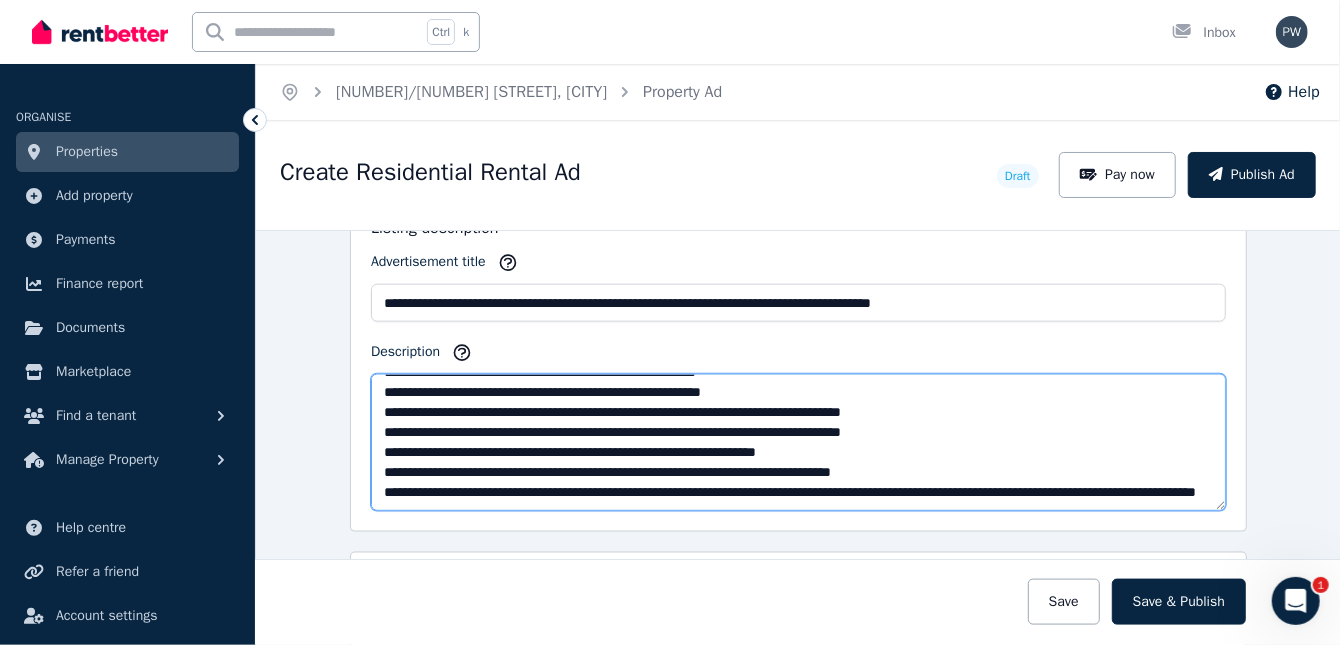 scroll, scrollTop: 99, scrollLeft: 0, axis: vertical 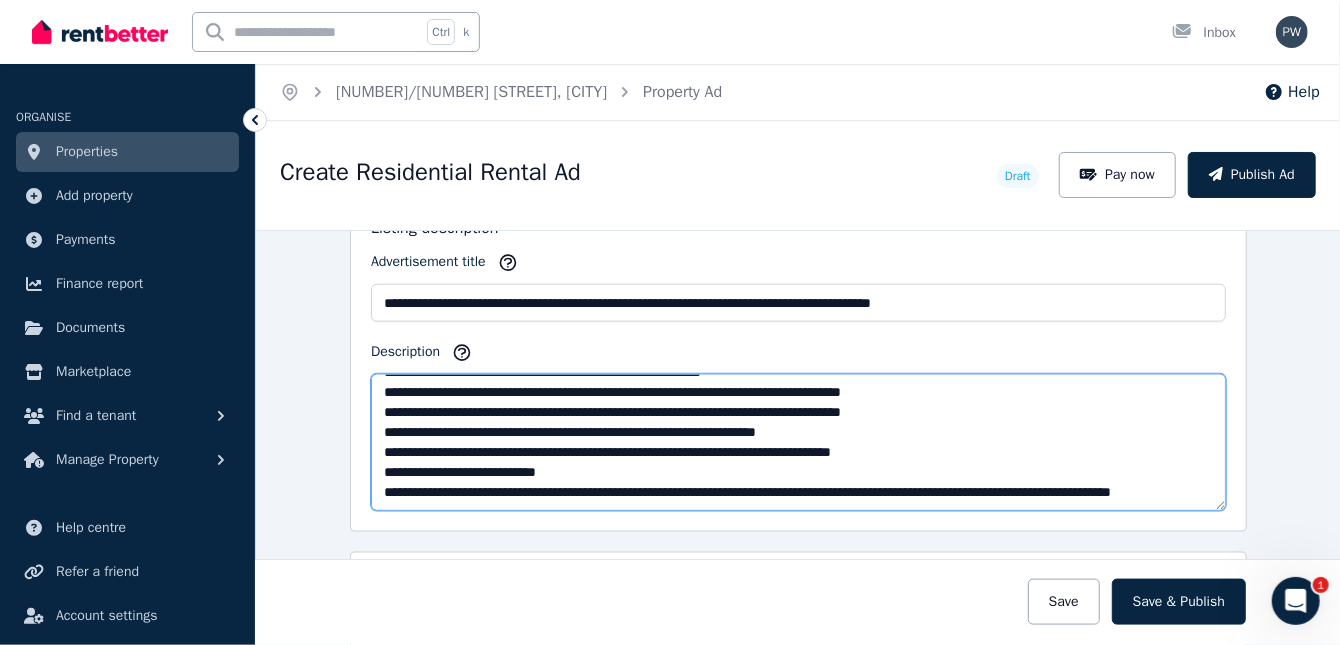 click on "**********" at bounding box center (798, 442) 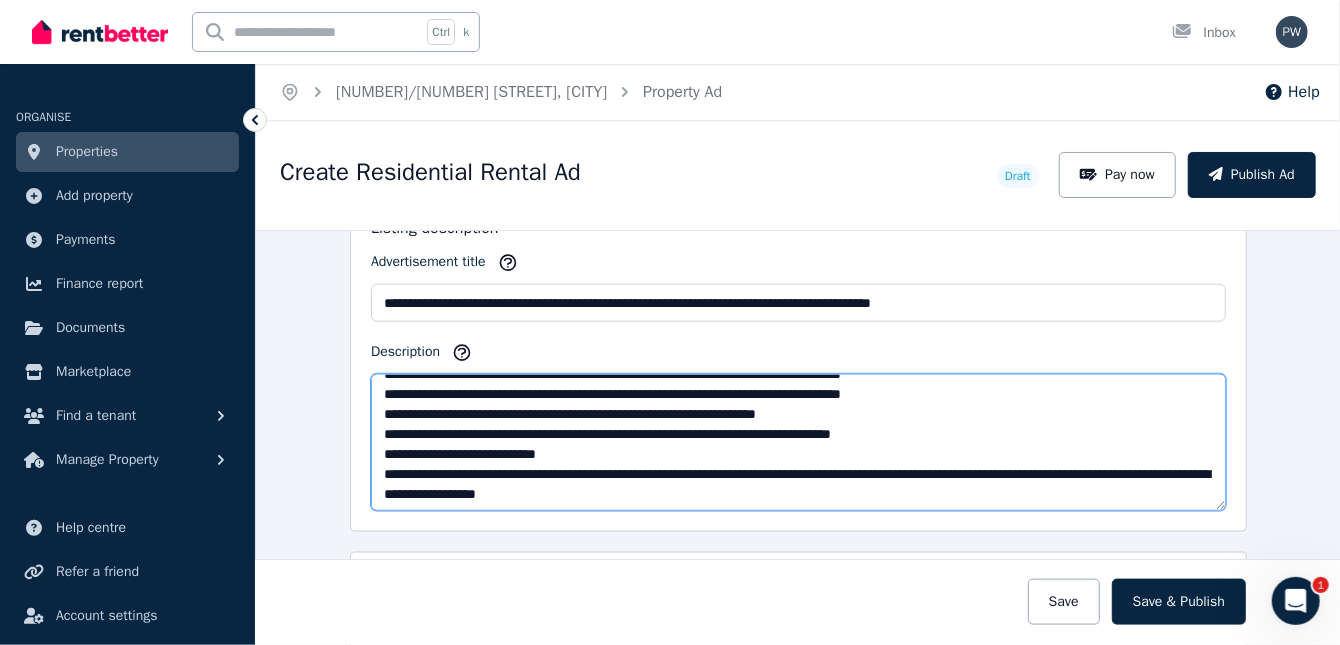 click on "**********" at bounding box center (798, 442) 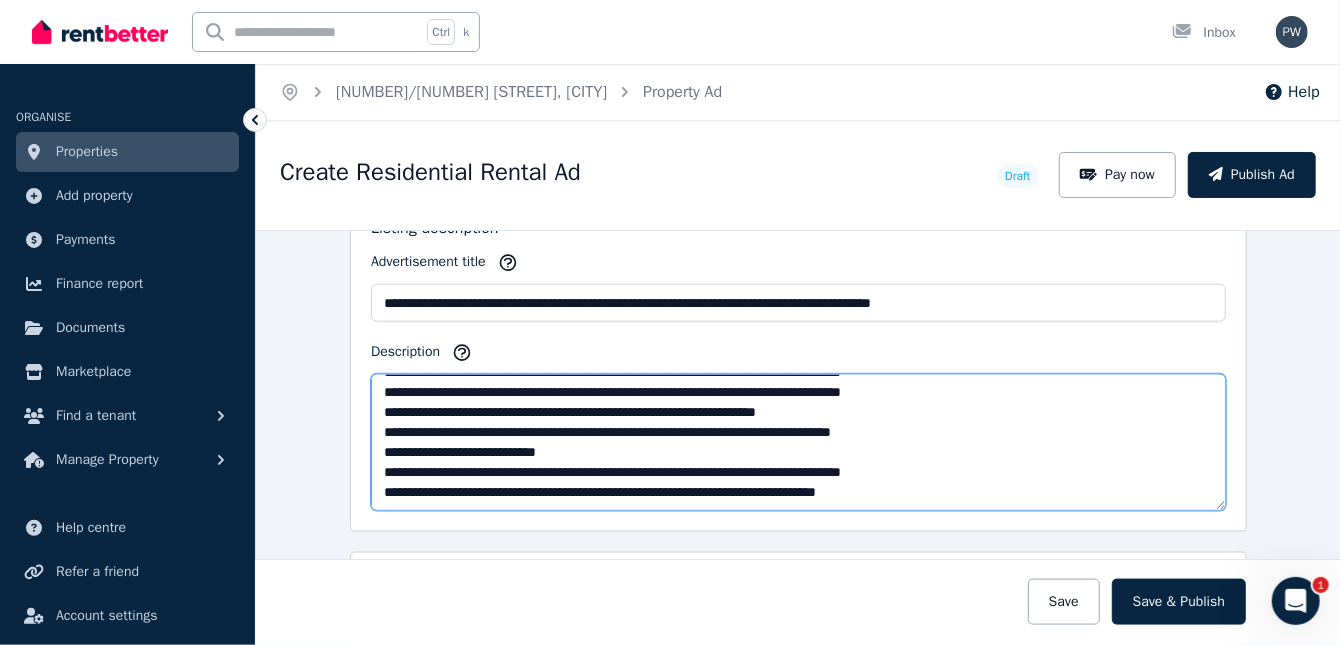 scroll, scrollTop: 120, scrollLeft: 0, axis: vertical 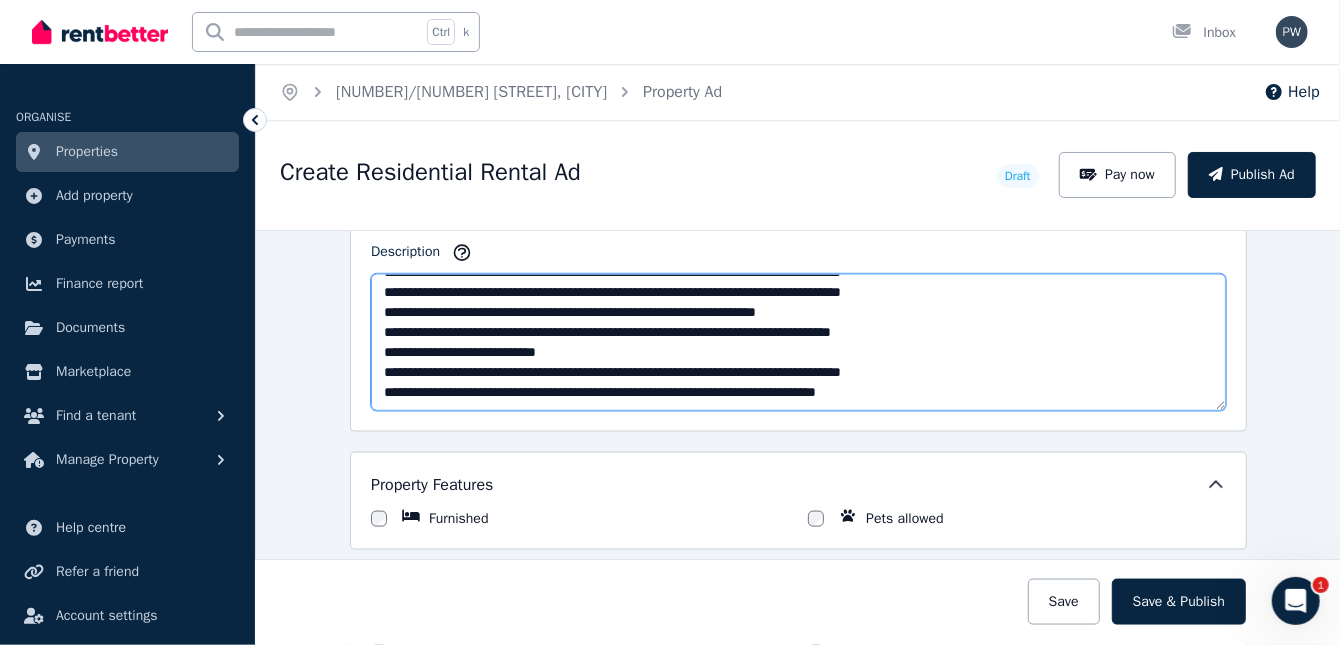 click on "**********" at bounding box center [798, 342] 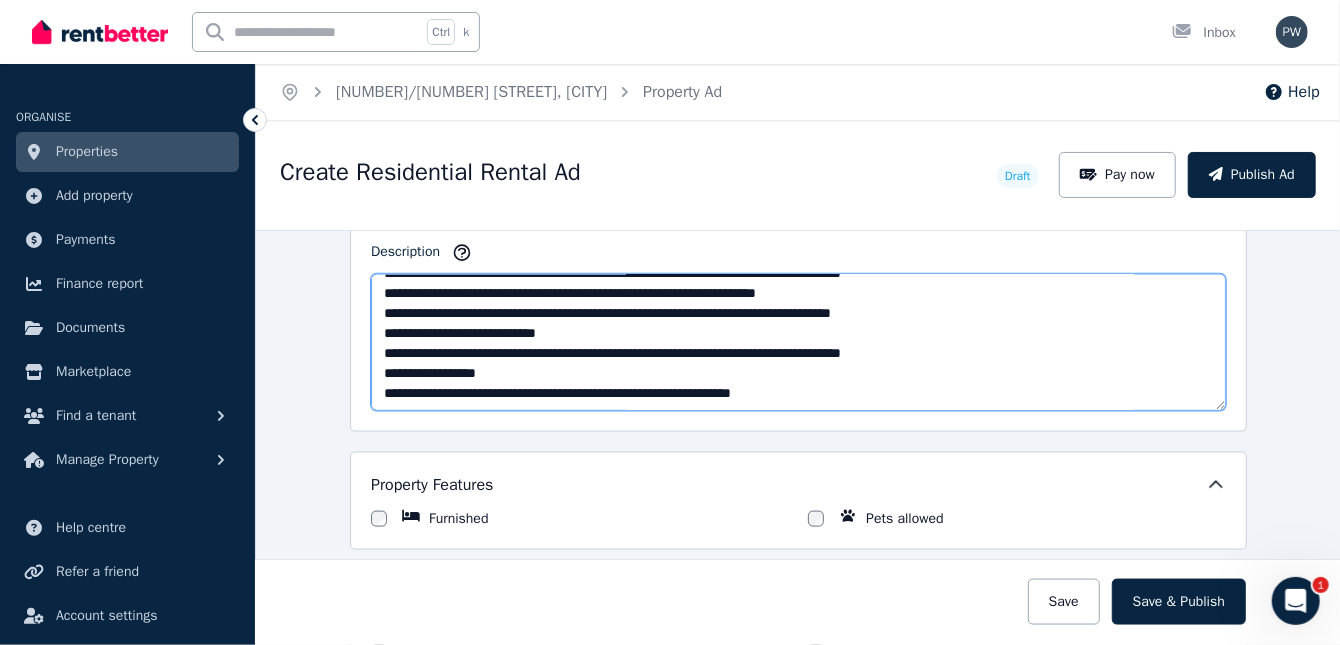 scroll, scrollTop: 131, scrollLeft: 0, axis: vertical 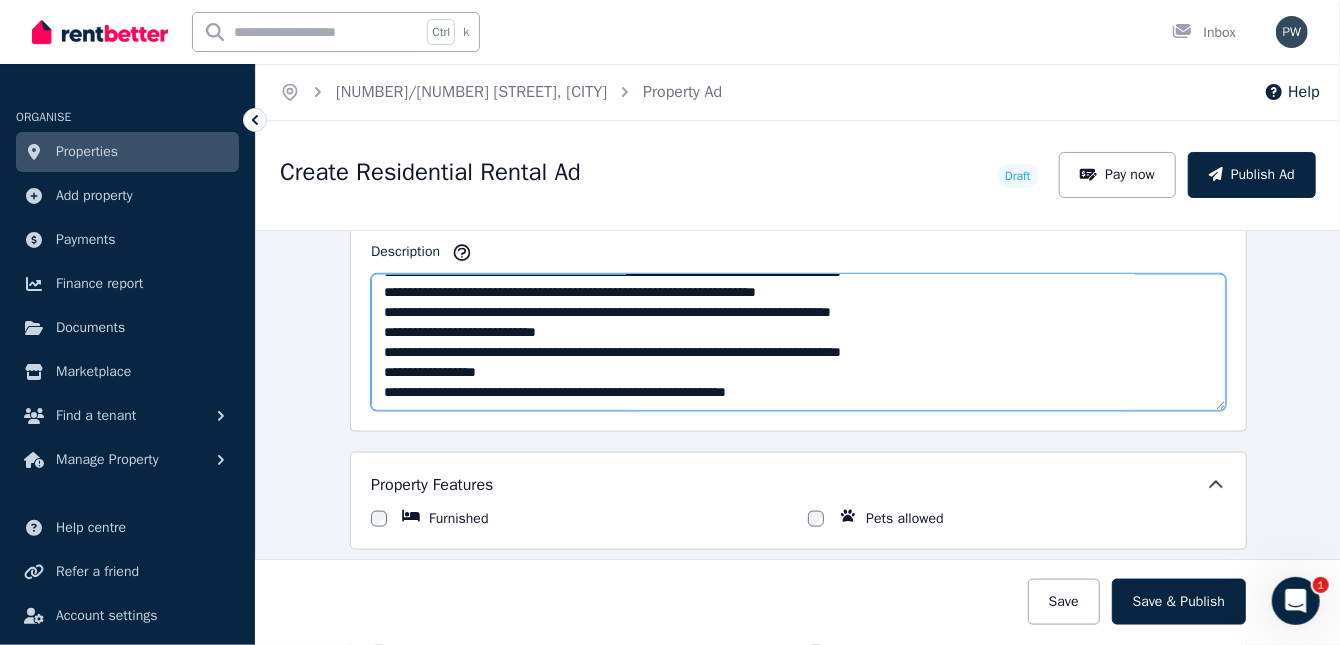 click on "**********" at bounding box center [798, 342] 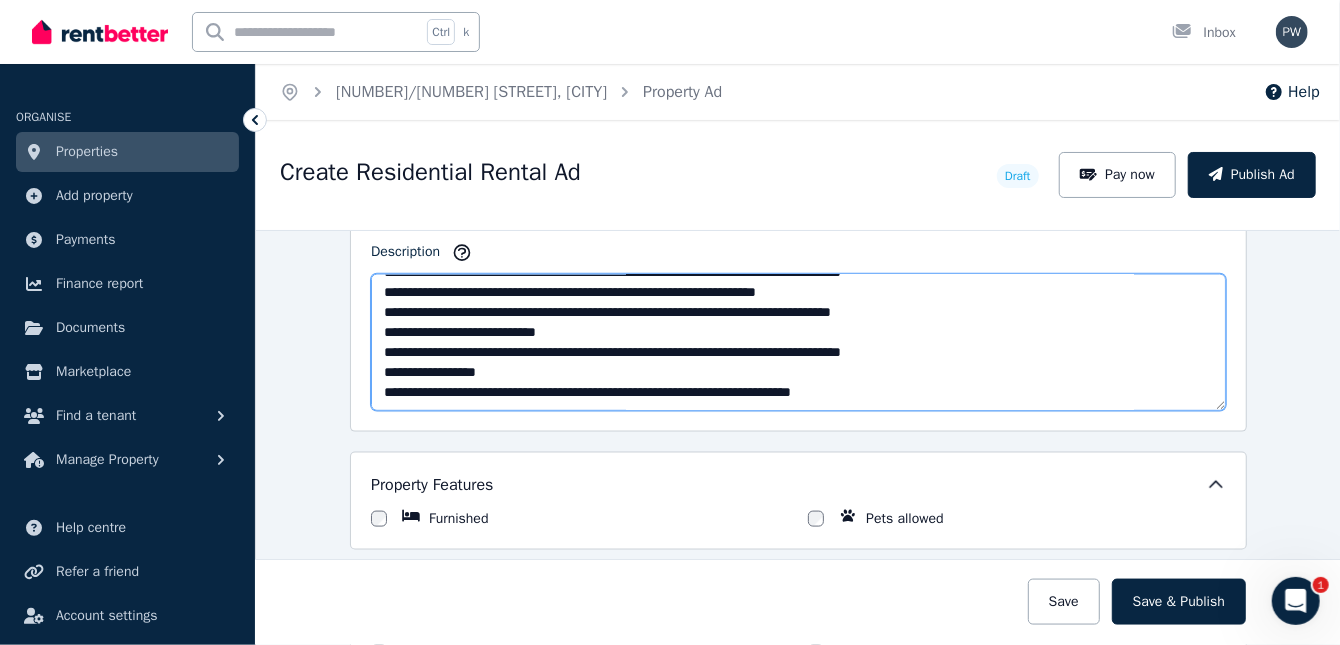 click on "**********" at bounding box center [798, 342] 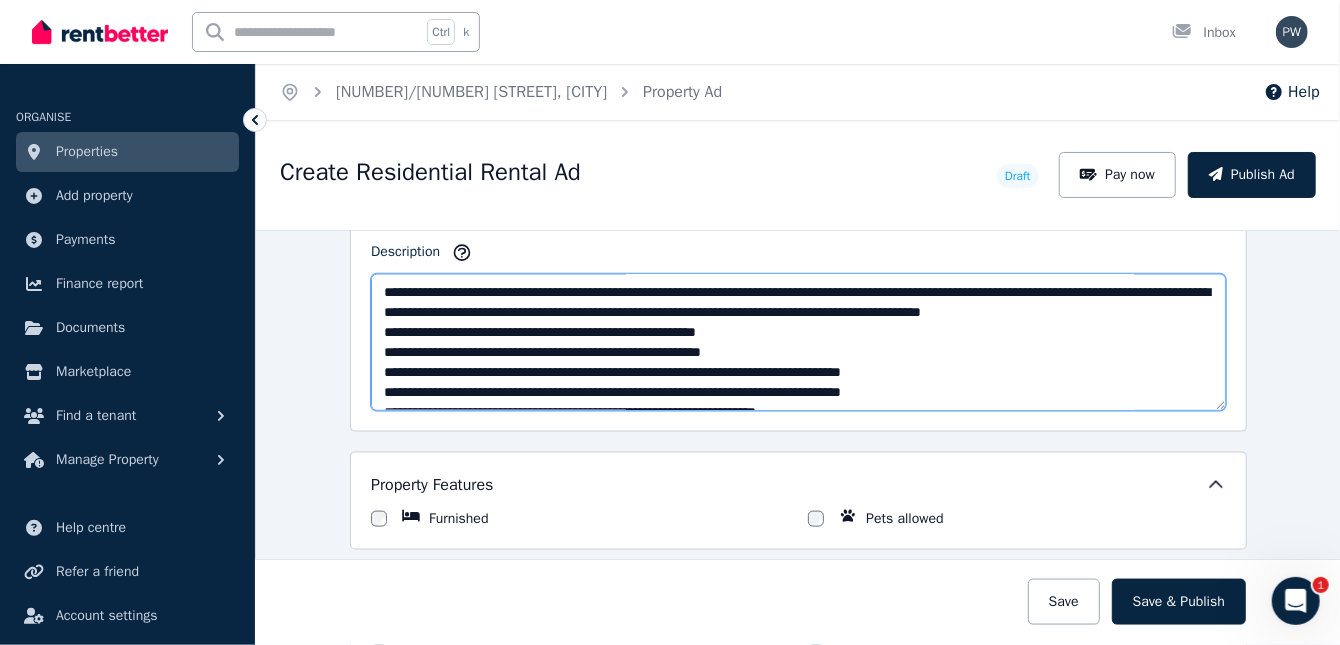 scroll, scrollTop: 0, scrollLeft: 0, axis: both 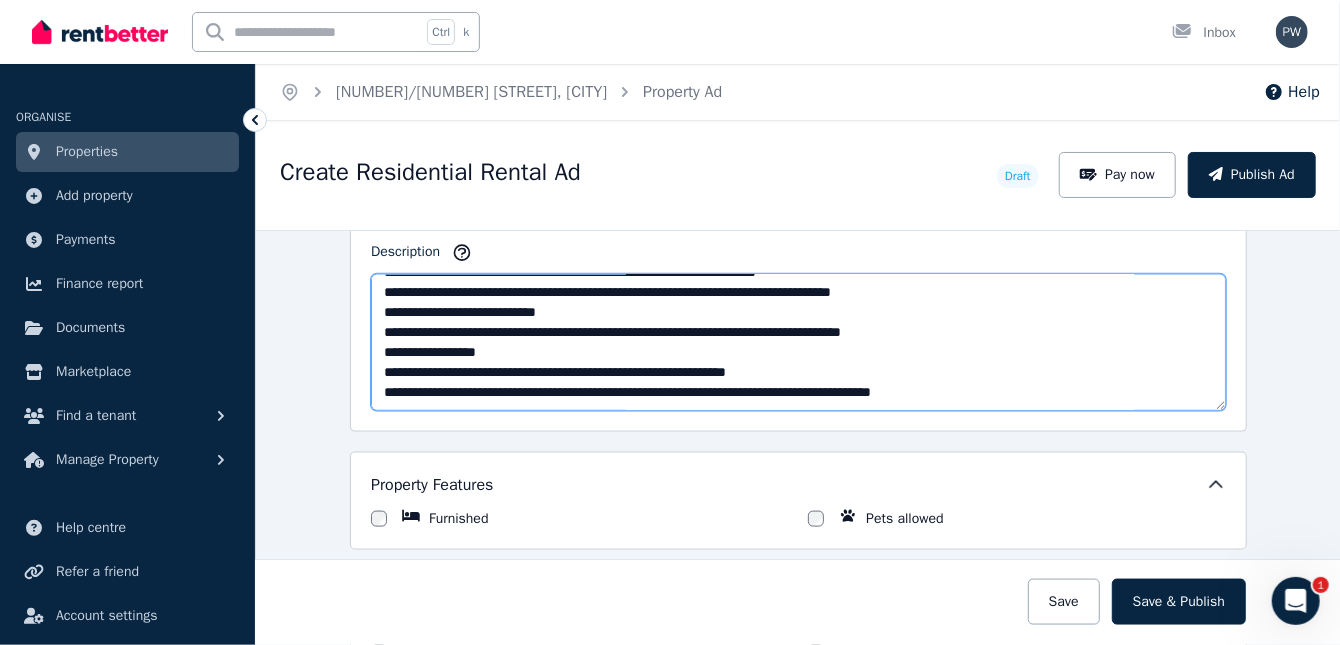 click on "Description" at bounding box center [798, 342] 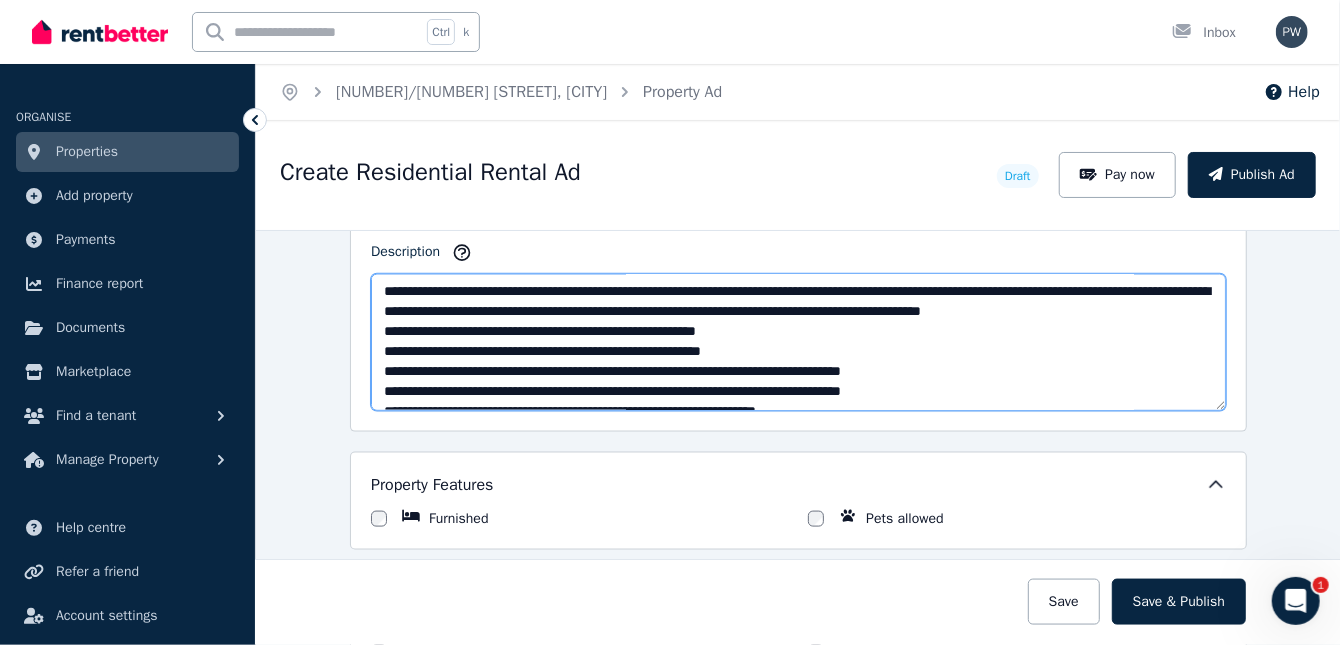 scroll, scrollTop: 0, scrollLeft: 0, axis: both 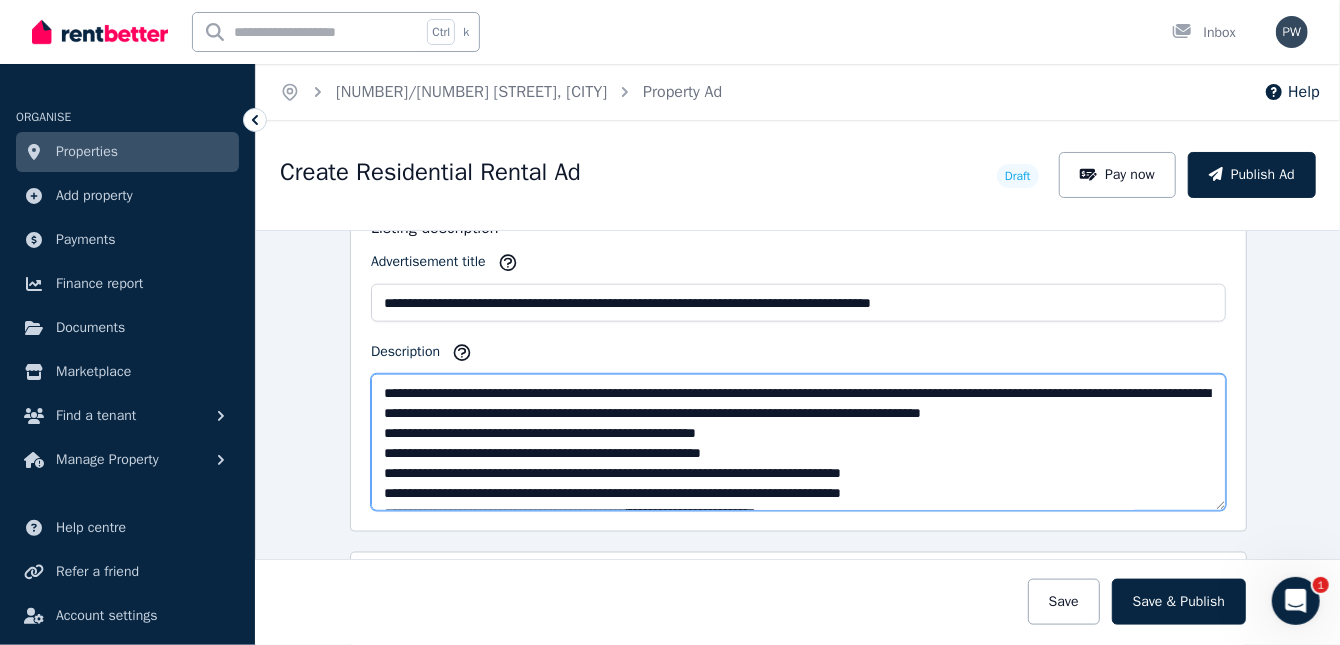click on "Description" at bounding box center (798, 442) 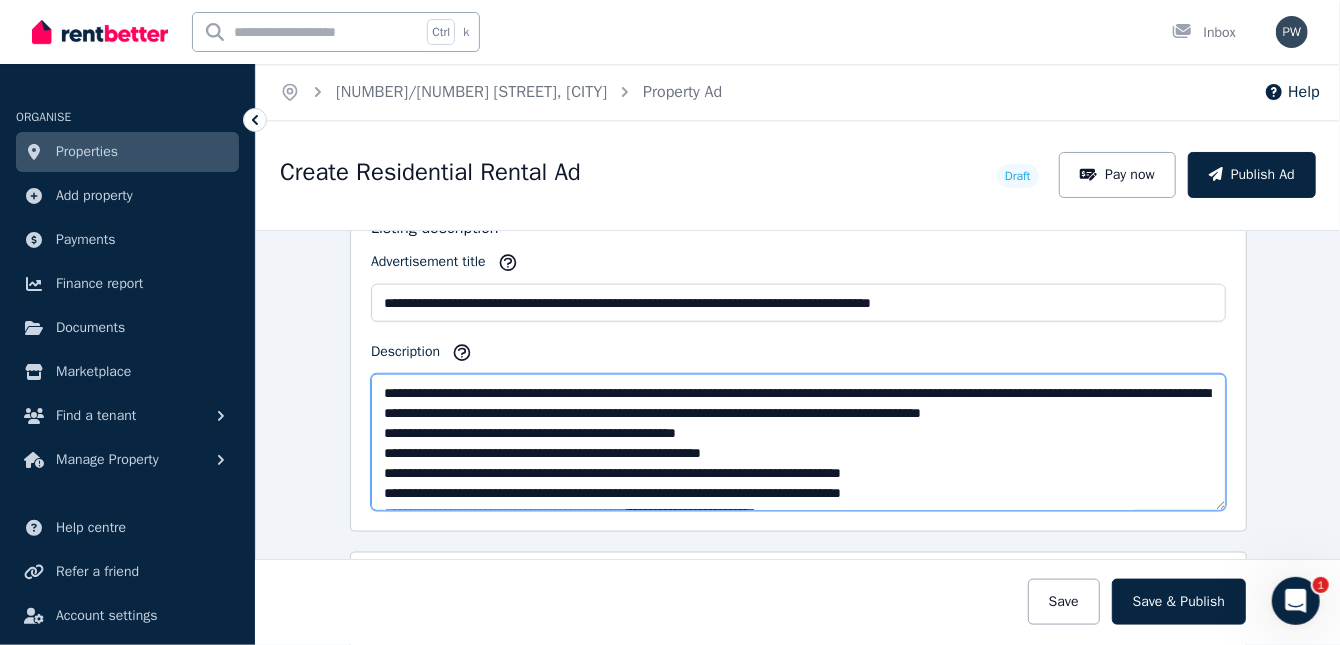 click on "Description" at bounding box center (798, 442) 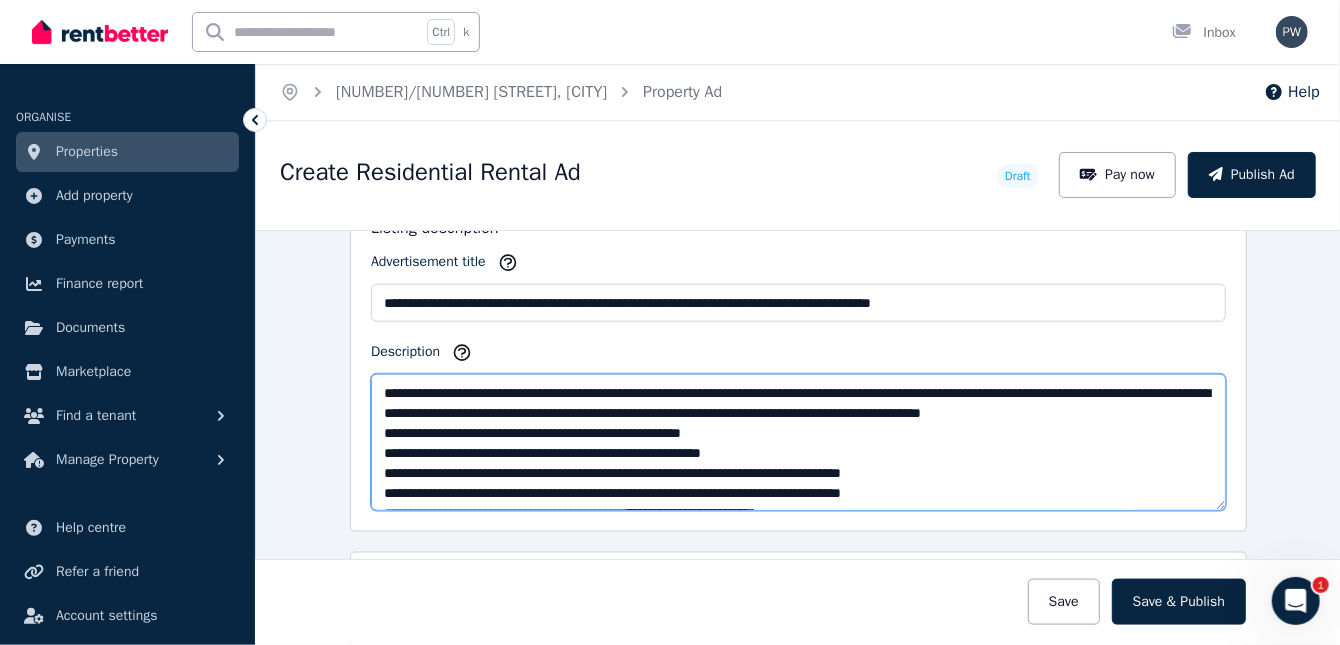 click on "Description" at bounding box center [798, 442] 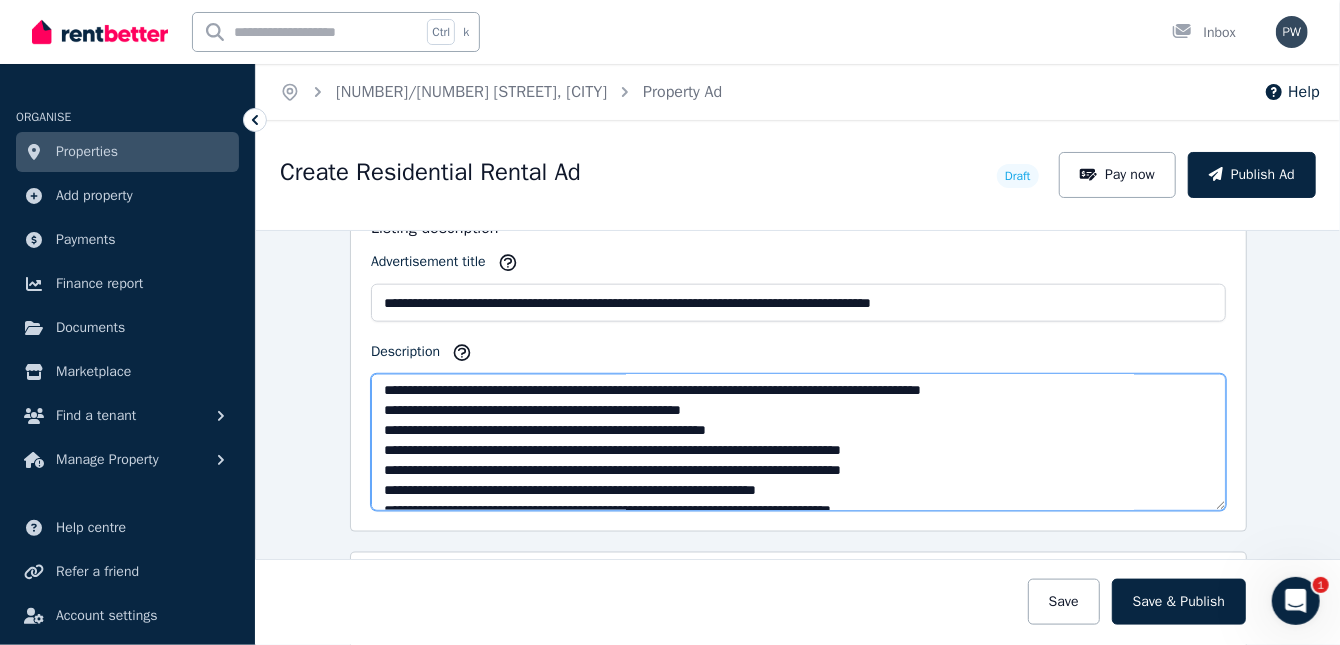 scroll, scrollTop: 40, scrollLeft: 0, axis: vertical 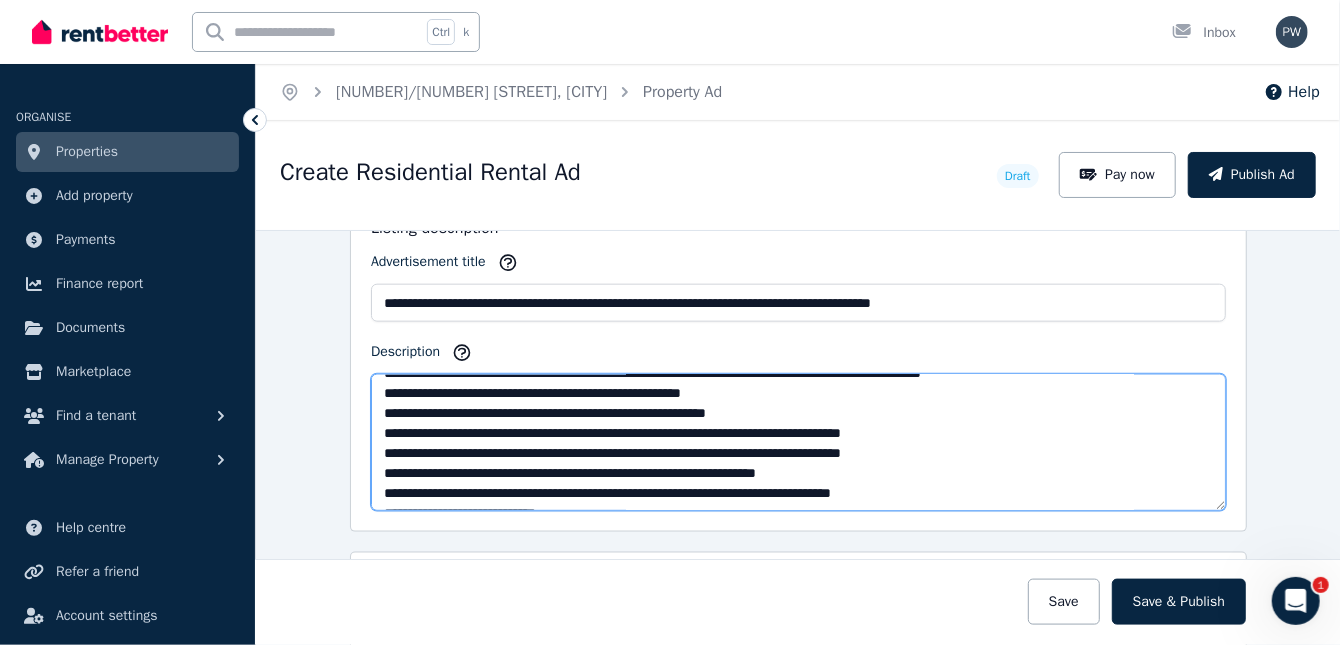 click on "Description" at bounding box center [798, 442] 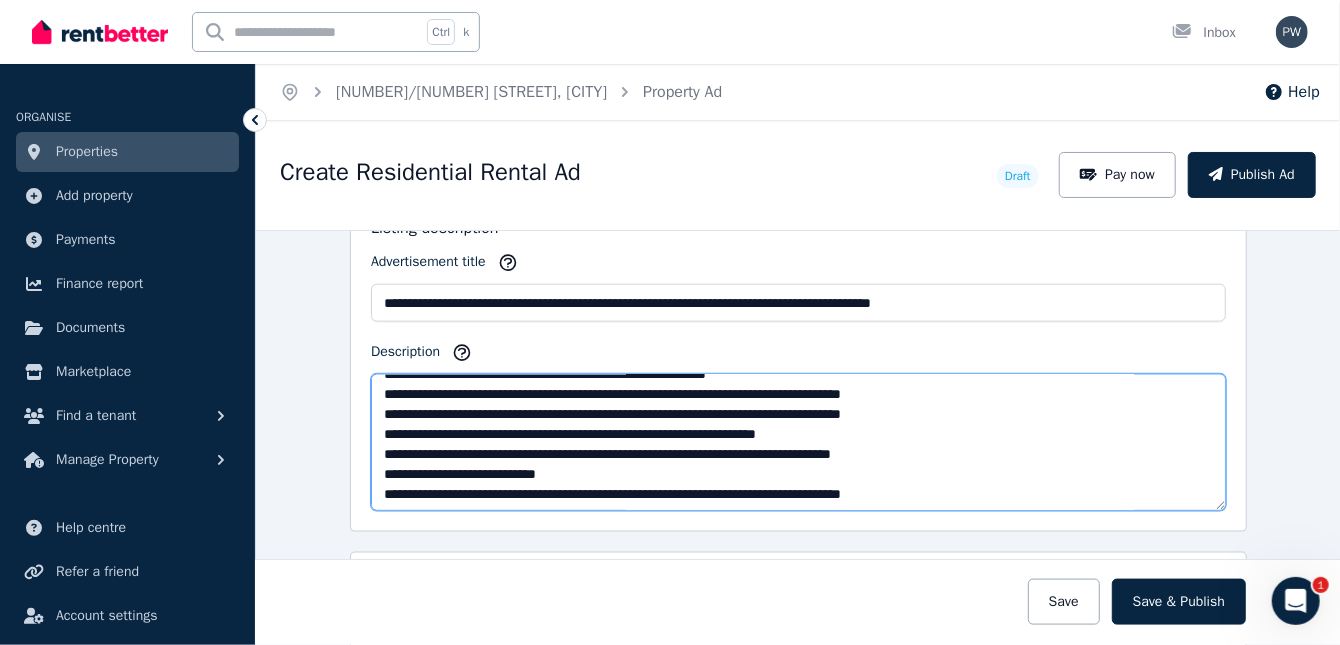 scroll, scrollTop: 80, scrollLeft: 0, axis: vertical 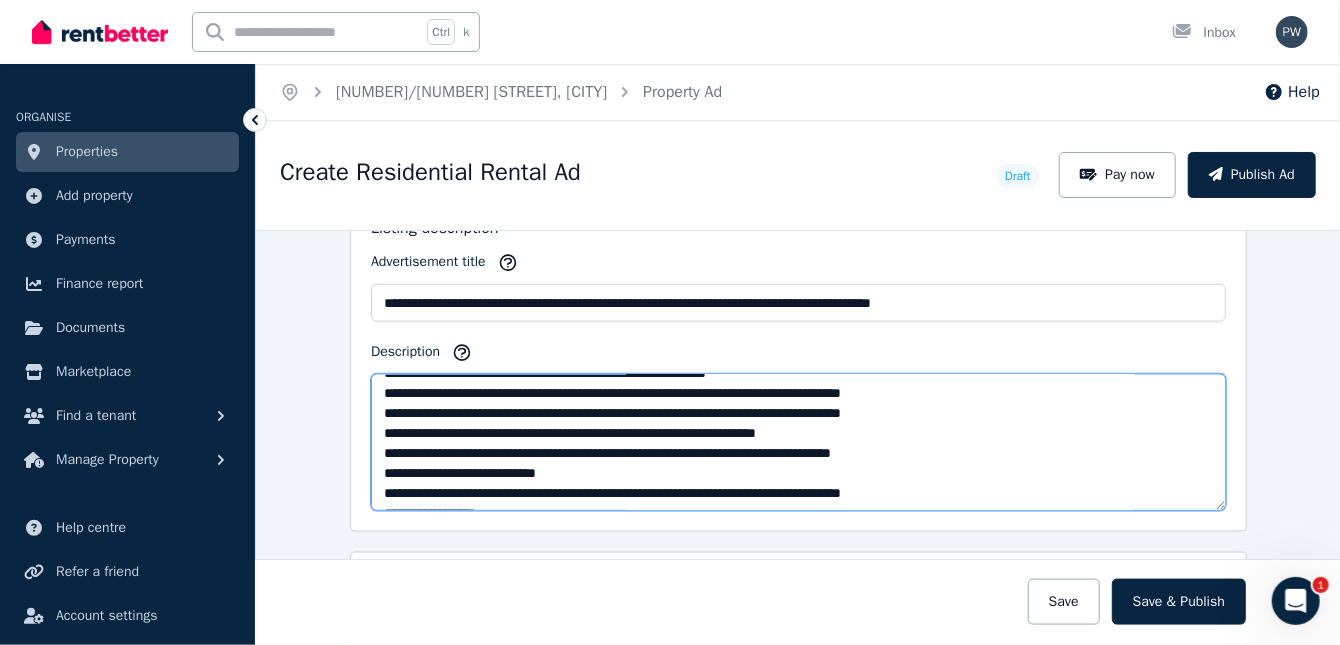 click on "Description" at bounding box center [798, 442] 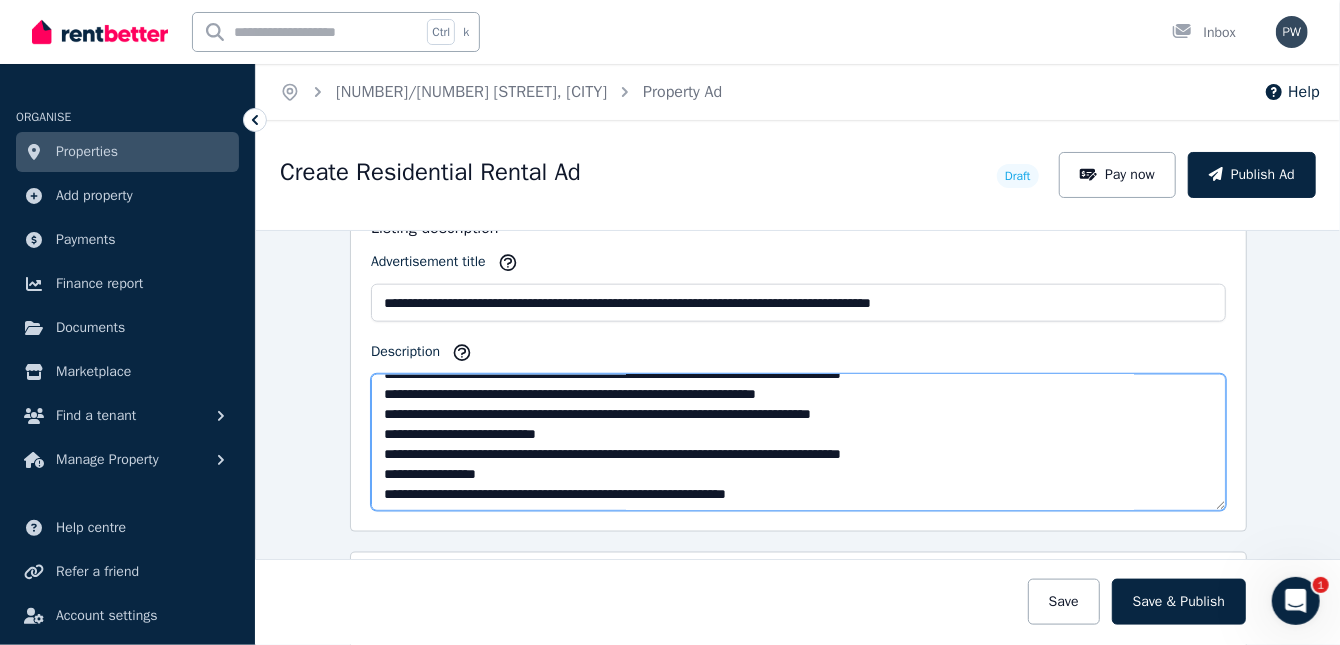 scroll, scrollTop: 120, scrollLeft: 0, axis: vertical 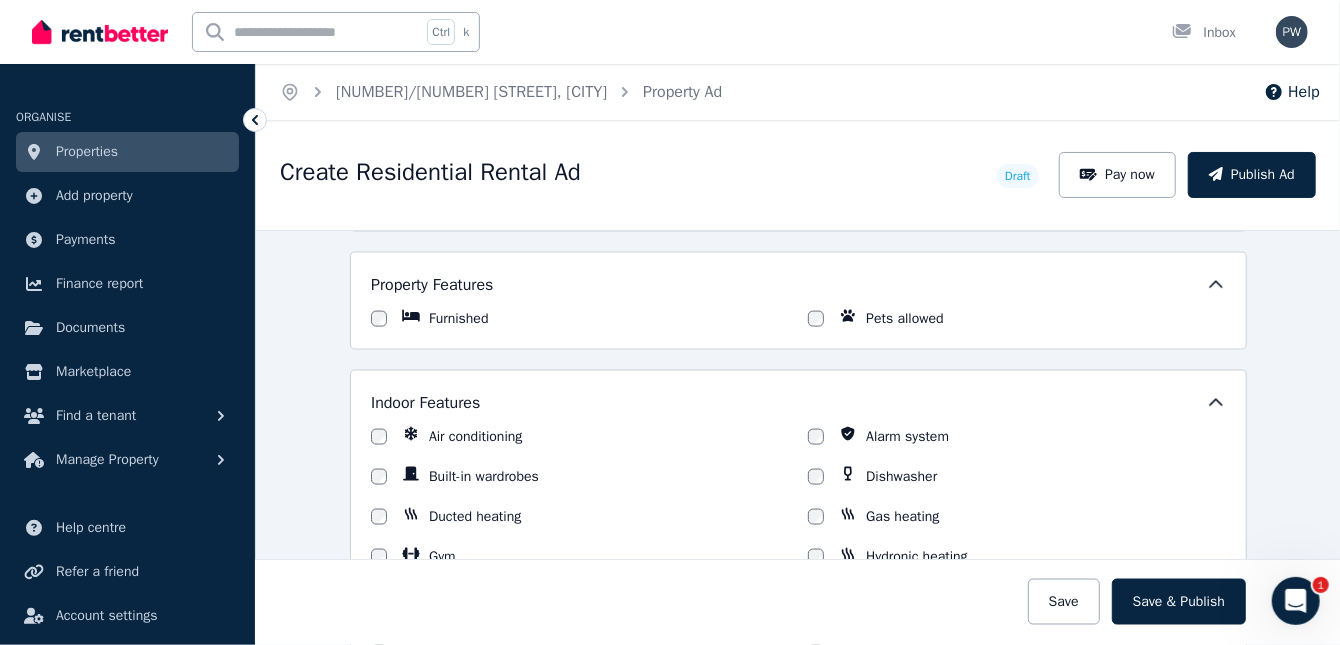 type on "**********" 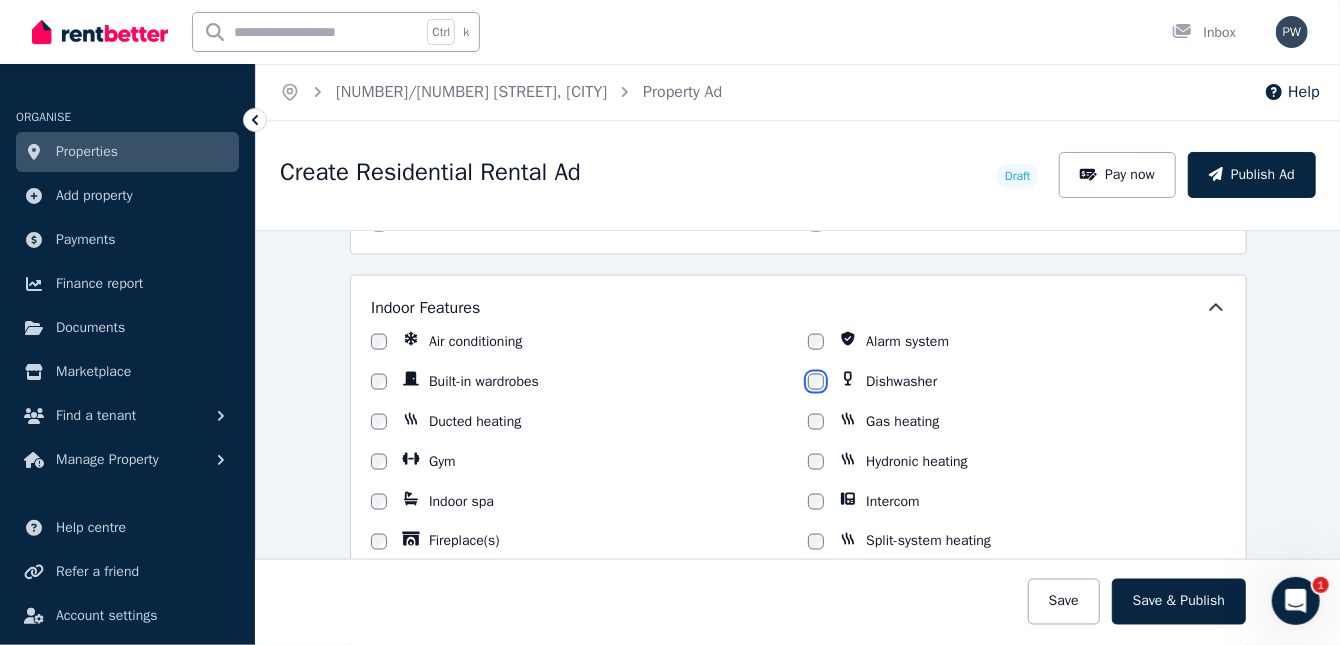 scroll, scrollTop: 1600, scrollLeft: 0, axis: vertical 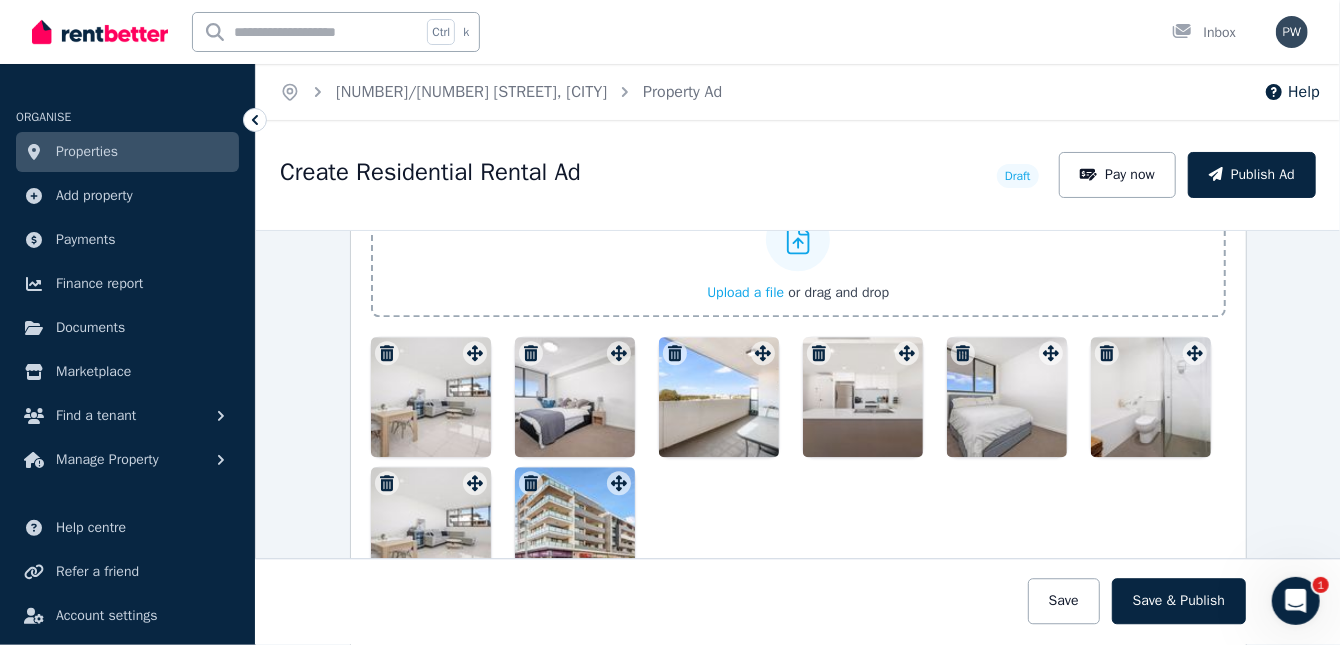 drag, startPoint x: 852, startPoint y: 410, endPoint x: 530, endPoint y: 391, distance: 322.56006 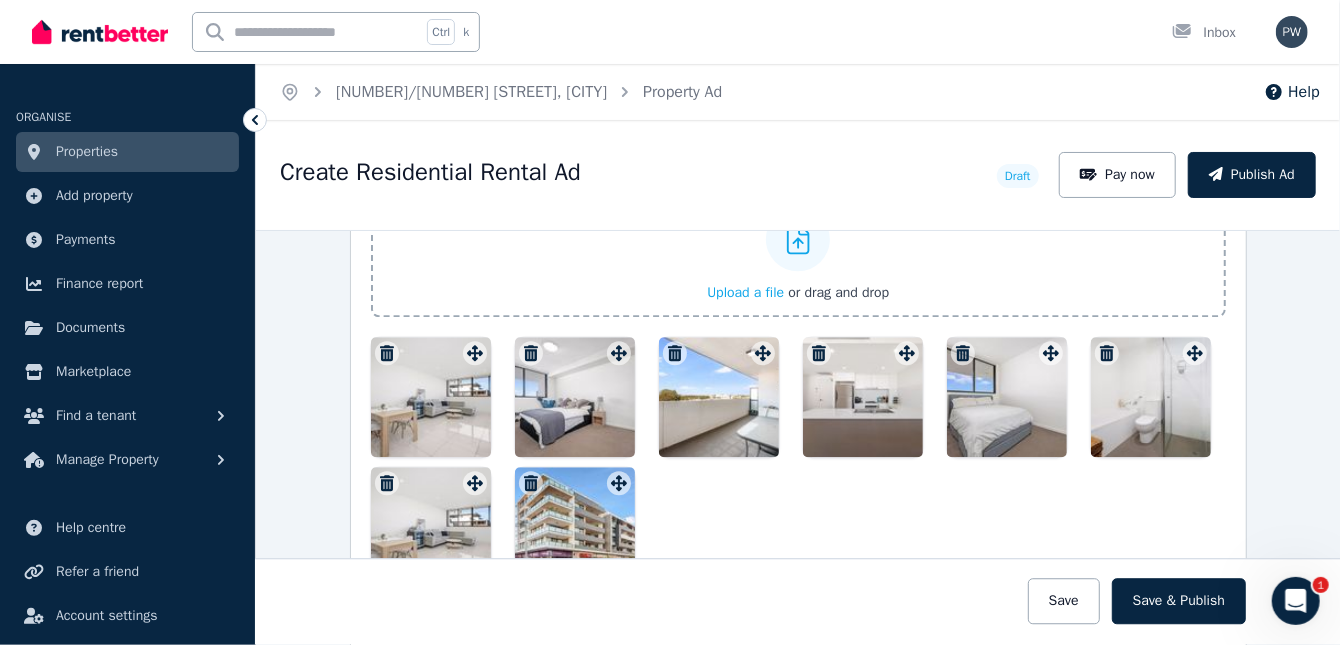 click at bounding box center (798, 462) 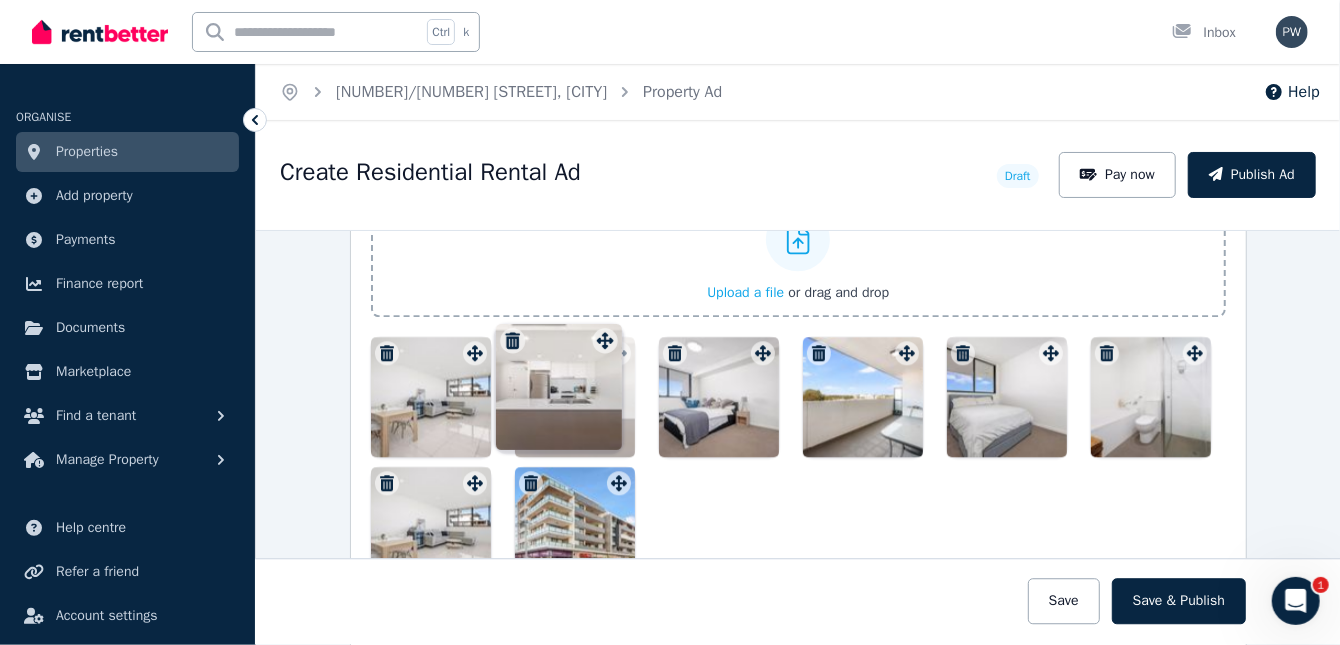 drag, startPoint x: 899, startPoint y: 339, endPoint x: 602, endPoint y: 323, distance: 297.43066 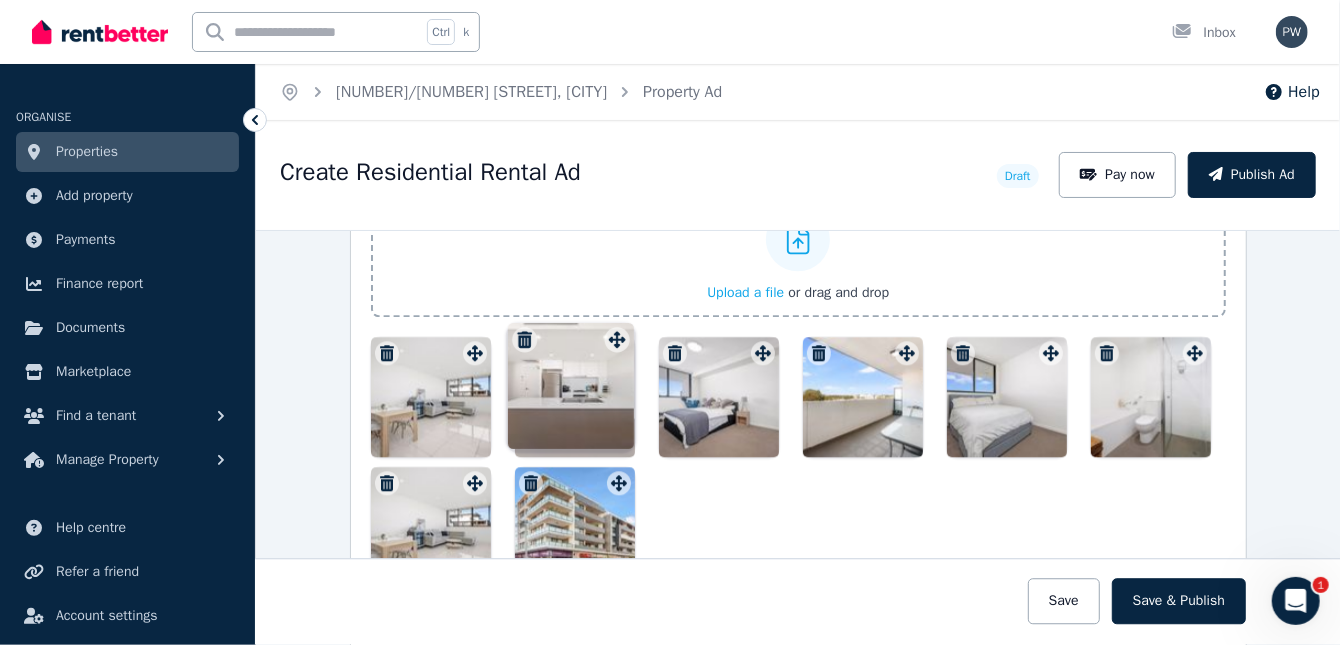click on "Photos Upload a file   or drag and drop Uploaded   " Balcony.jpg " Uploaded   " Bedroom 1.jpg " Uploaded   " Bedroom 2.jpg " Uploaded   " Kitchen shot.jpg " Uploaded   " Loung room.jpg " Uploaded   " Main bathroom.jpg " Uploaded   " main photo.jpg "
To pick up a draggable item, press the space bar.
While dragging, use the arrow keys to move the item.
Press space again to drop the item in its new position, or press escape to cancel.
Draggable item 136818b5-6e92-41d6-882f-8438bd6c77cd was moved over droppable area 6cd3862f-7c57-4cd3-8a44-1bfee5590ffc." at bounding box center (798, 370) 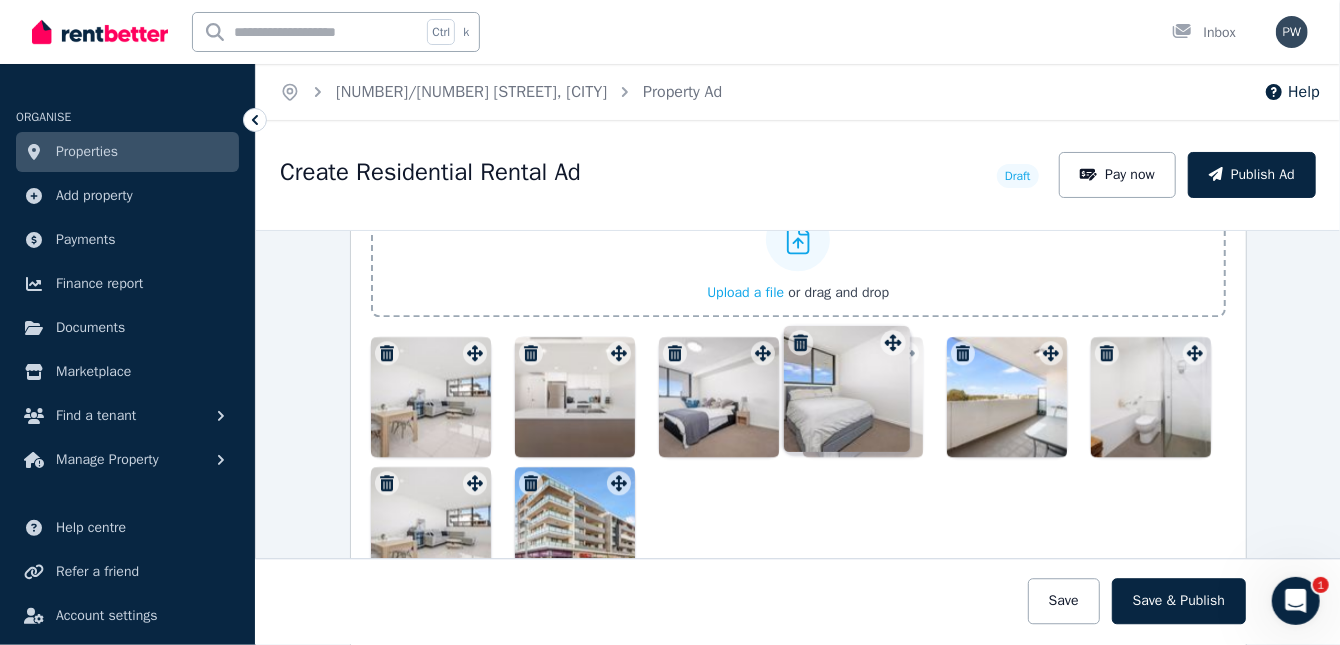drag, startPoint x: 1038, startPoint y: 337, endPoint x: 887, endPoint y: 323, distance: 151.64761 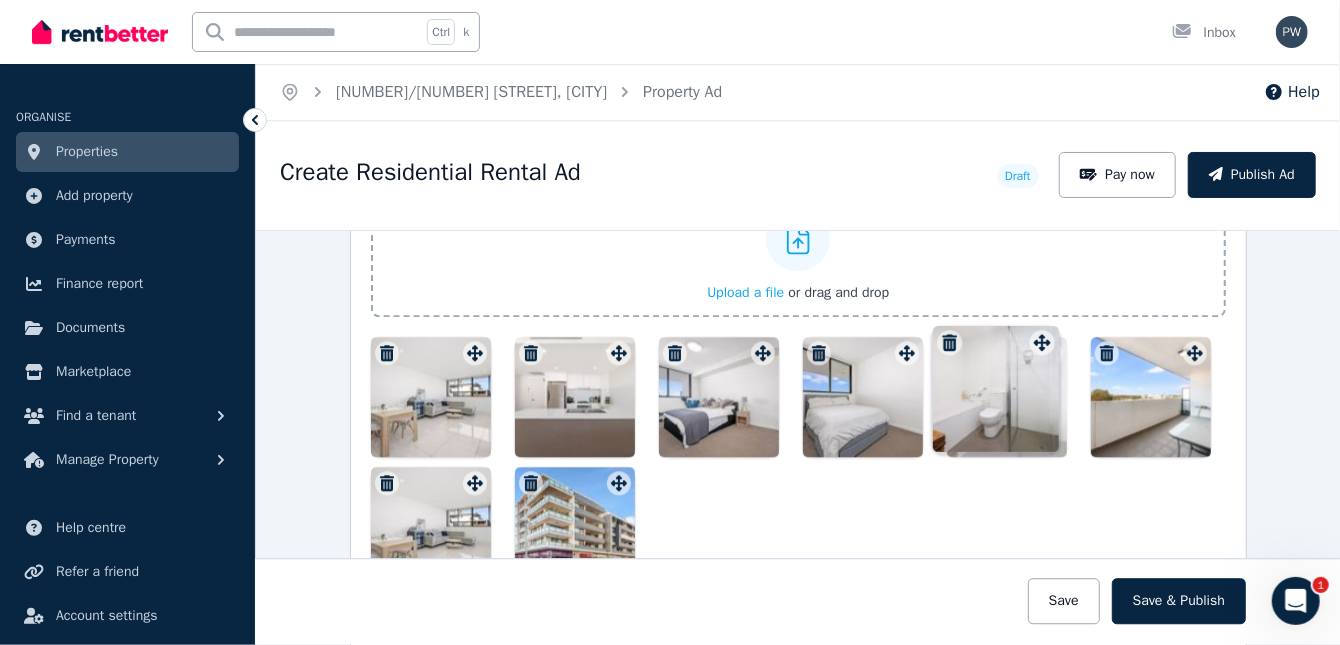 drag, startPoint x: 1188, startPoint y: 338, endPoint x: 1040, endPoint y: 324, distance: 148.66069 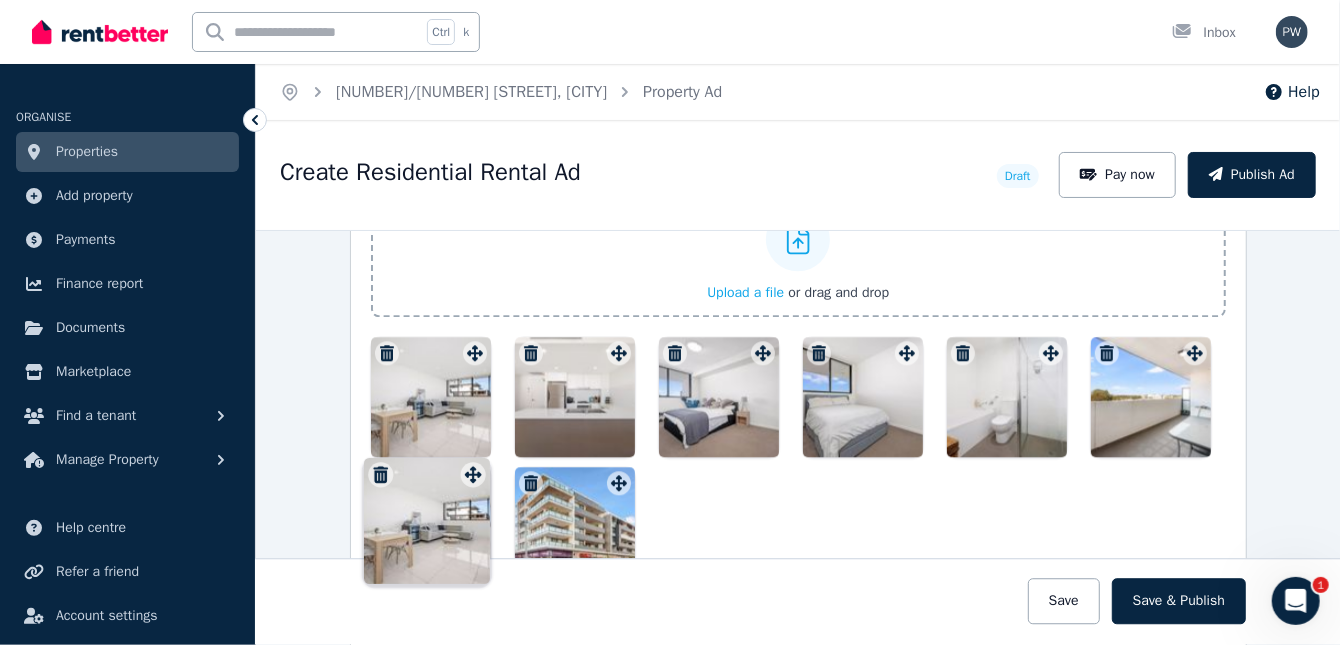 drag, startPoint x: 468, startPoint y: 469, endPoint x: 470, endPoint y: 457, distance: 12.165525 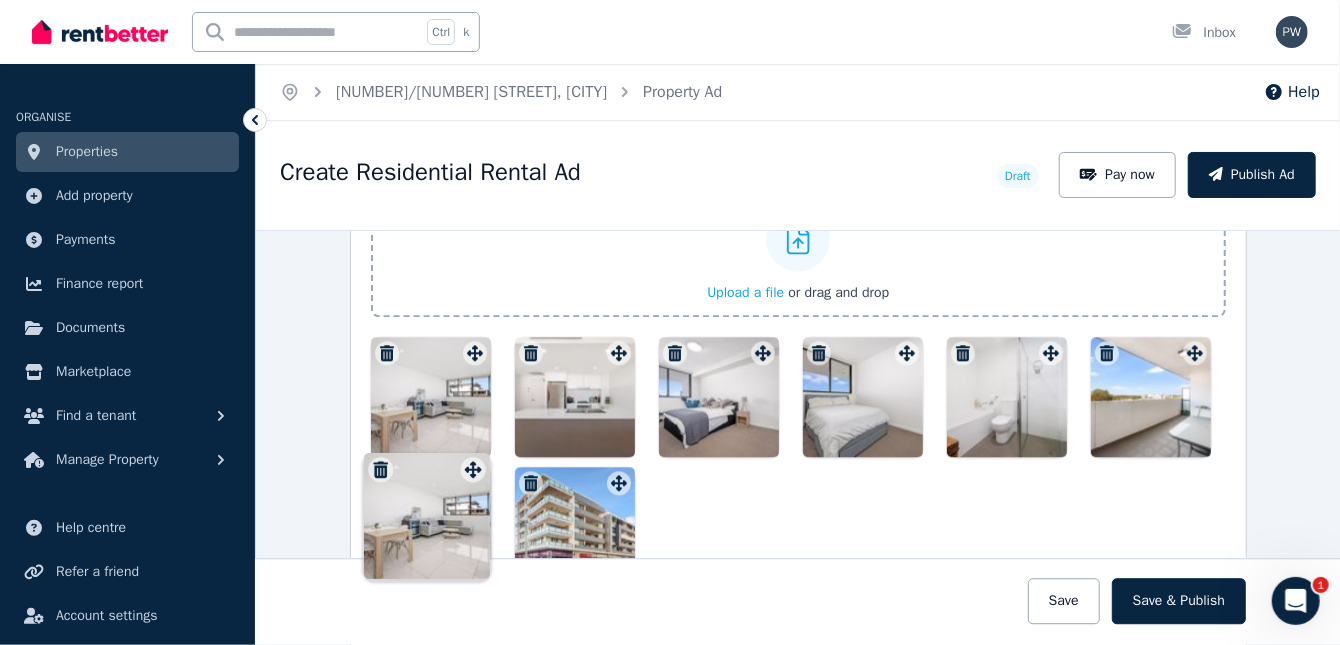 click on "Photos Upload a file   or drag and drop Uploaded   " Balcony.jpg " Uploaded   " Bedroom 1.jpg " Uploaded   " Bedroom 2.jpg " Uploaded   " Kitchen shot.jpg " Uploaded   " Loung room.jpg " Uploaded   " Main bathroom.jpg " Uploaded   " main photo.jpg "
To pick up a draggable item, press the space bar.
While dragging, use the arrow keys to move the item.
Press space again to drop the item in its new position, or press escape to cancel.
Draggable item 10182af1-3c5a-4850-b6d5-7c23033c4982 was moved over droppable area 10182af1-3c5a-4850-b6d5-7c23033c4982." at bounding box center (798, 370) 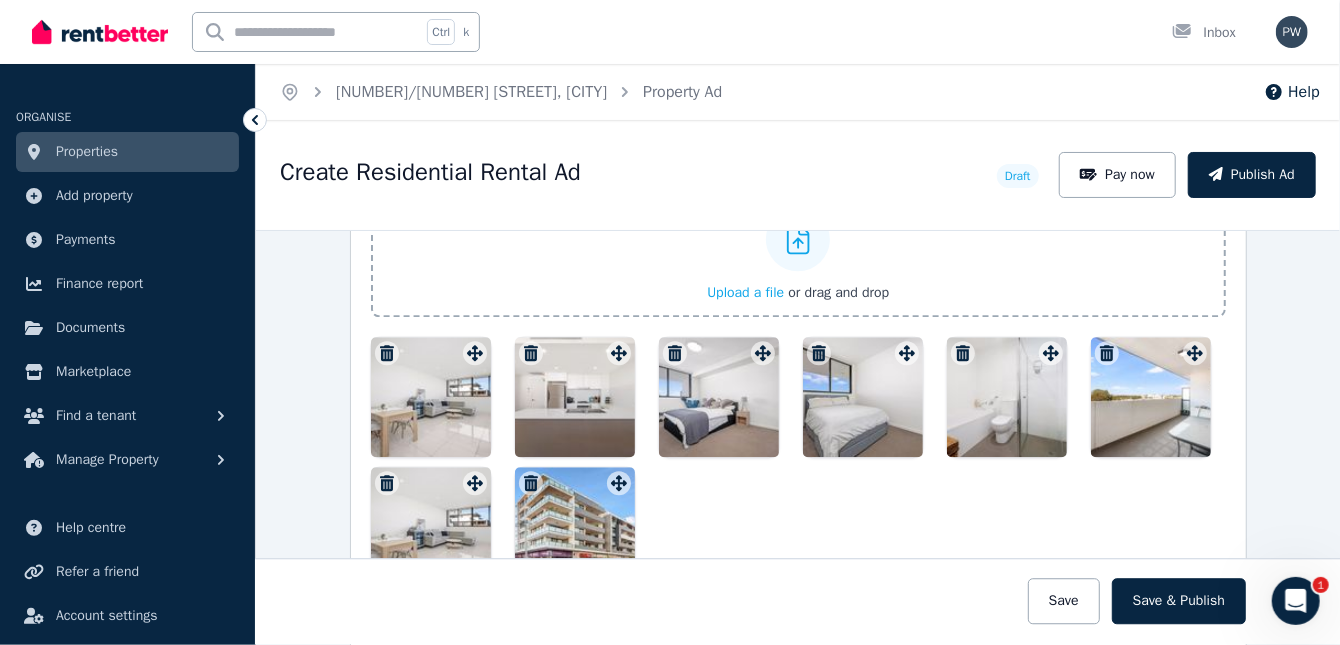 click 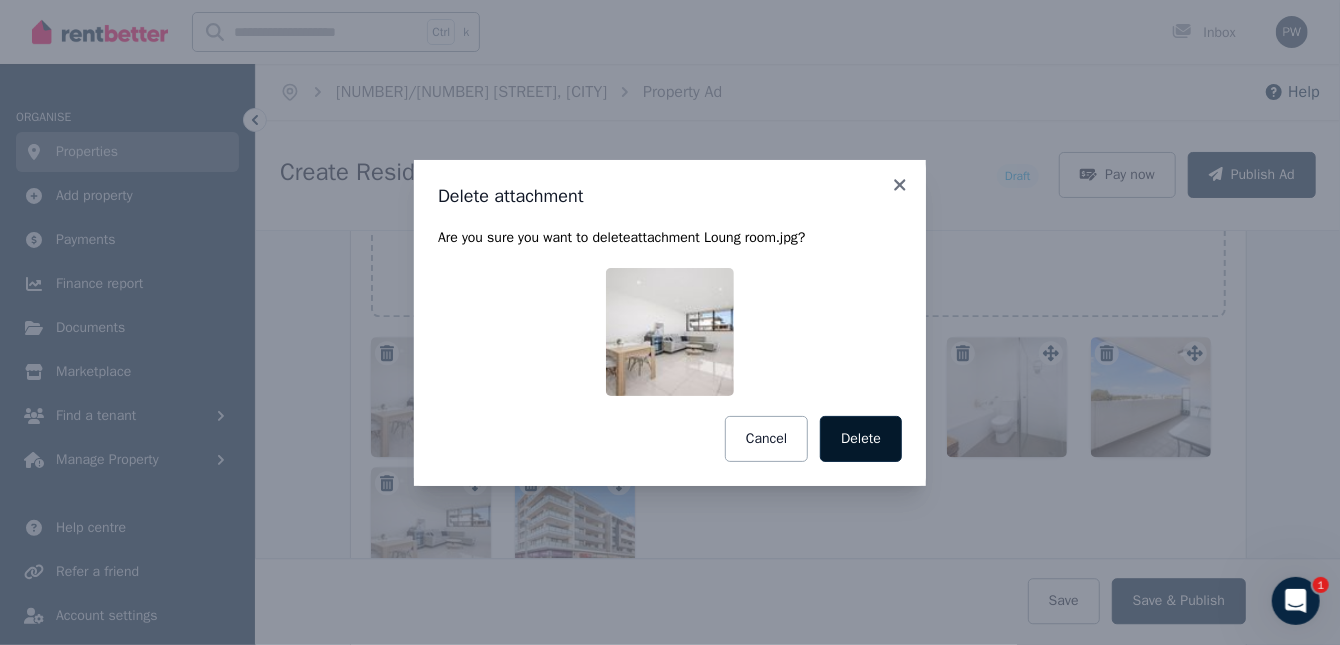 drag, startPoint x: 862, startPoint y: 434, endPoint x: 825, endPoint y: 454, distance: 42.059483 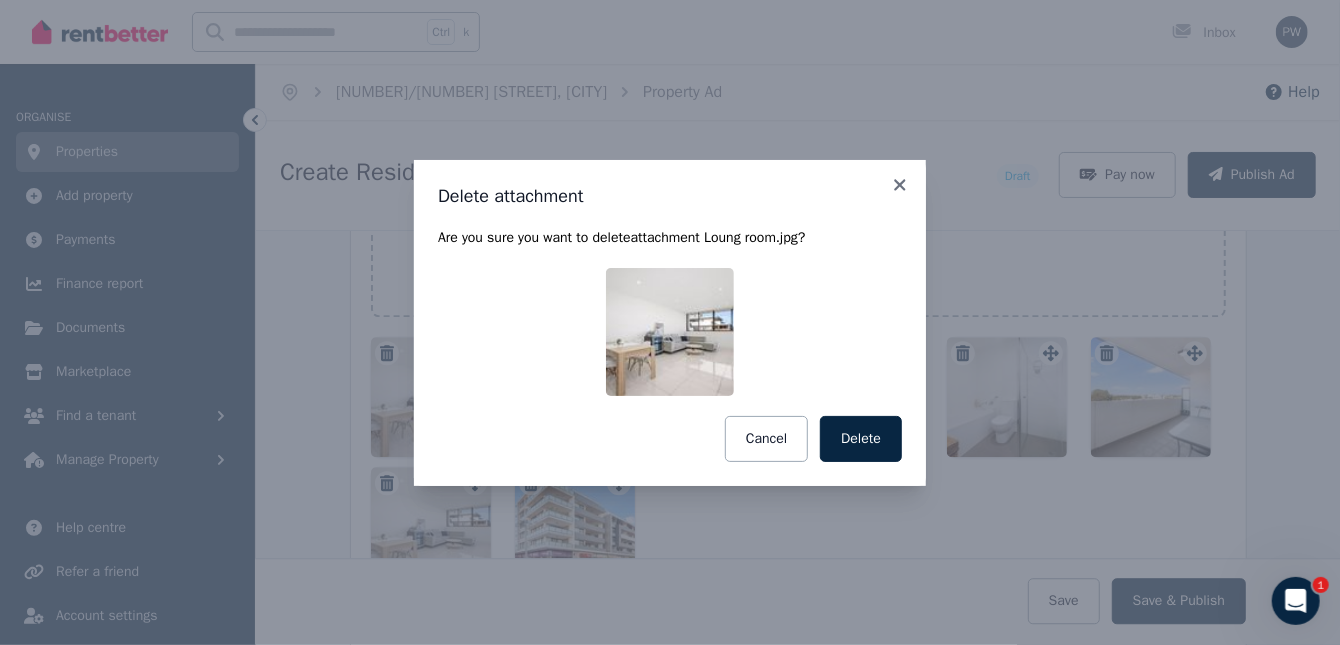 click on "Delete" at bounding box center [861, 439] 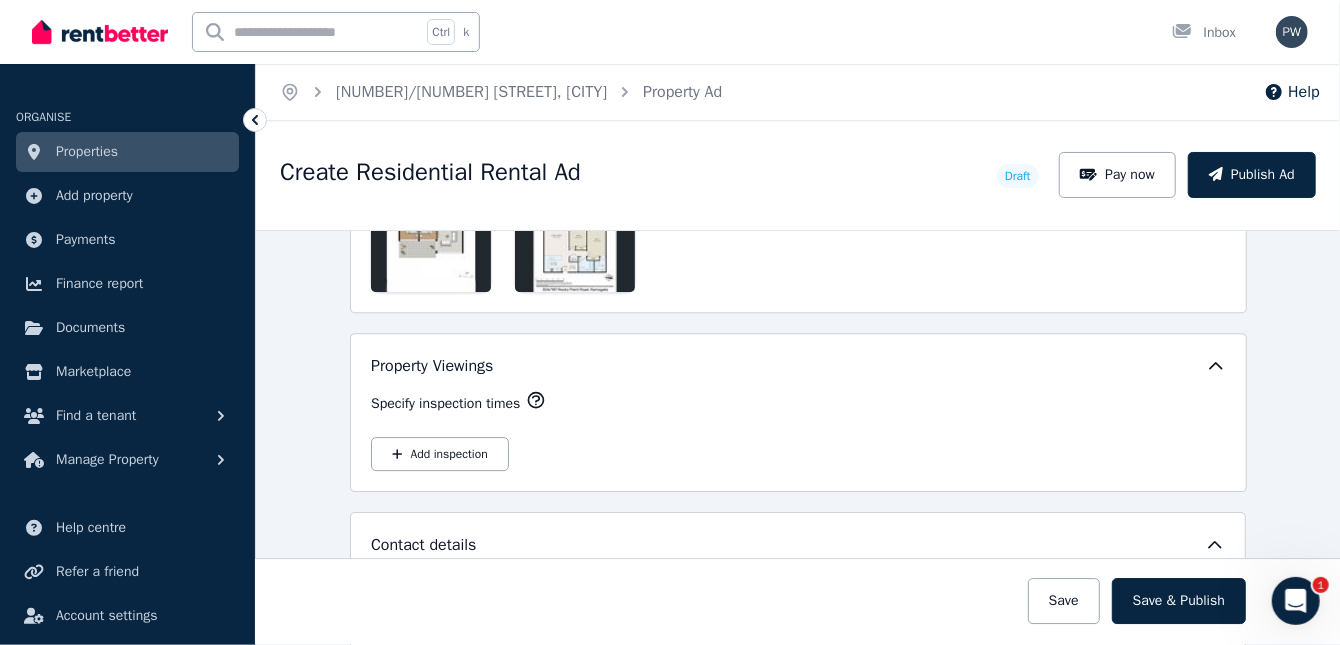 scroll, scrollTop: 3228, scrollLeft: 0, axis: vertical 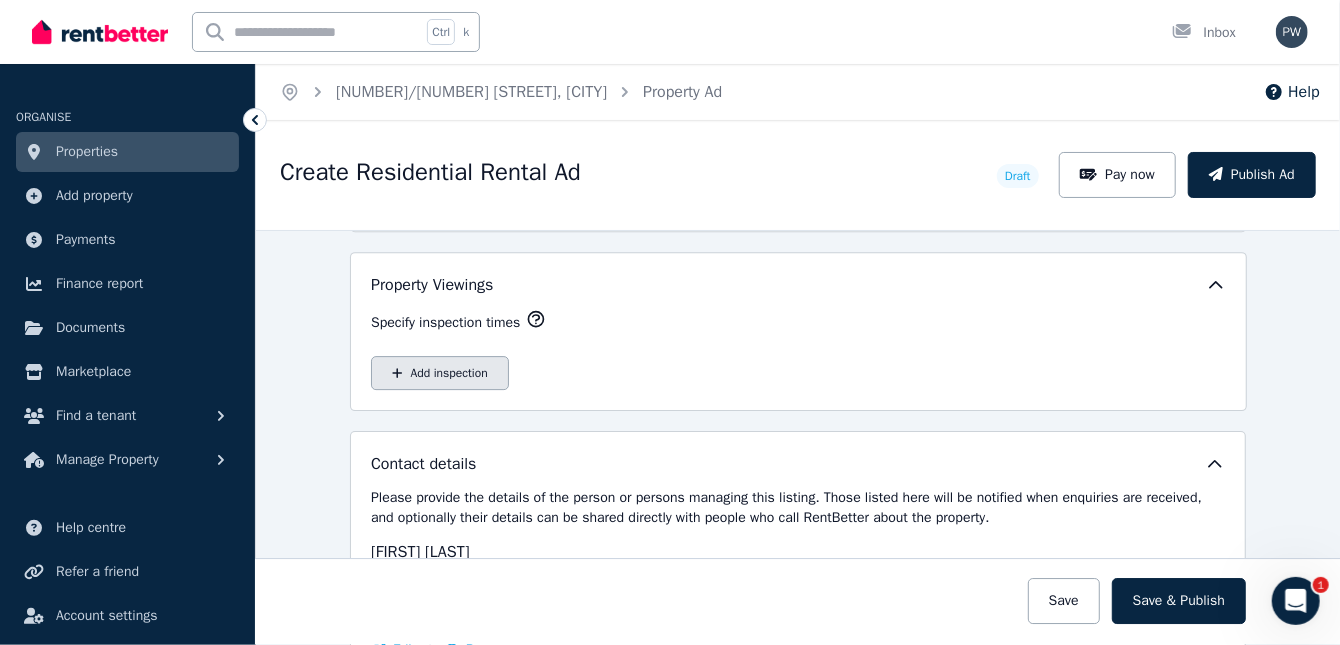 click on "Add inspection" at bounding box center [440, 373] 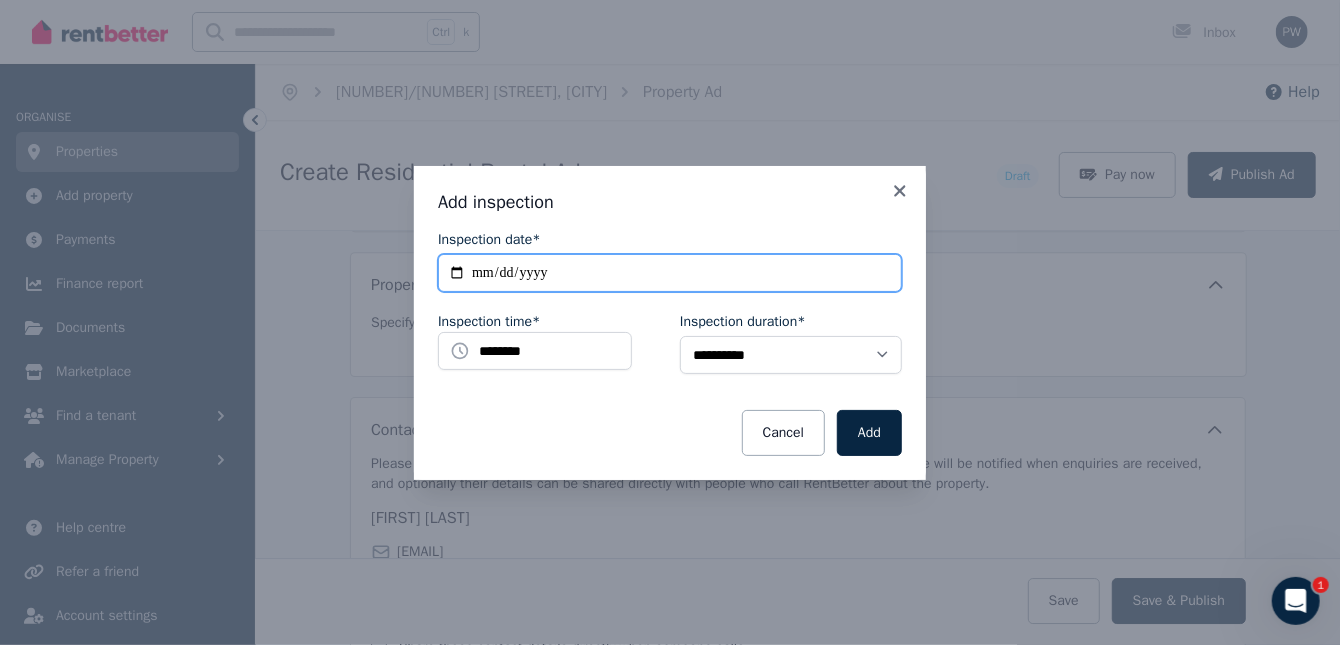 click on "**********" at bounding box center [670, 273] 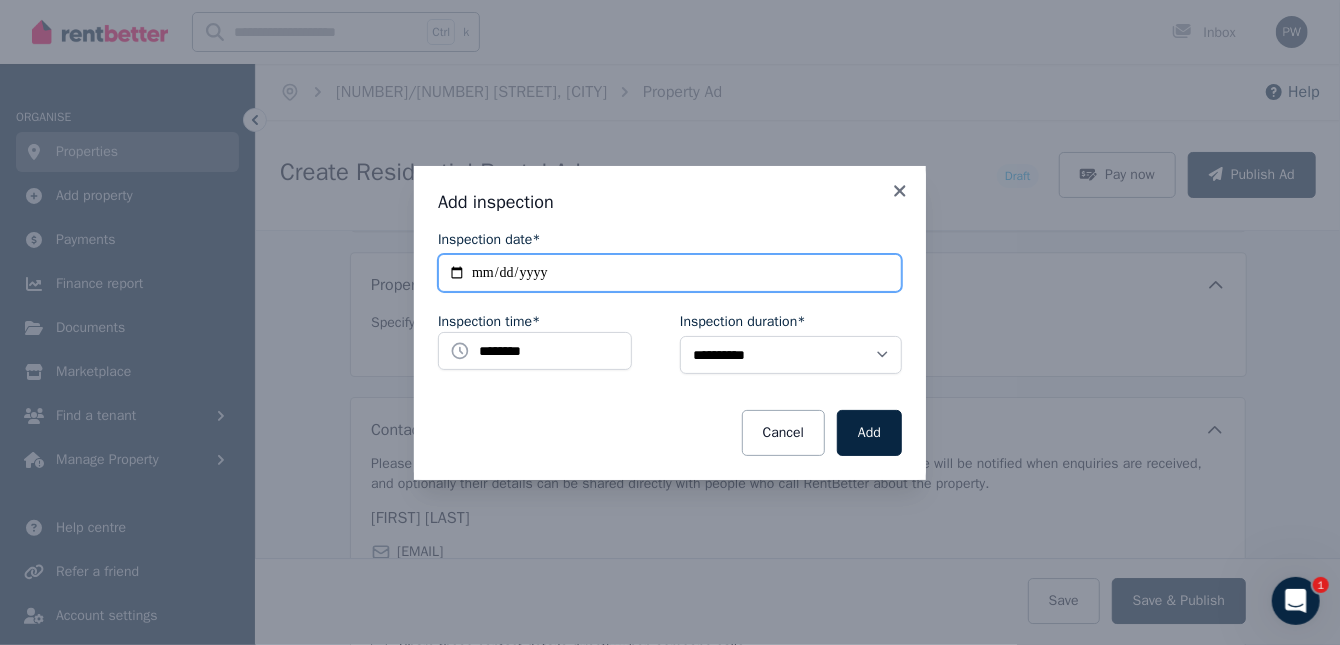 click on "**********" at bounding box center (670, 273) 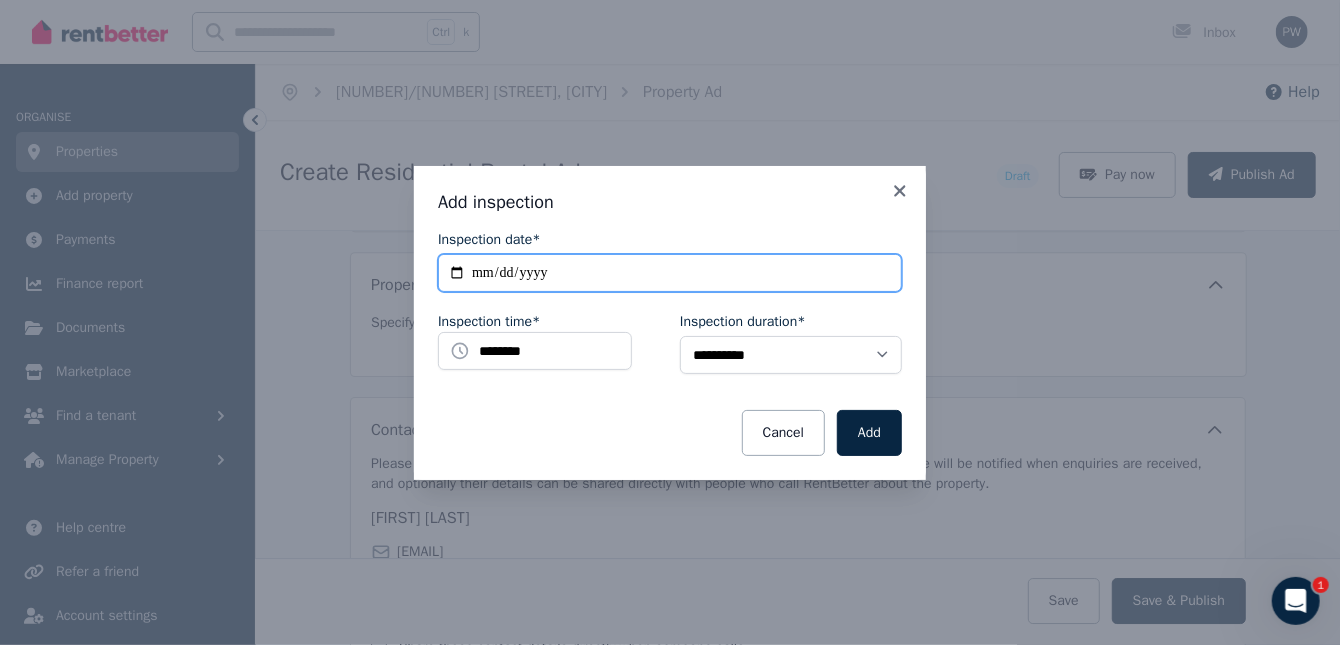 type on "**********" 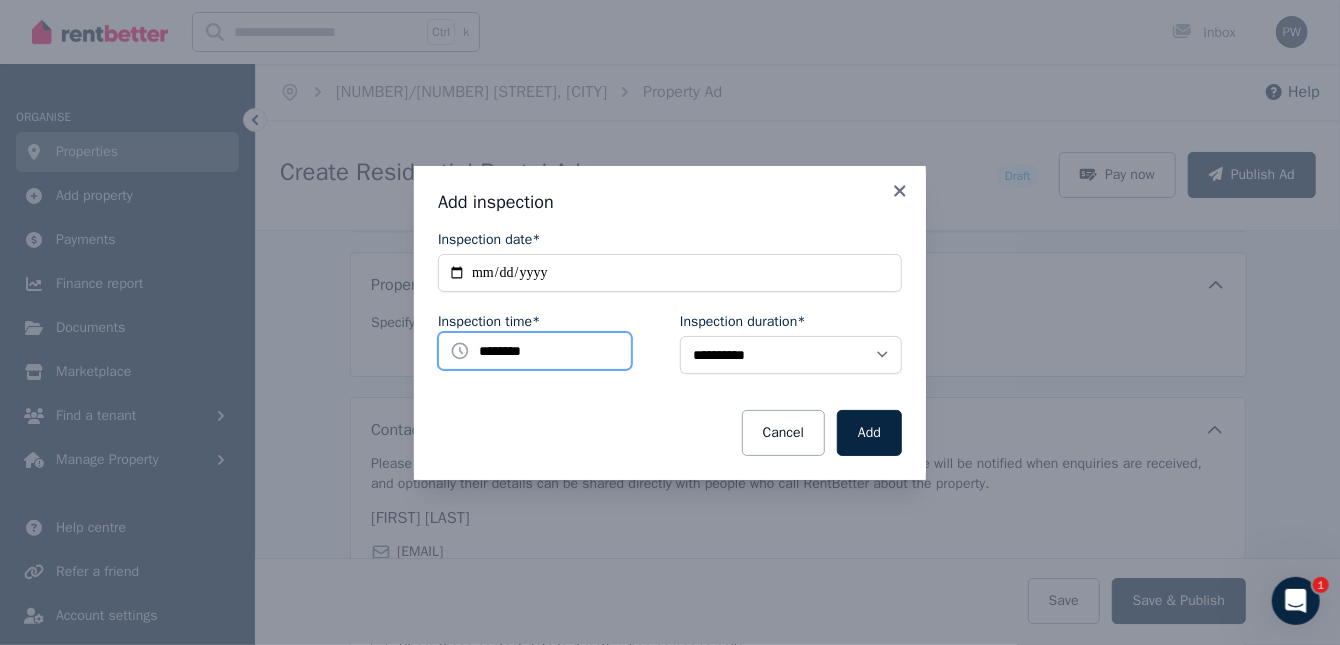 click on "********" at bounding box center [535, 351] 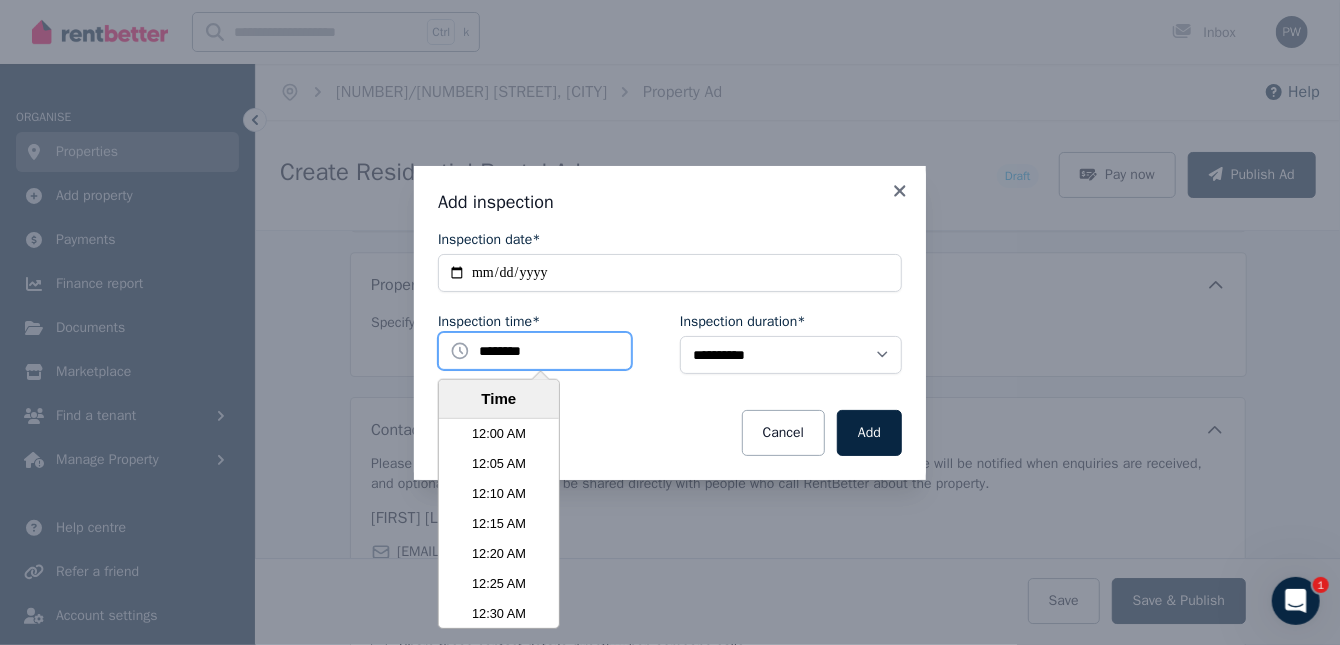 scroll, scrollTop: 3690, scrollLeft: 0, axis: vertical 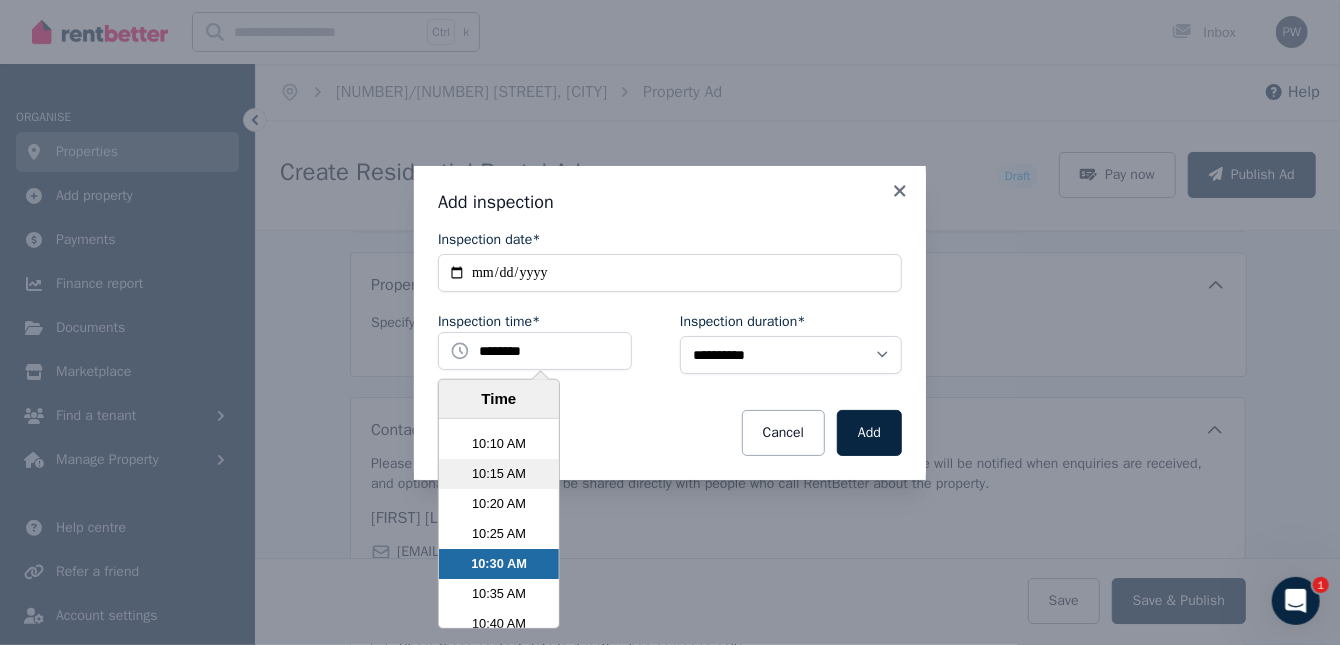 click on "10:15 AM" at bounding box center [499, 474] 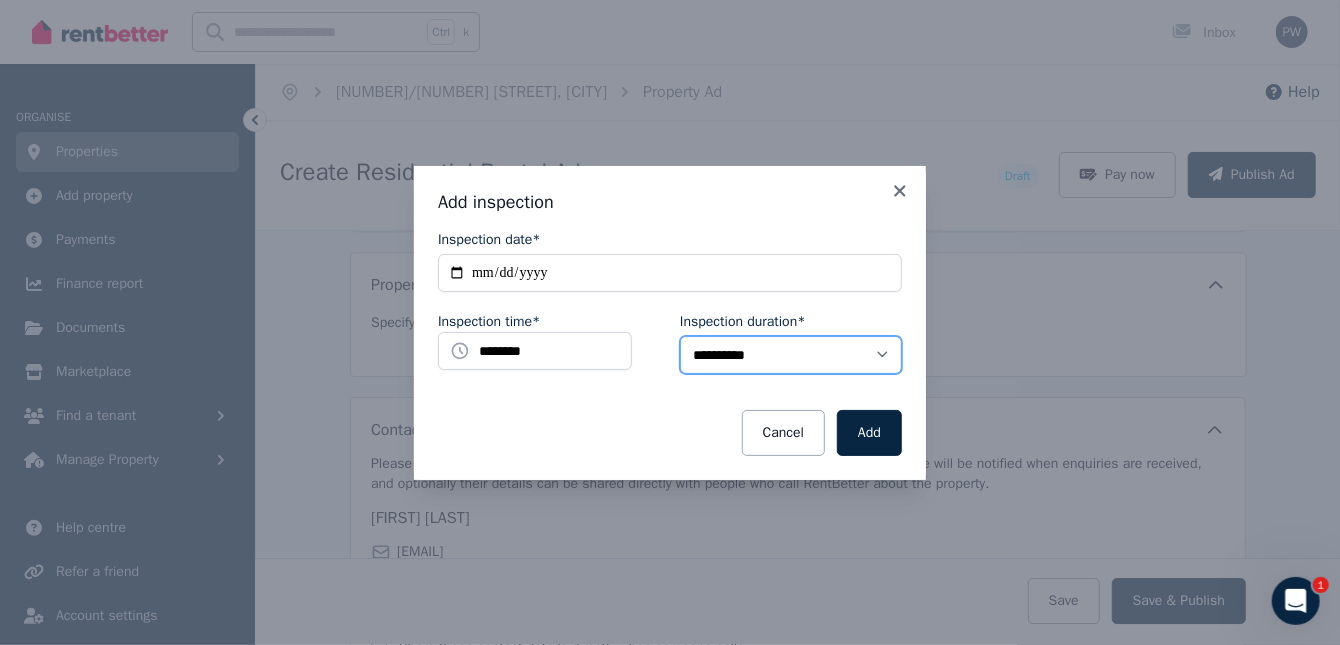 click on "**********" at bounding box center [791, 355] 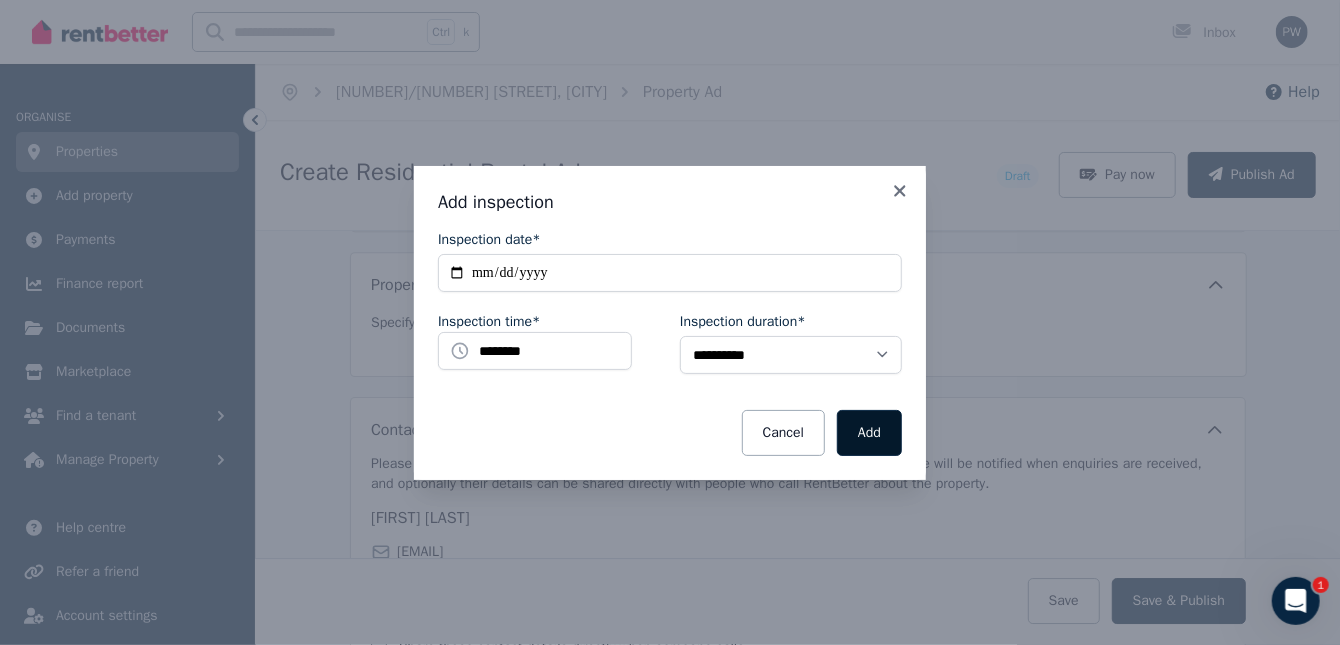 click on "Add" at bounding box center (869, 433) 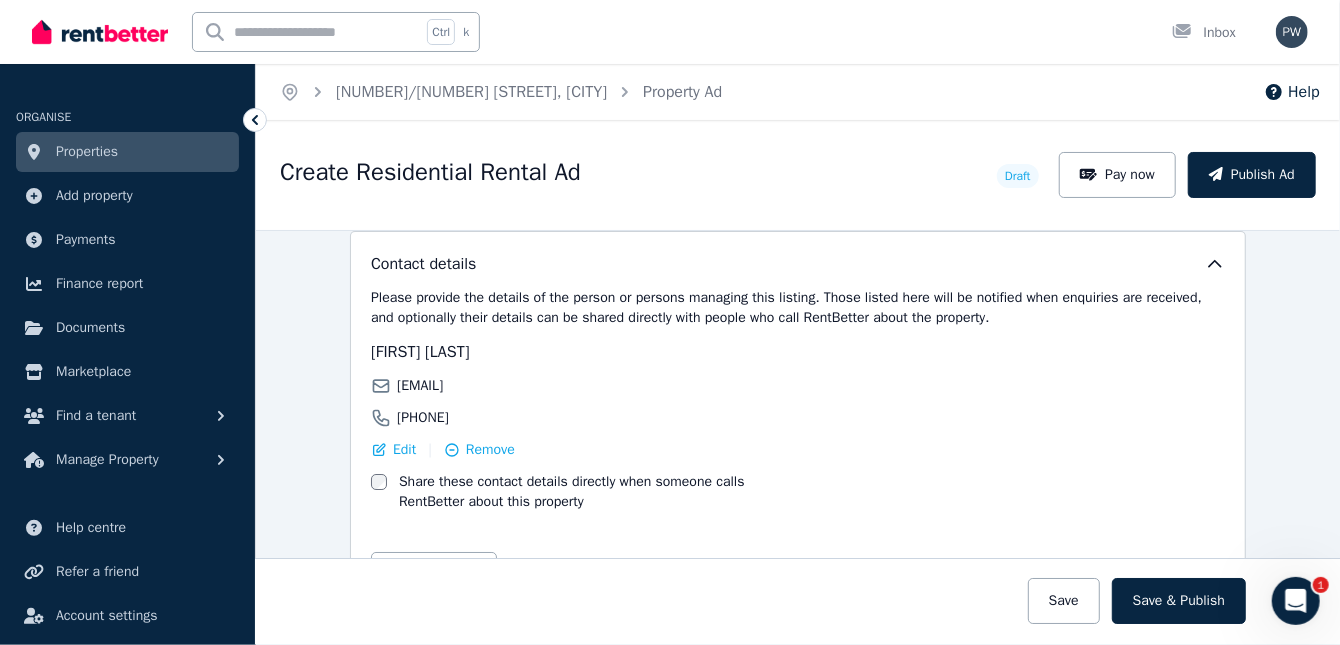 scroll, scrollTop: 3611, scrollLeft: 0, axis: vertical 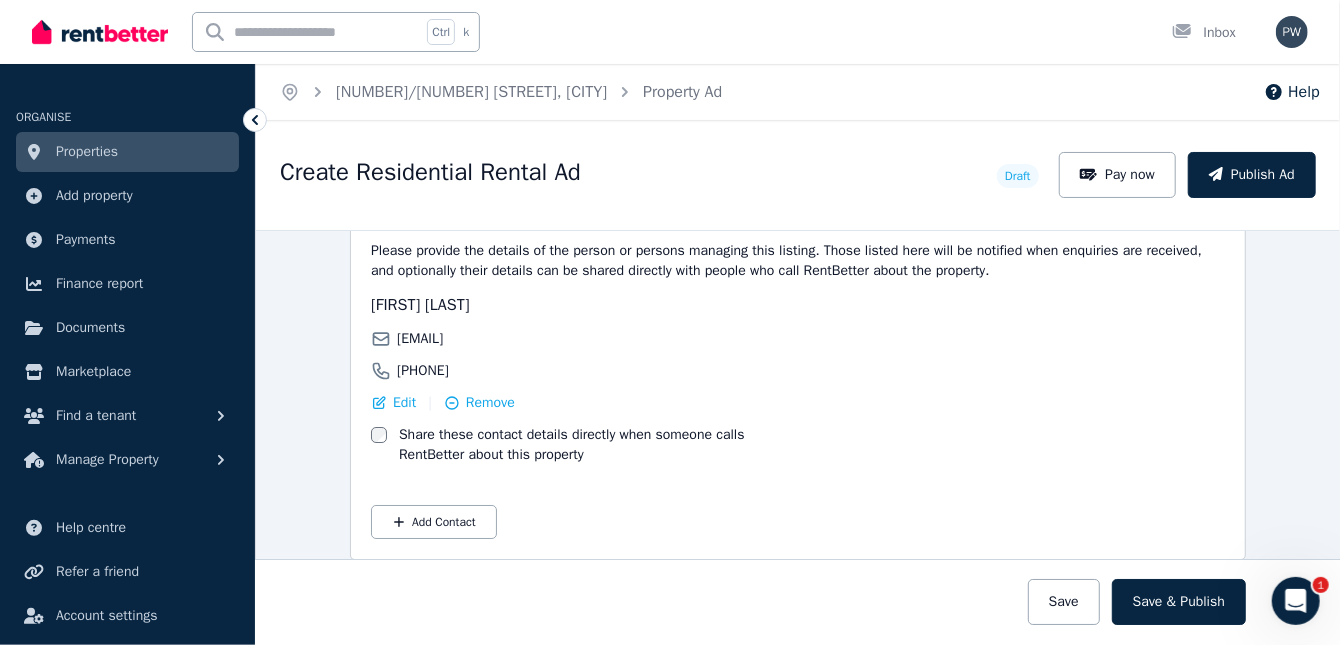 click on "Save" at bounding box center [1064, 602] 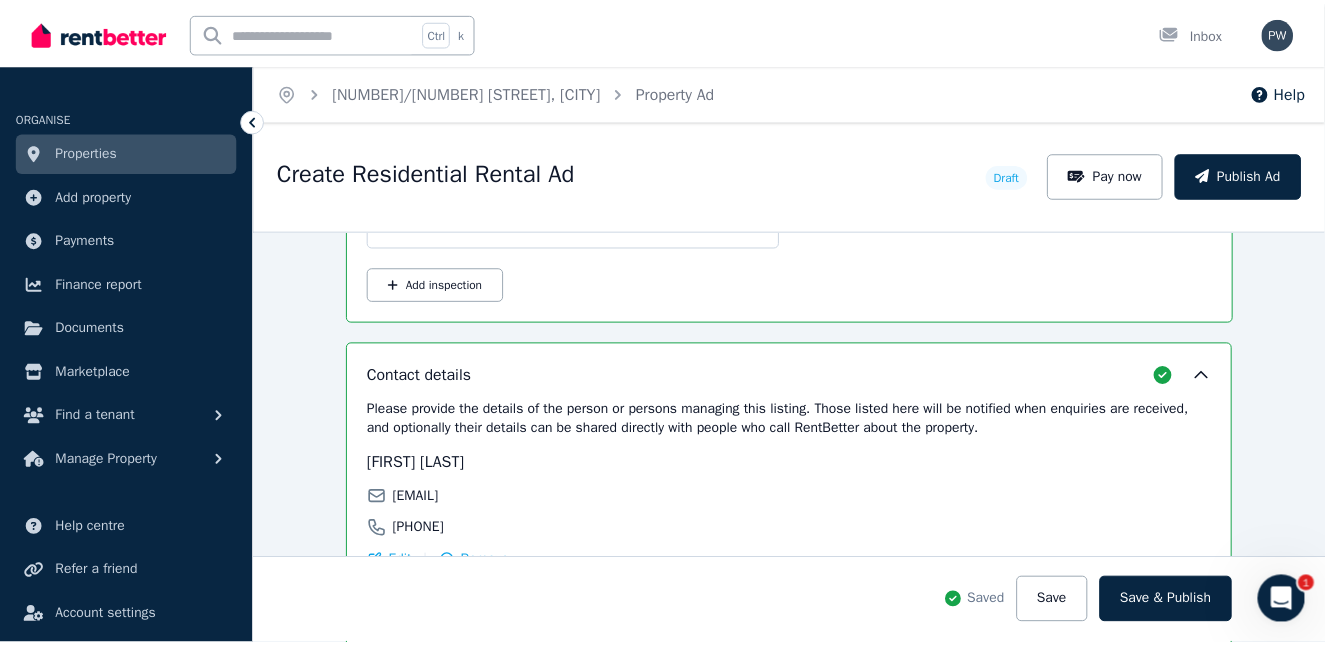 scroll, scrollTop: 3767, scrollLeft: 0, axis: vertical 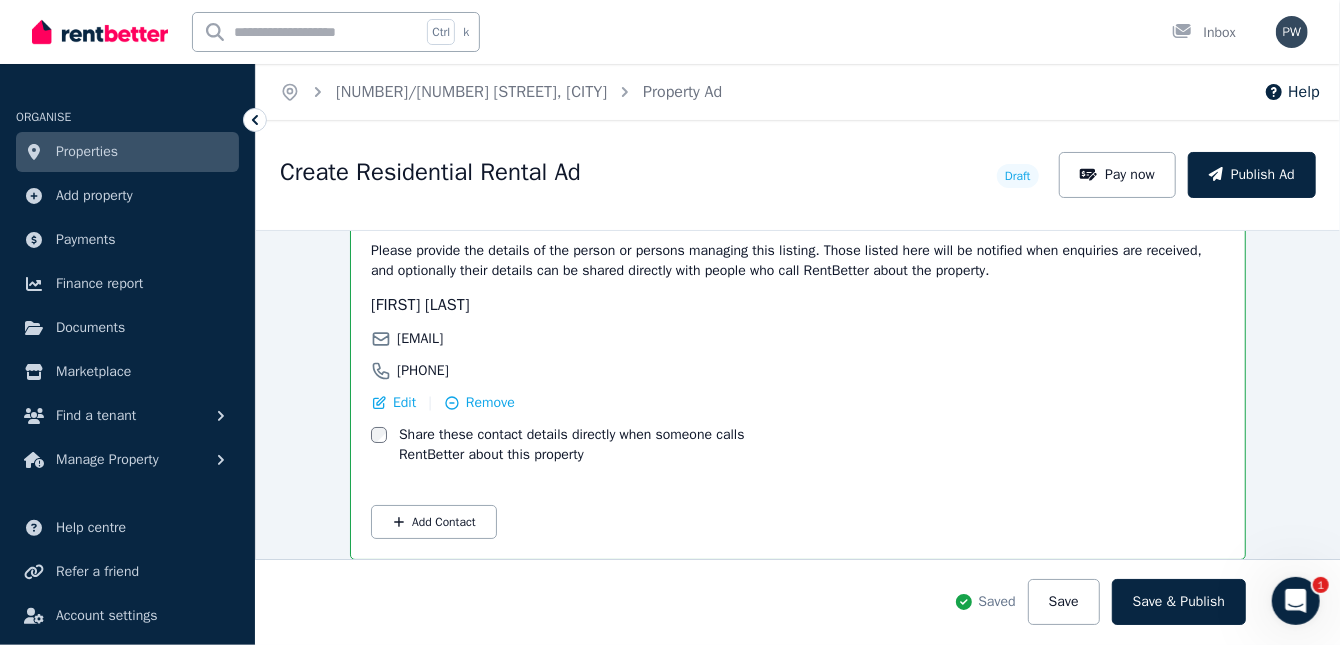 click on "Properties" at bounding box center (87, 152) 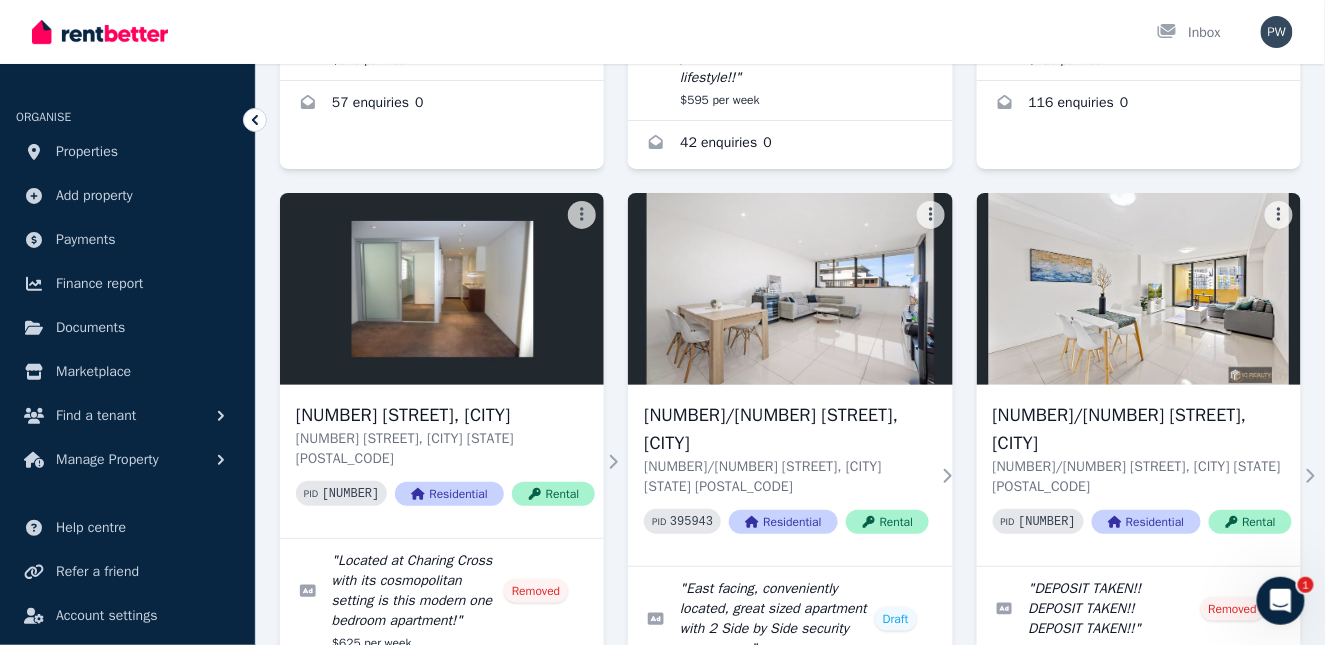 scroll, scrollTop: 2186, scrollLeft: 0, axis: vertical 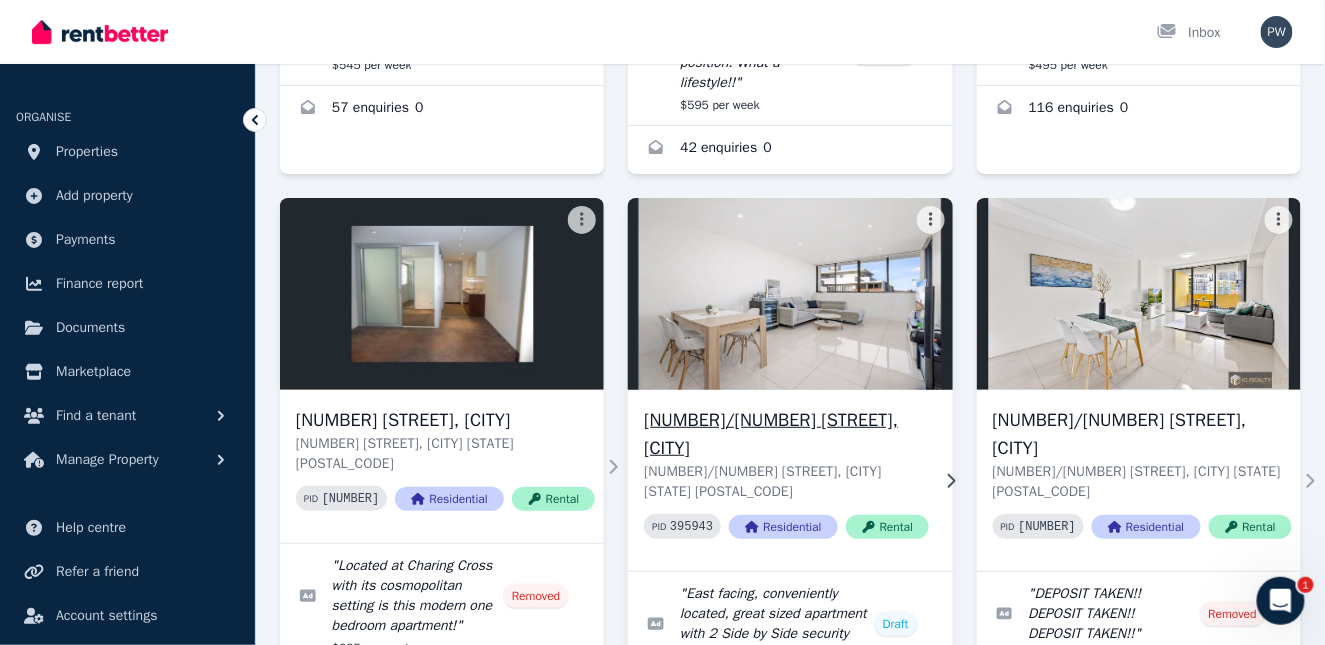 click on "[NUMBER]/[NUMBER] [STREET], [CITY] [POSTAL_CODE] [NUMBER]/[NUMBER] [STREET], [CITY] [STATE] [POSTAL_CODE] PID   [NUMBER] Residential Rental " DEPOSIT TAKEN!! DEPOSIT TAKEN!! " Removed $ [PRICE] per week" at bounding box center [790, 480] 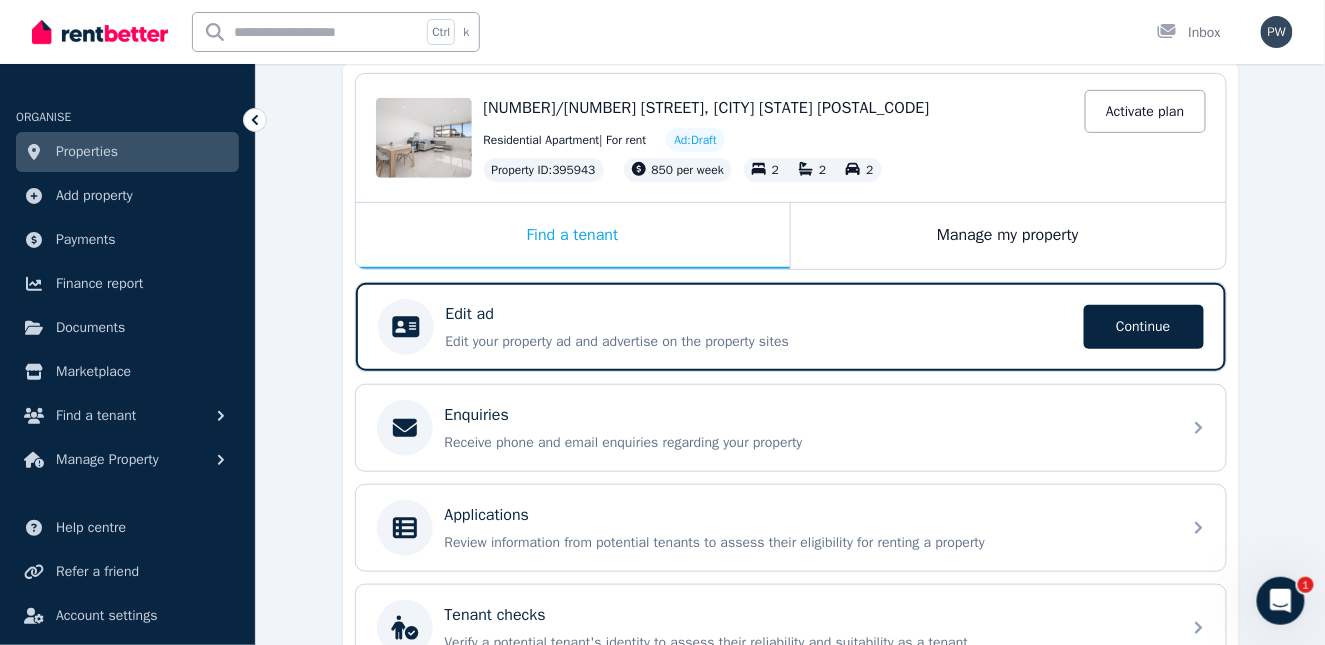 scroll, scrollTop: 200, scrollLeft: 0, axis: vertical 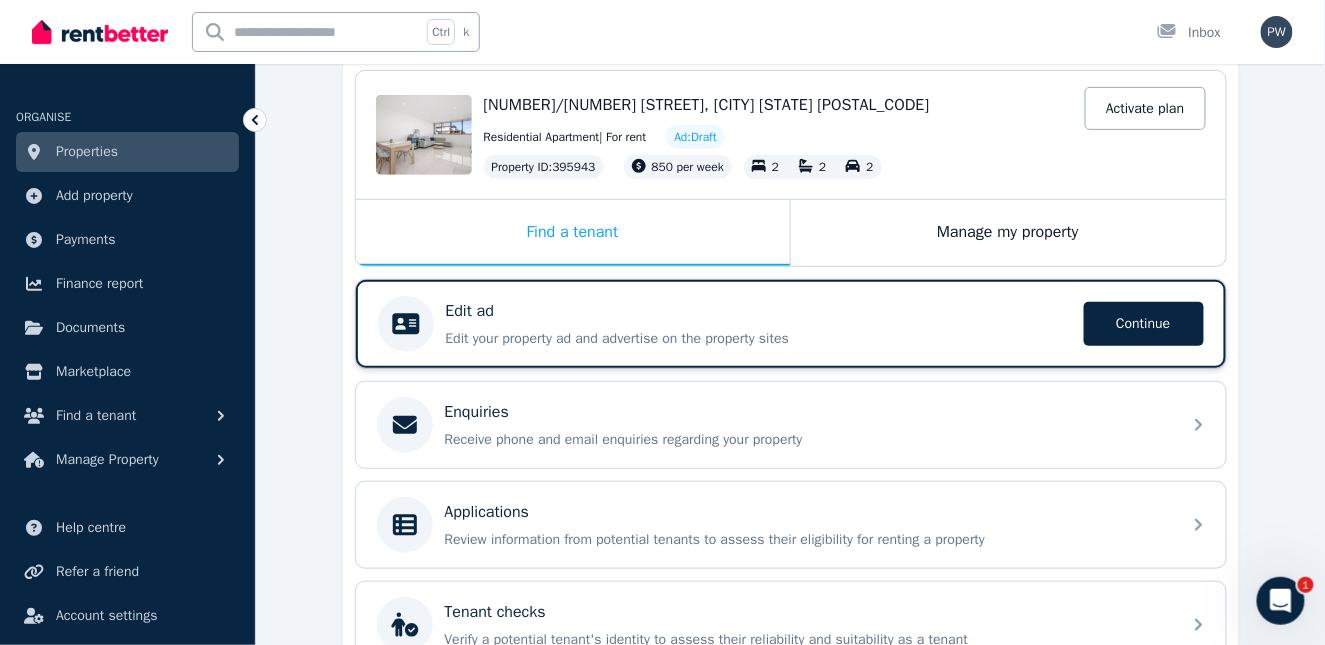 click on "Edit ad Edit your property ad and advertise on the property sites Continue" at bounding box center [759, 324] 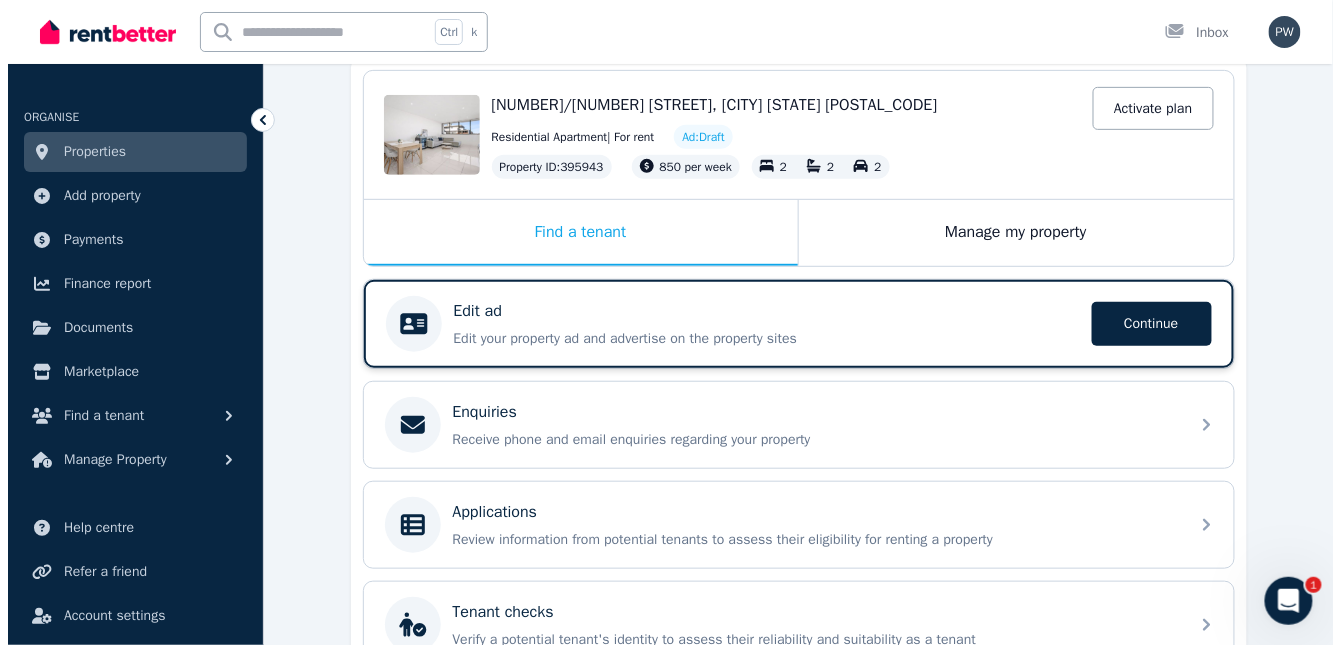 scroll, scrollTop: 0, scrollLeft: 0, axis: both 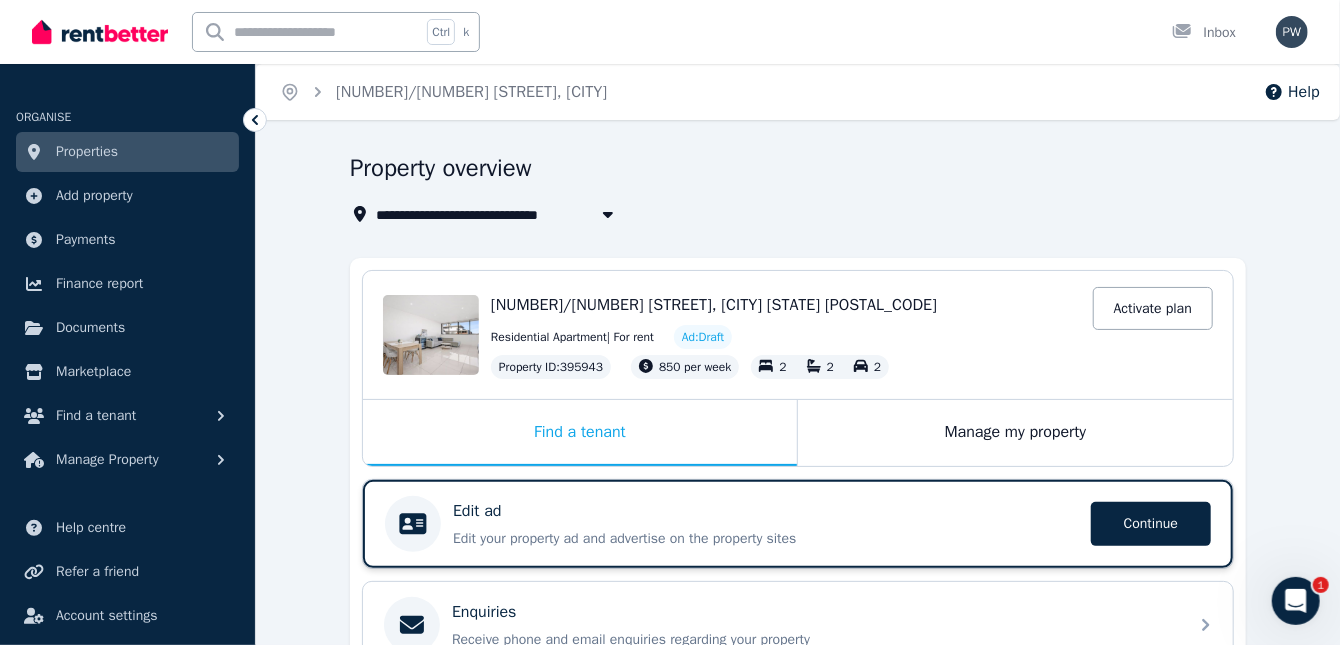 select on "***" 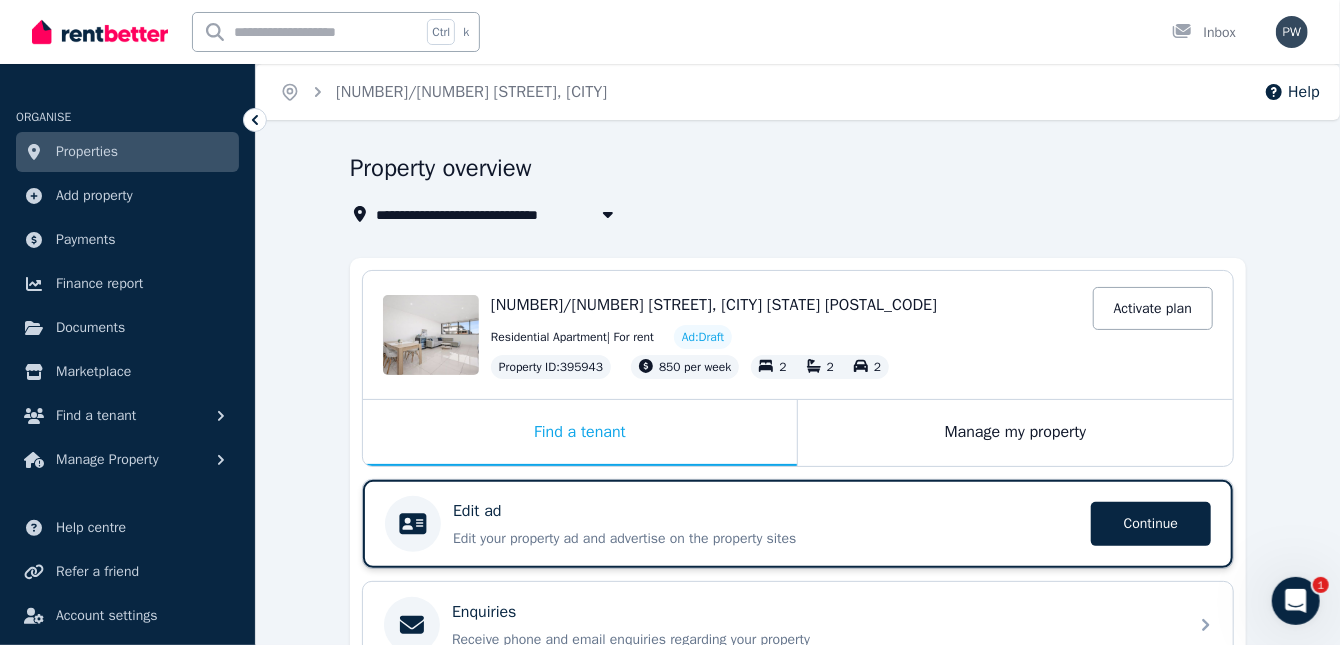 select on "**********" 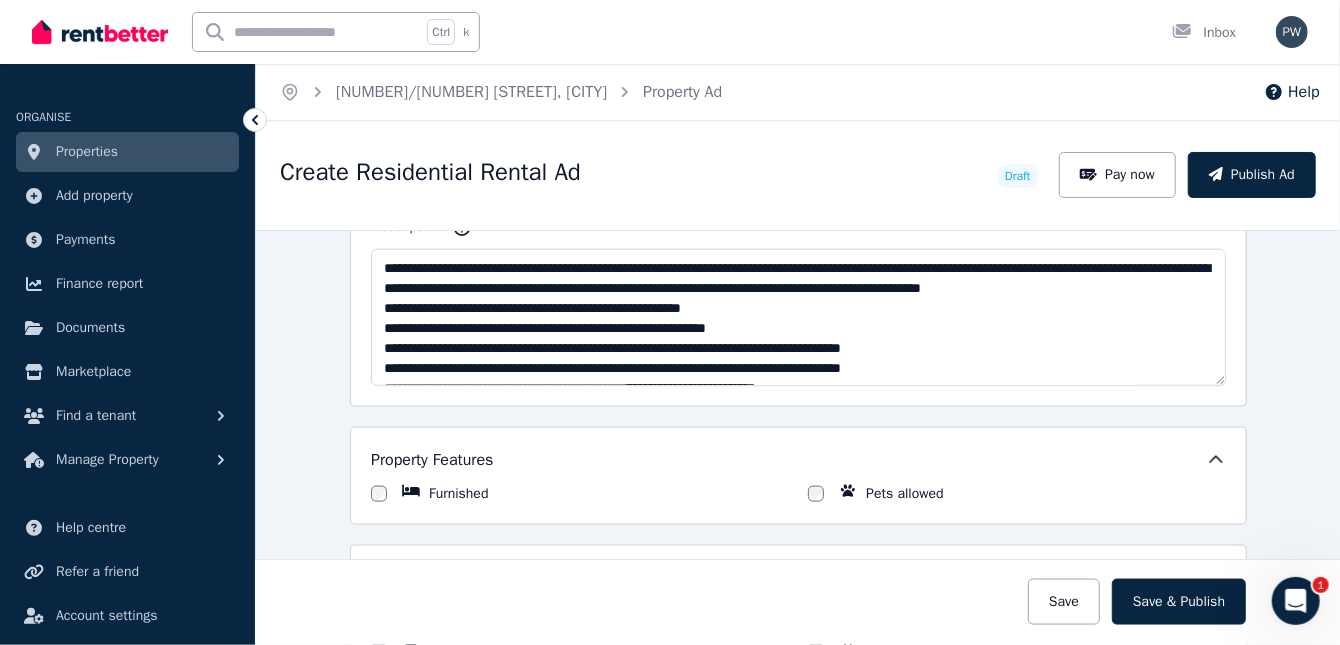 scroll, scrollTop: 1300, scrollLeft: 0, axis: vertical 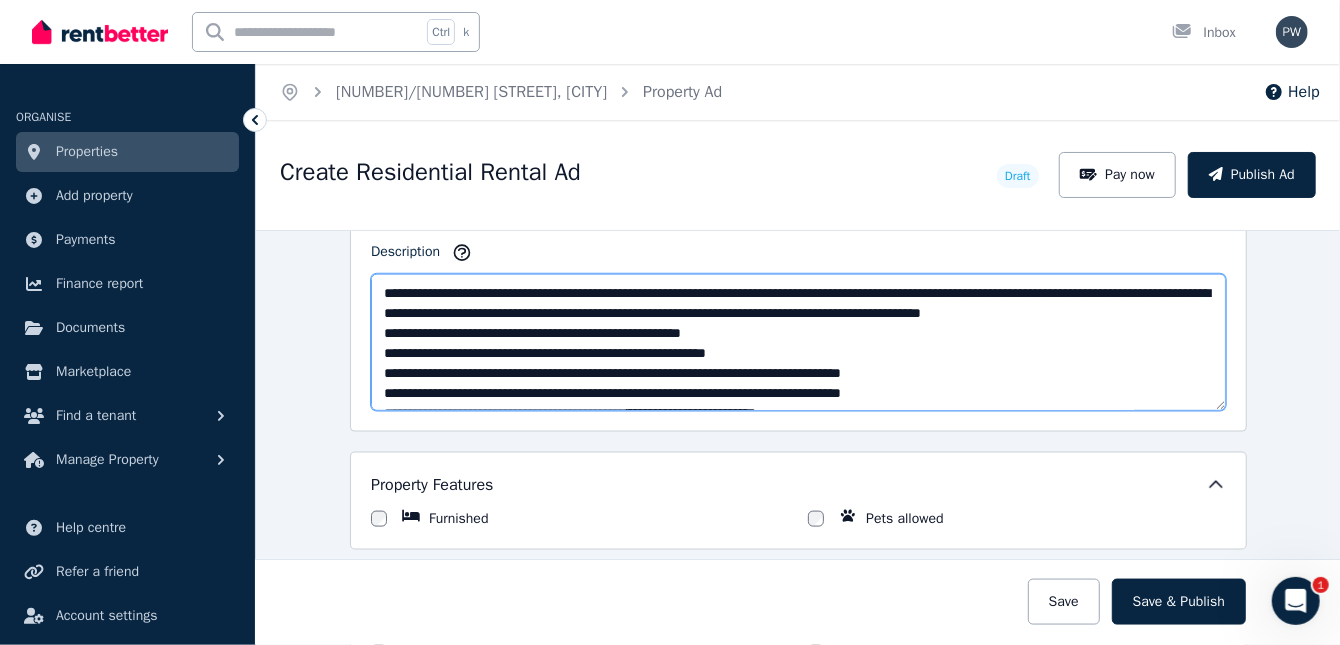 click on "Description" at bounding box center (798, 342) 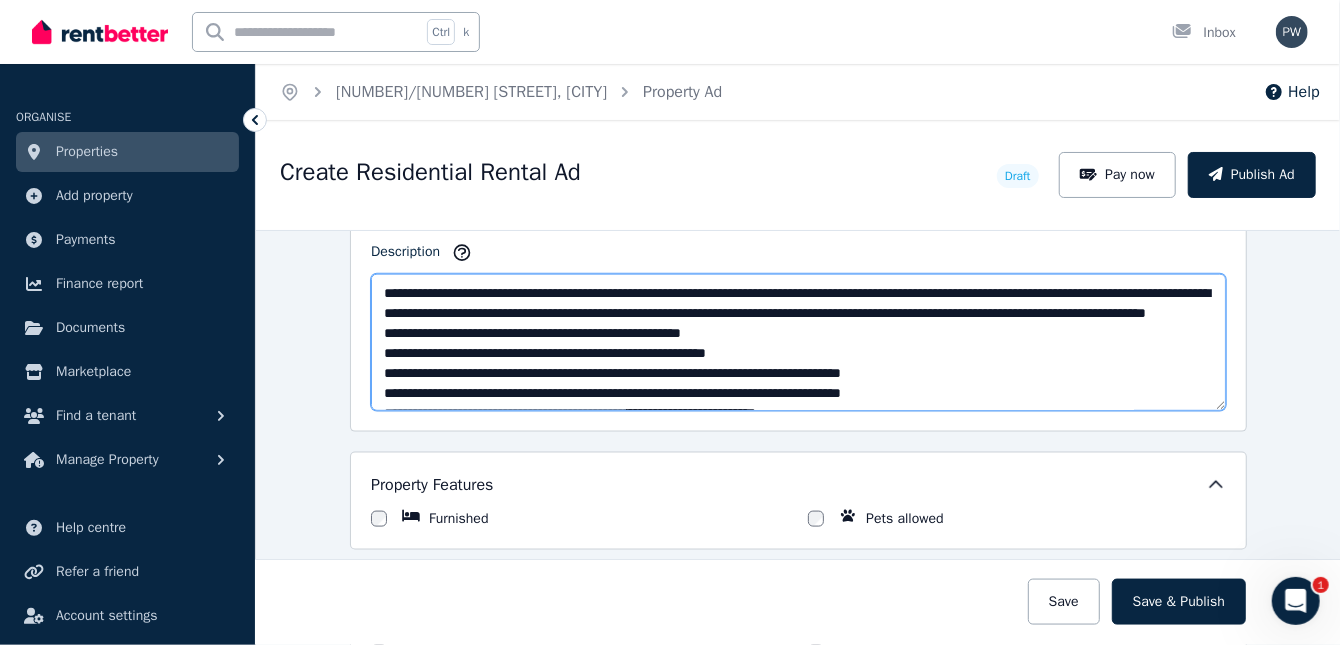 click on "Description" at bounding box center [798, 342] 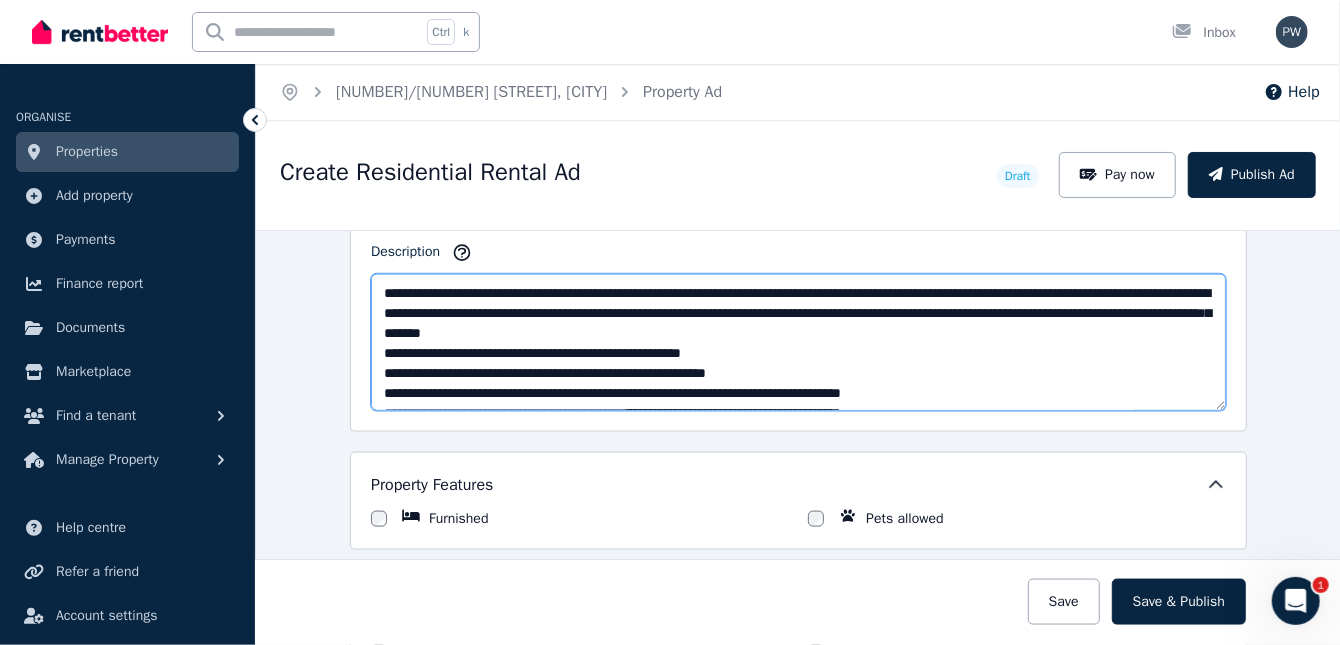 click on "Description" at bounding box center [798, 342] 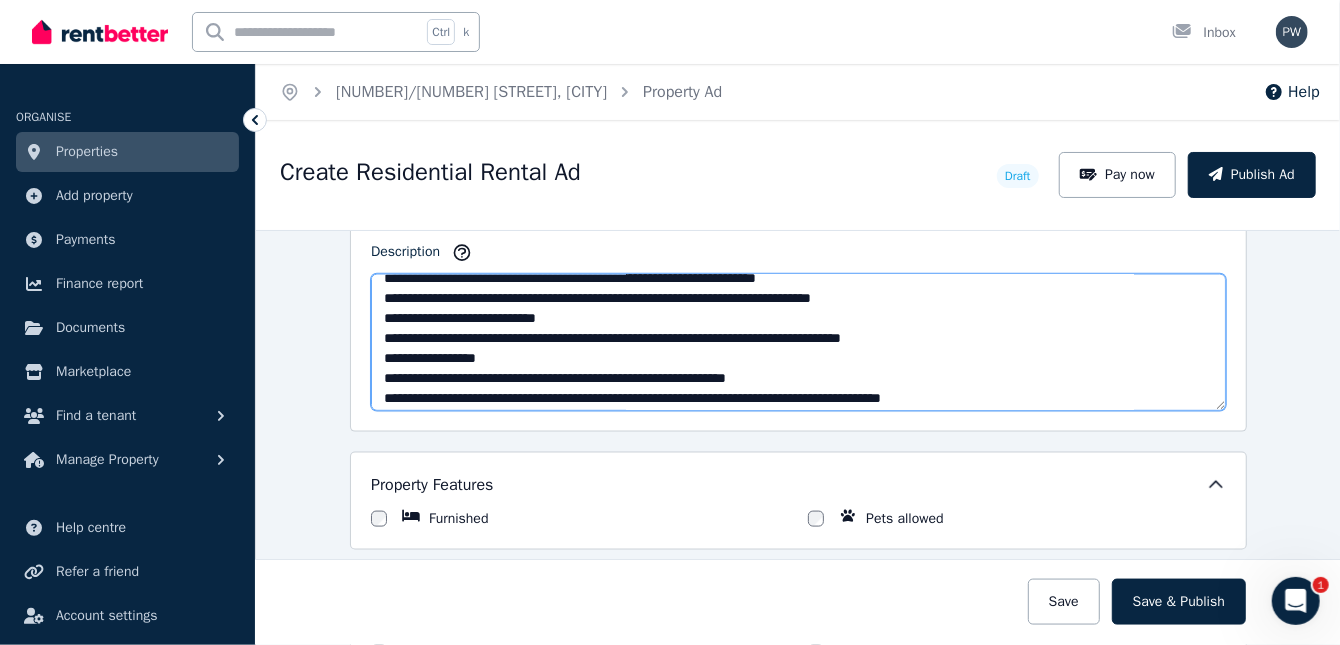 scroll, scrollTop: 179, scrollLeft: 0, axis: vertical 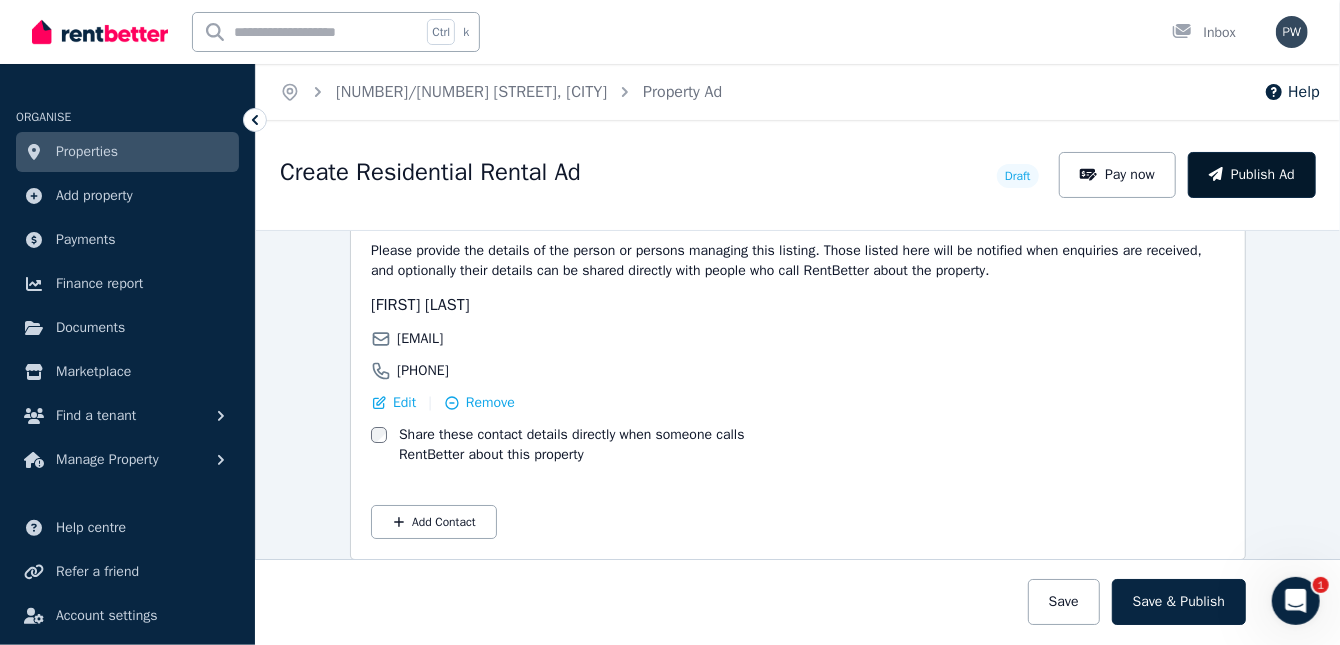 type on "**********" 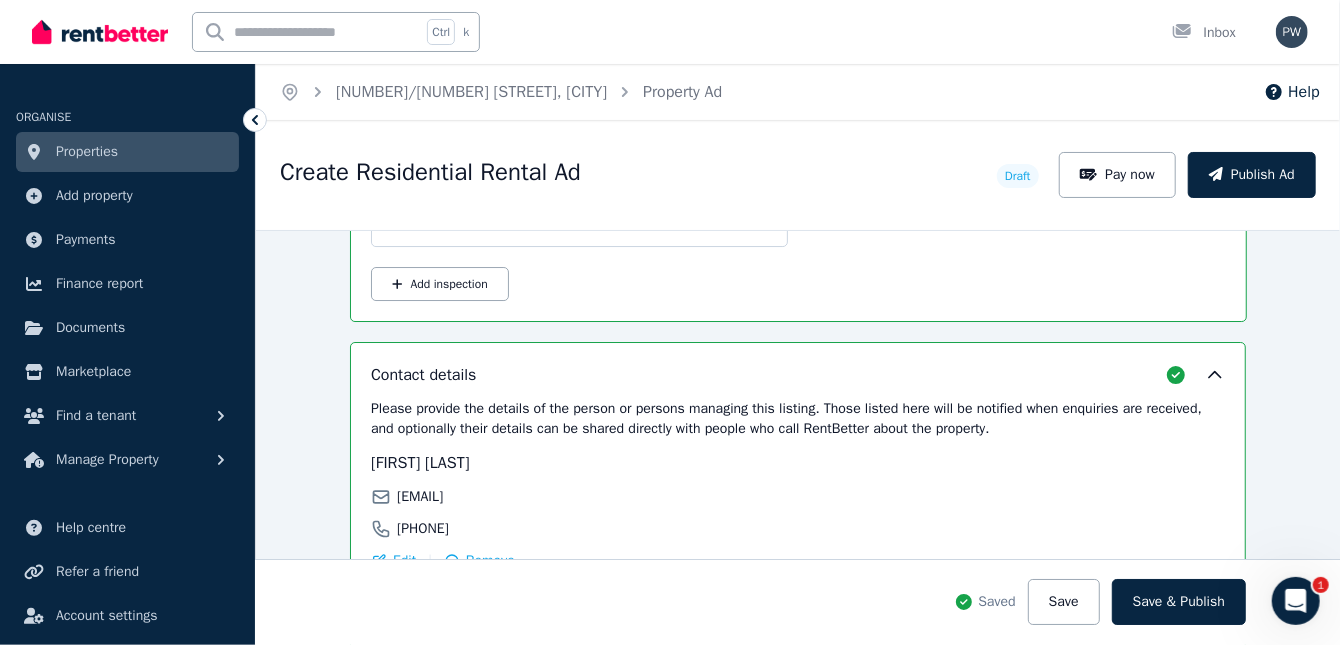 scroll, scrollTop: 3767, scrollLeft: 0, axis: vertical 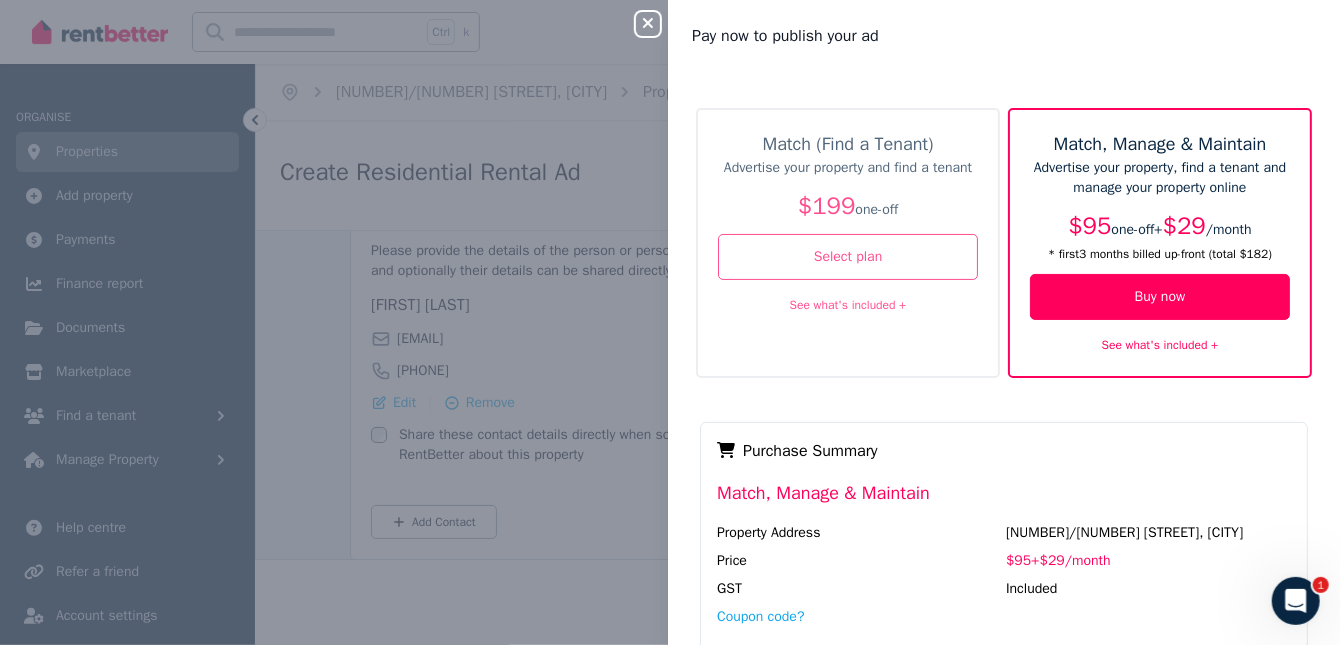 click on "Advertise your property and find a tenant" at bounding box center [848, 168] 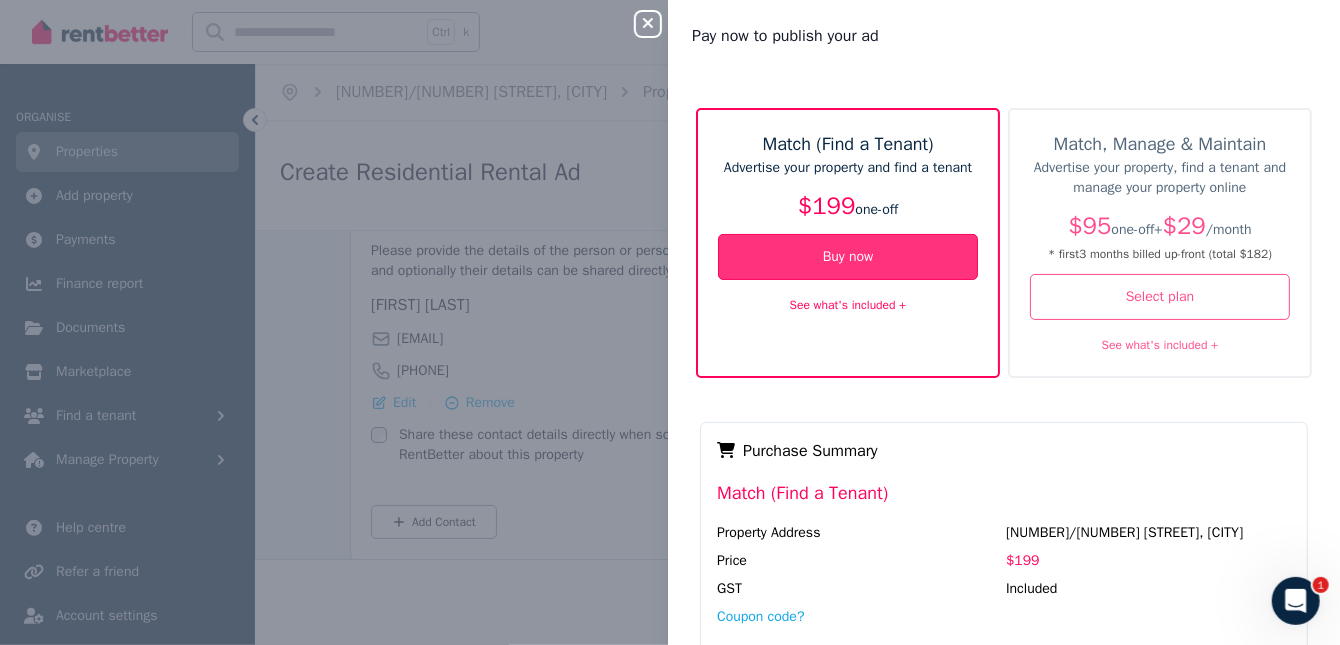 click on "Buy now" at bounding box center (848, 257) 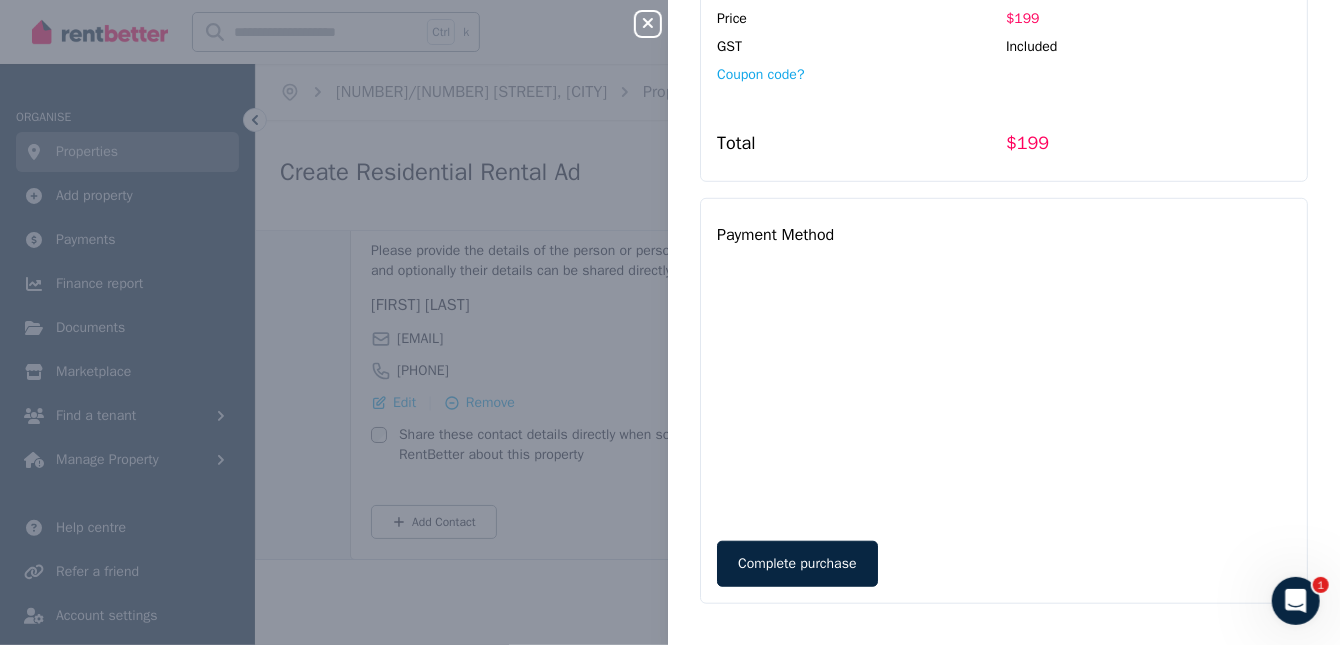scroll, scrollTop: 544, scrollLeft: 0, axis: vertical 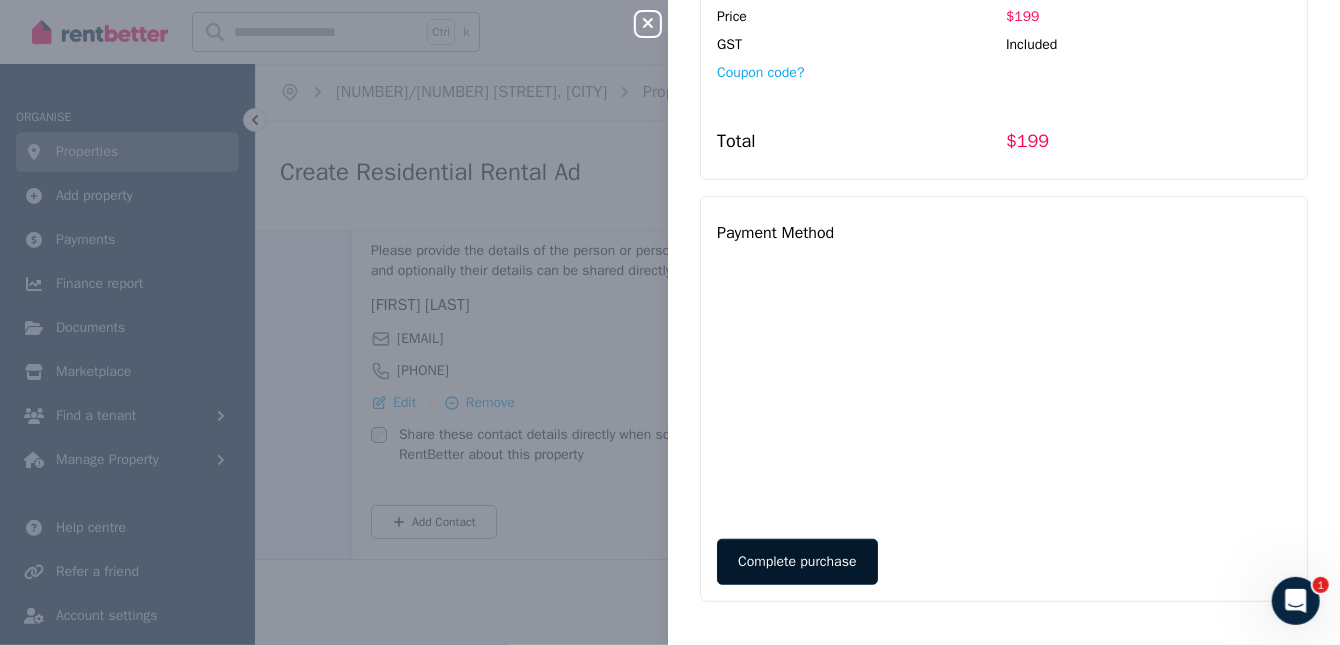 click on "Complete purchase" at bounding box center [797, 562] 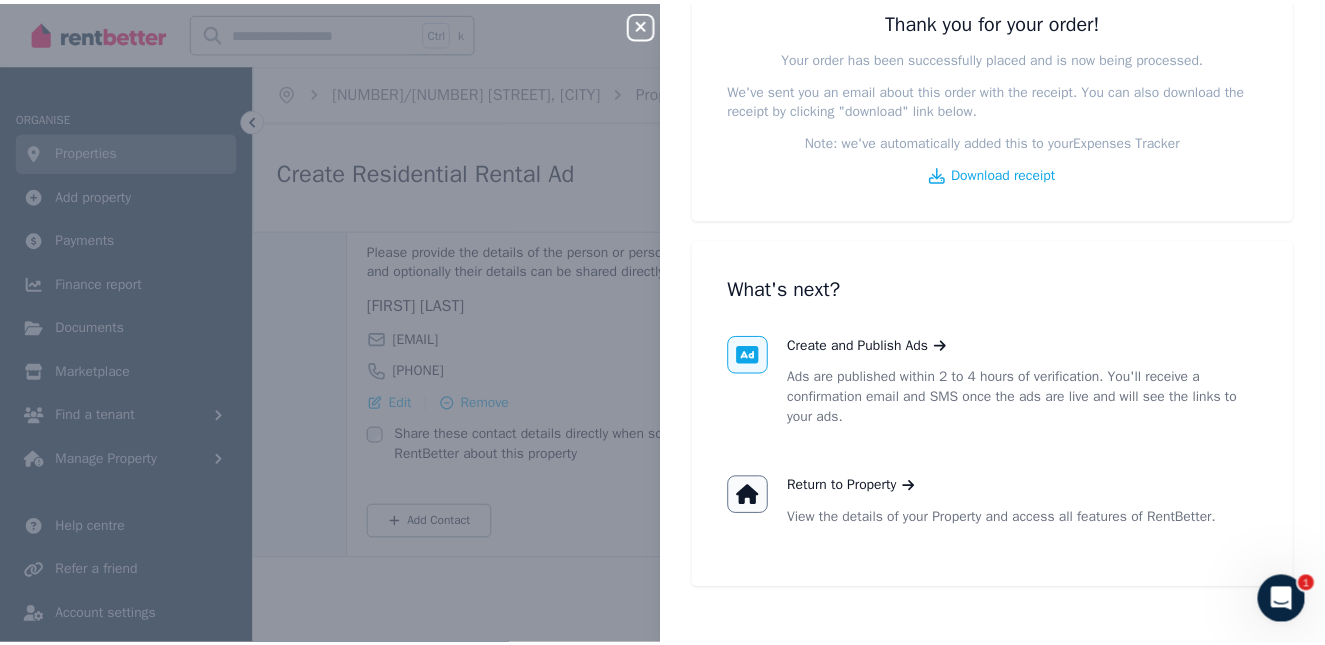 scroll, scrollTop: 199, scrollLeft: 0, axis: vertical 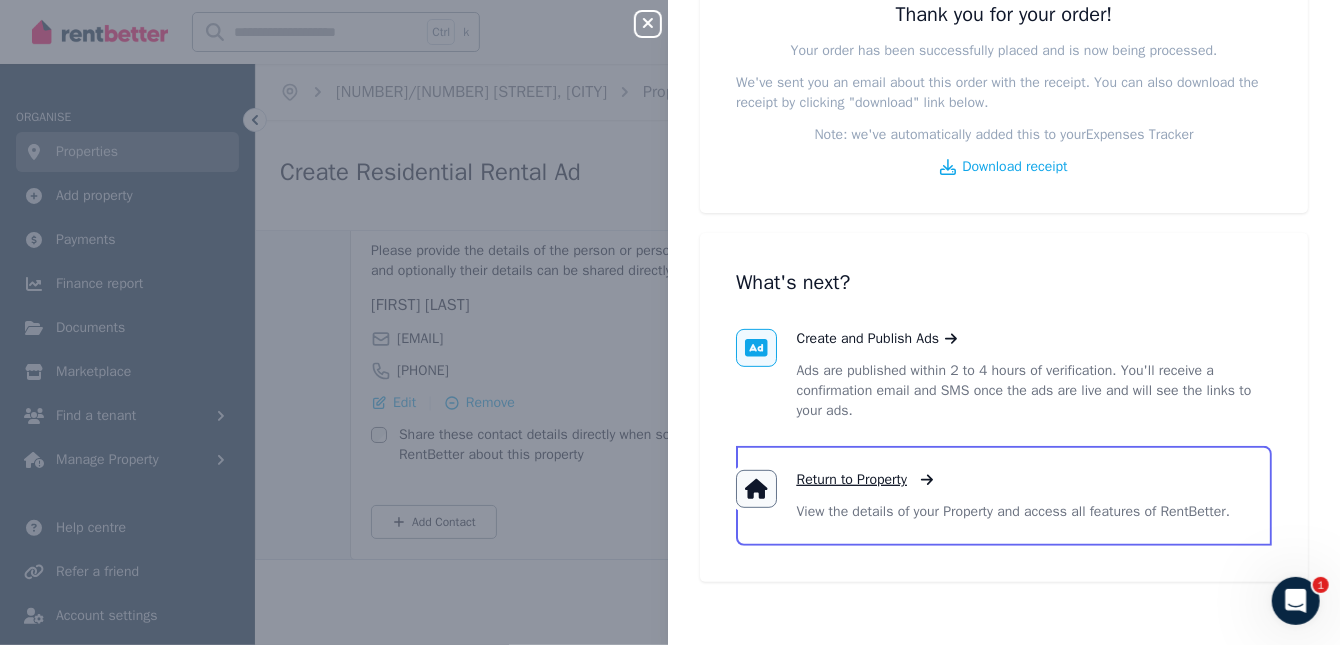 click on "Return to Property" at bounding box center (852, 480) 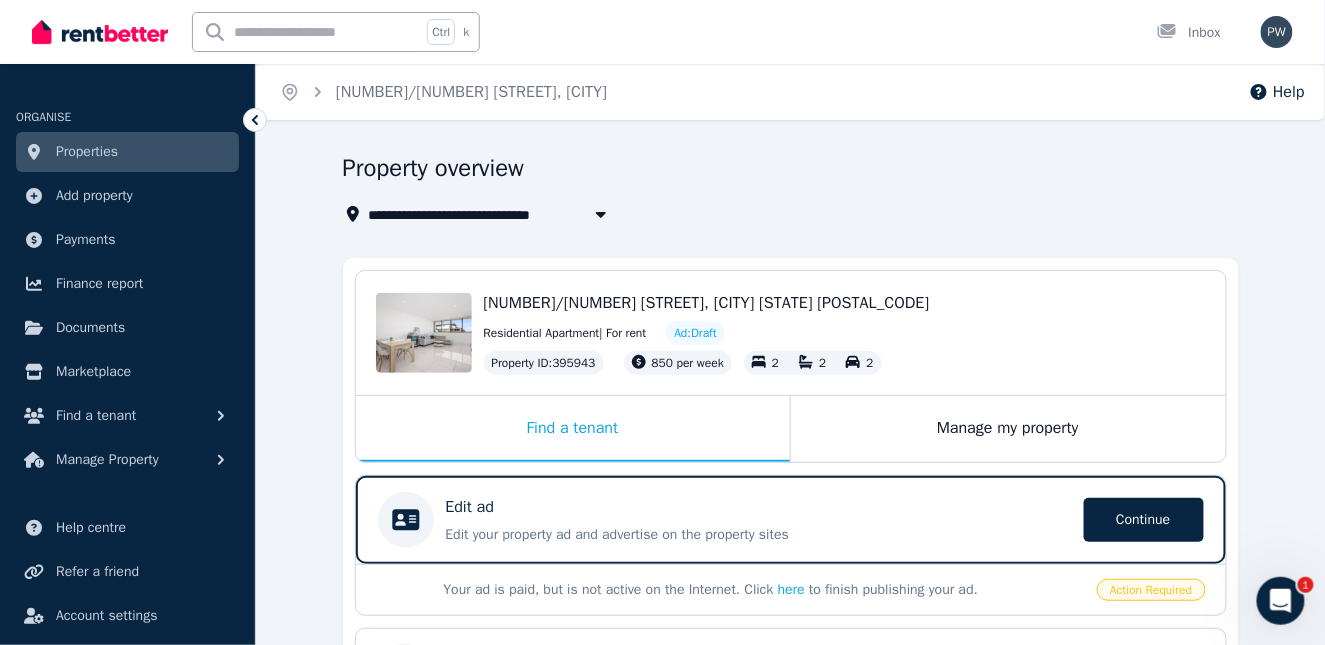 click 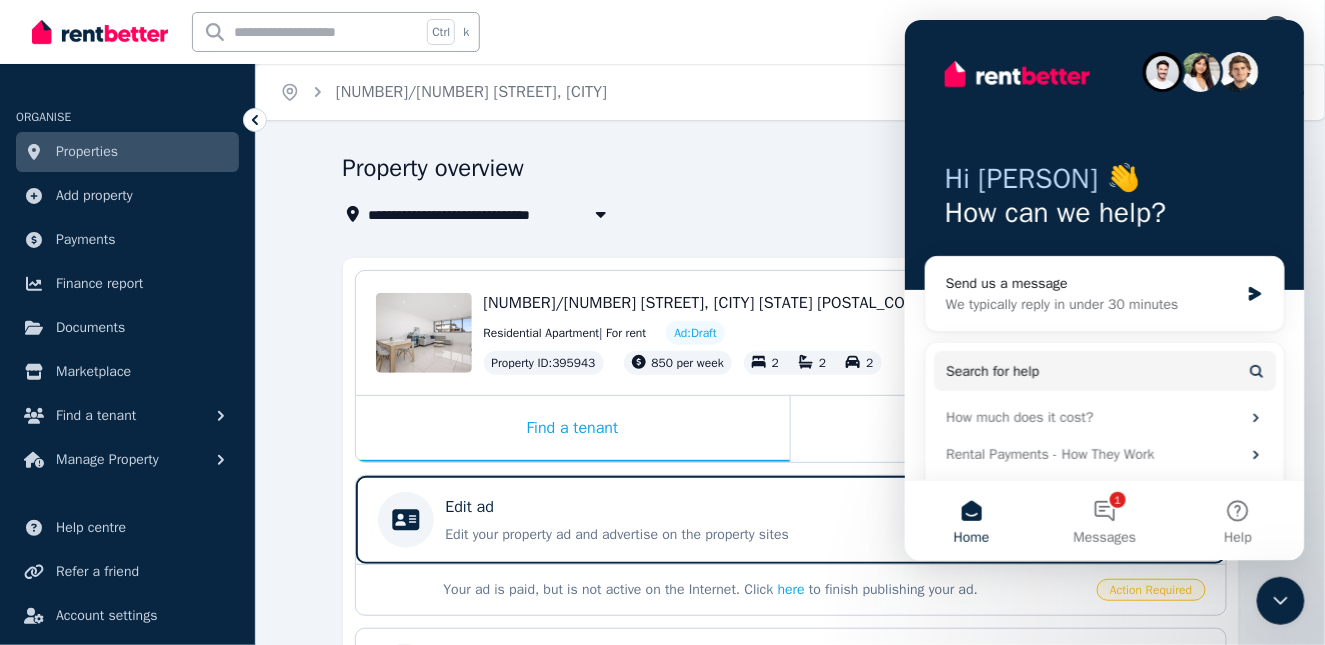 scroll, scrollTop: 0, scrollLeft: 0, axis: both 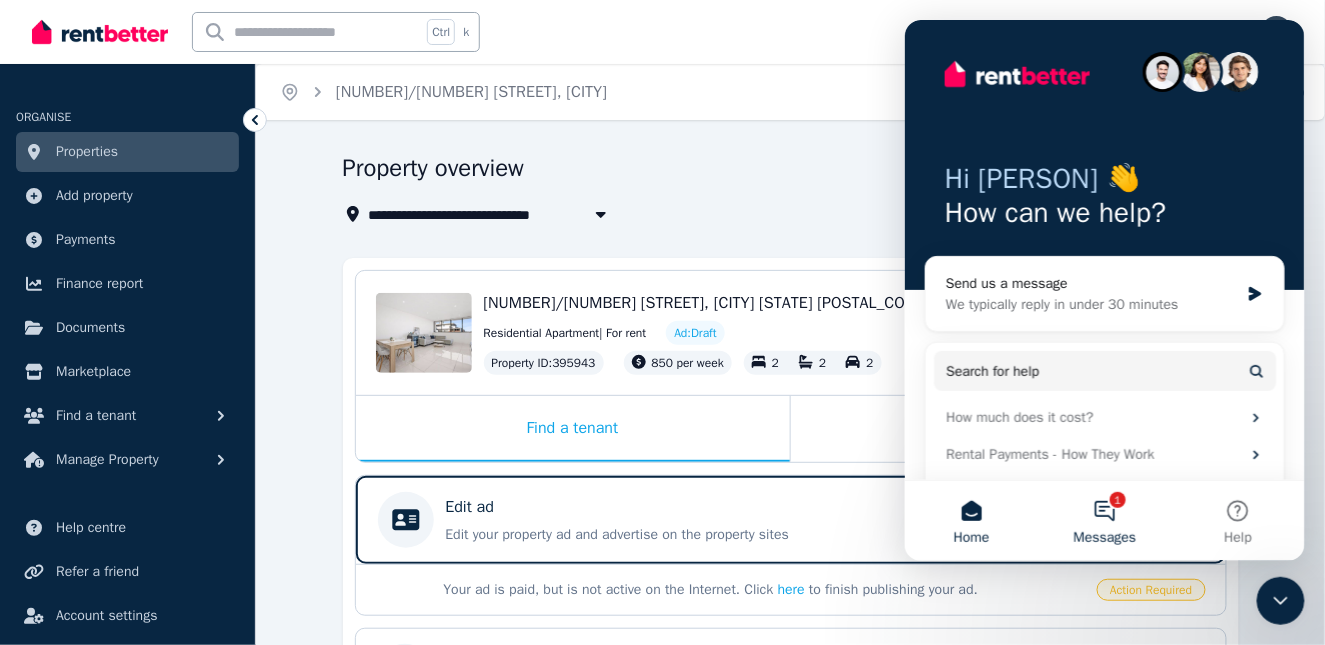 click on "1 Messages" at bounding box center [1103, 520] 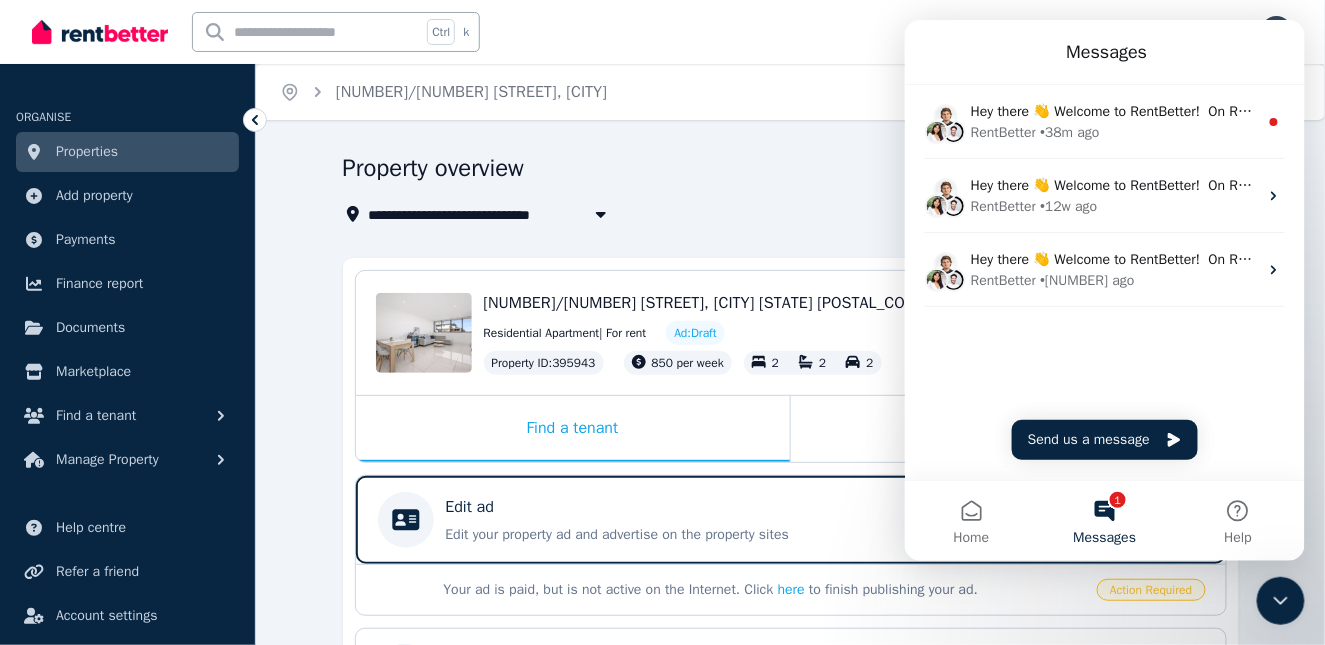 click on "Property overview" at bounding box center [785, 171] 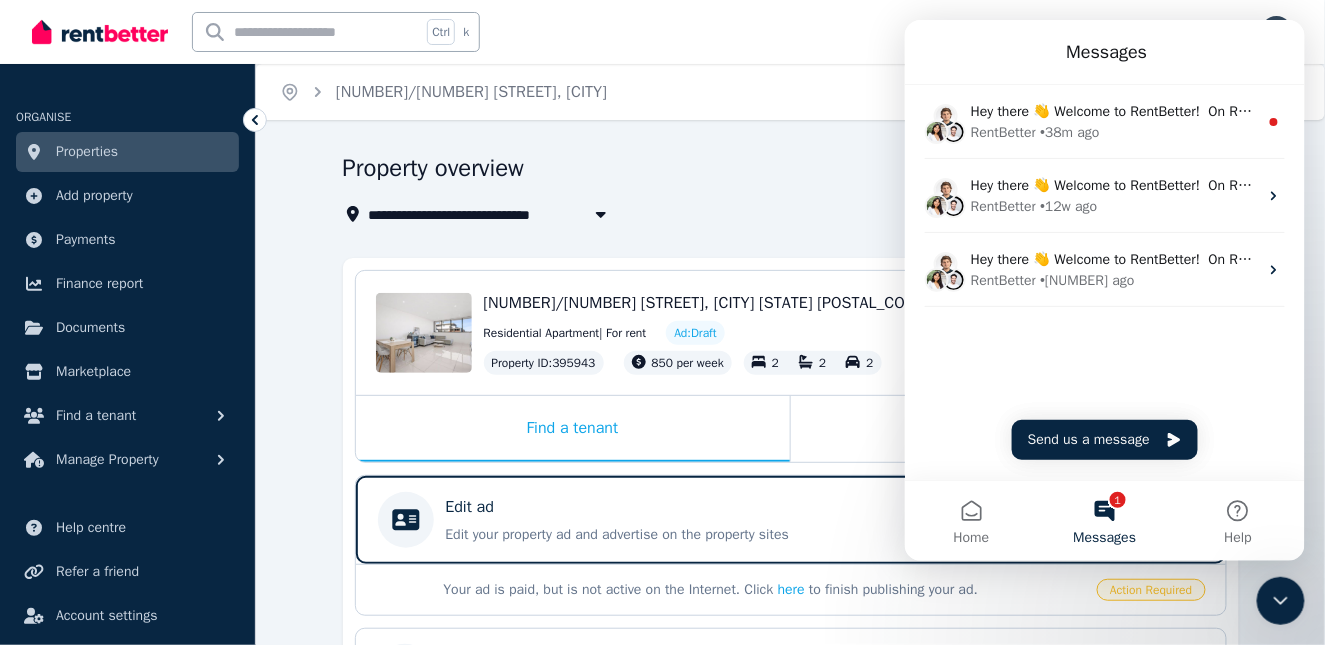 click on "Properties" at bounding box center (87, 152) 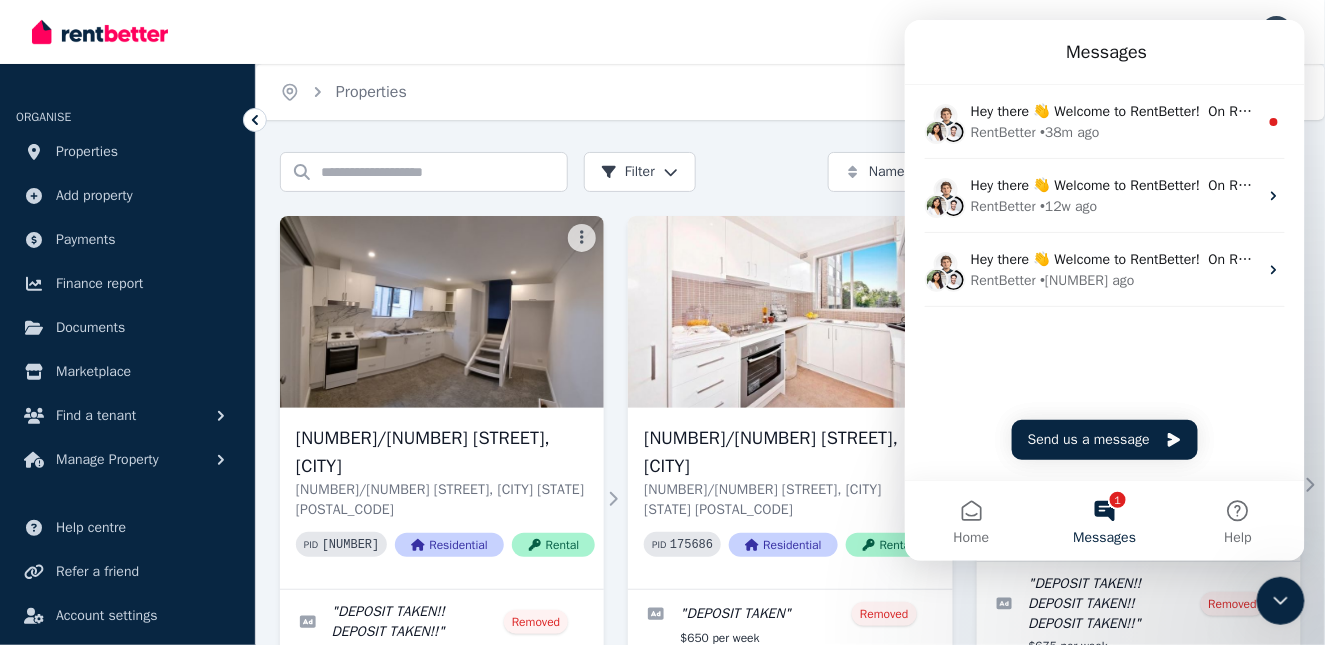 click 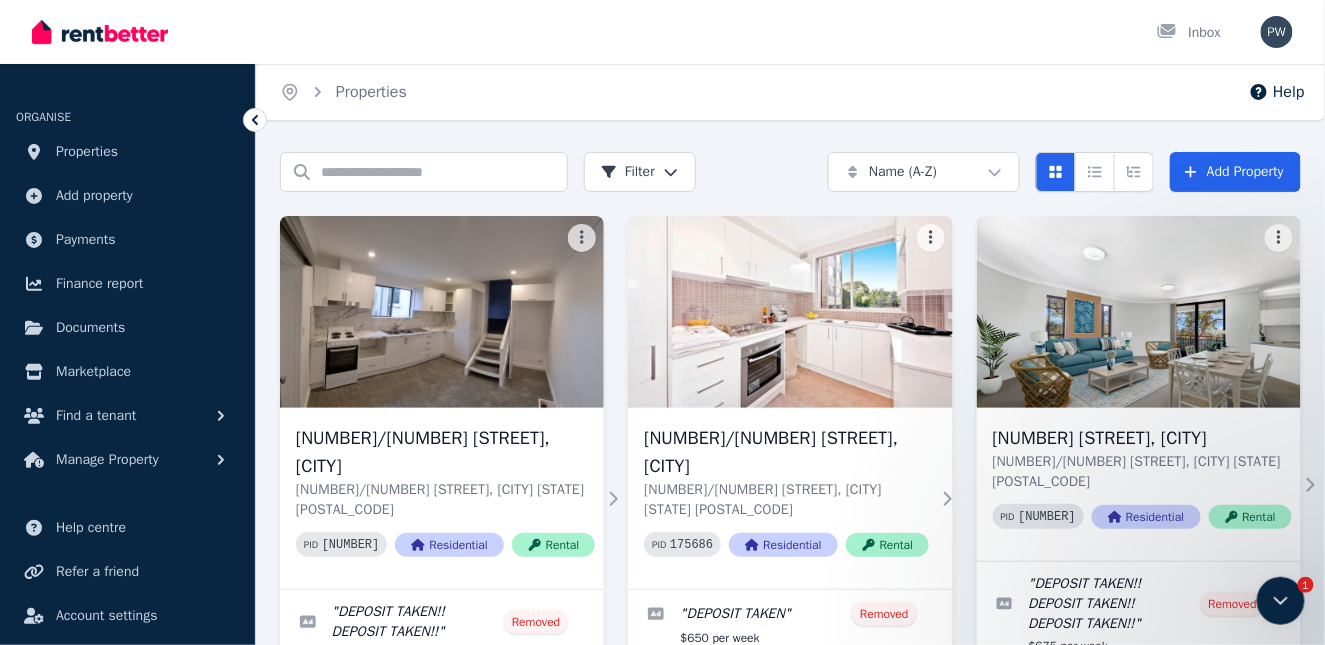 scroll, scrollTop: 0, scrollLeft: 0, axis: both 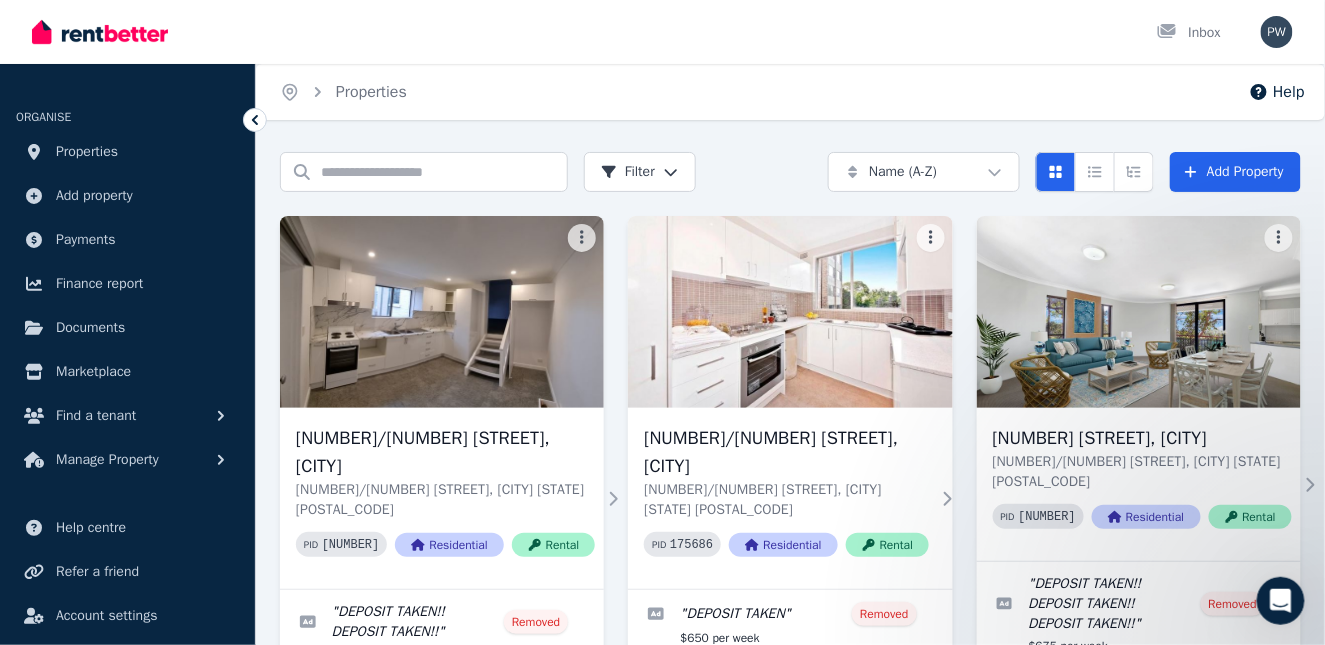 click 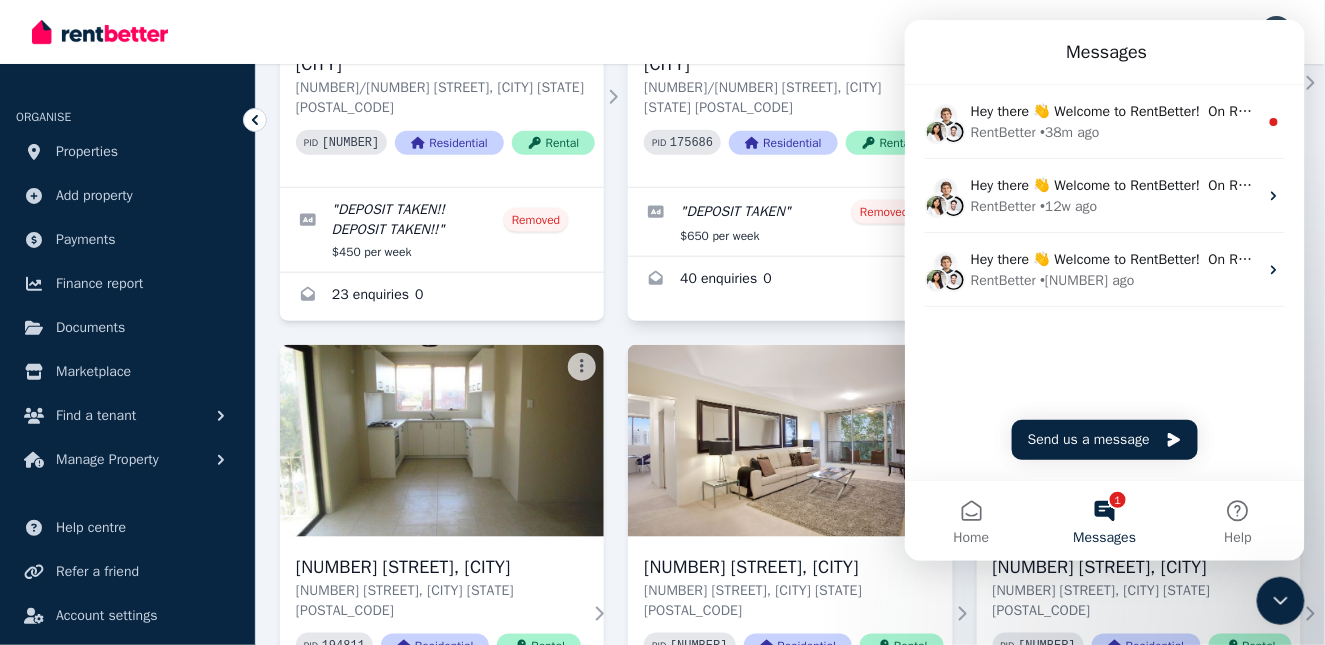 scroll, scrollTop: 600, scrollLeft: 0, axis: vertical 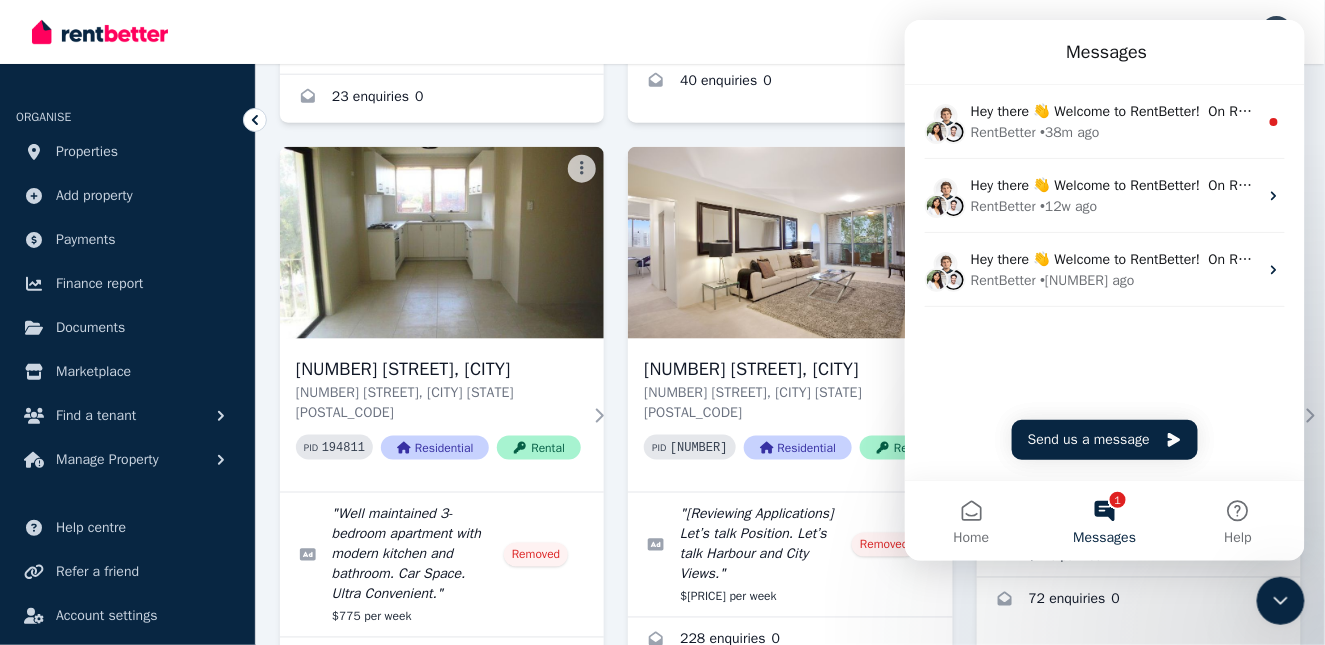 click on "Inbox" at bounding box center [628, 32] 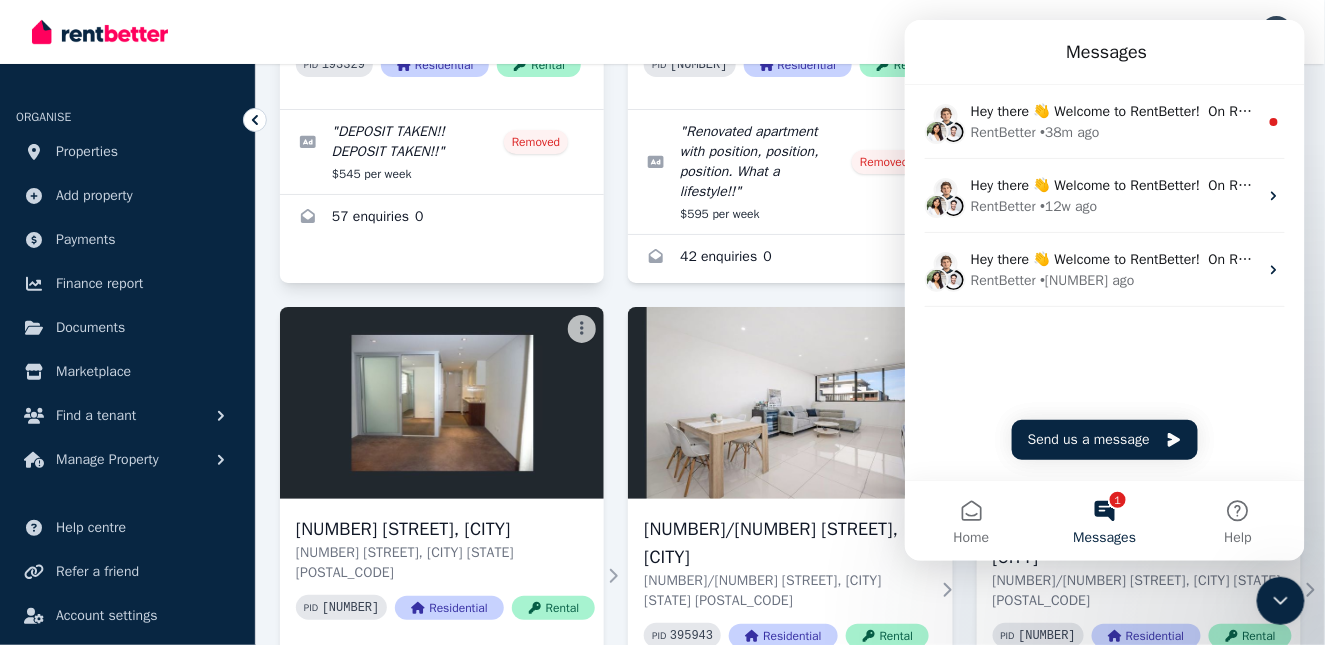 scroll, scrollTop: 1600, scrollLeft: 0, axis: vertical 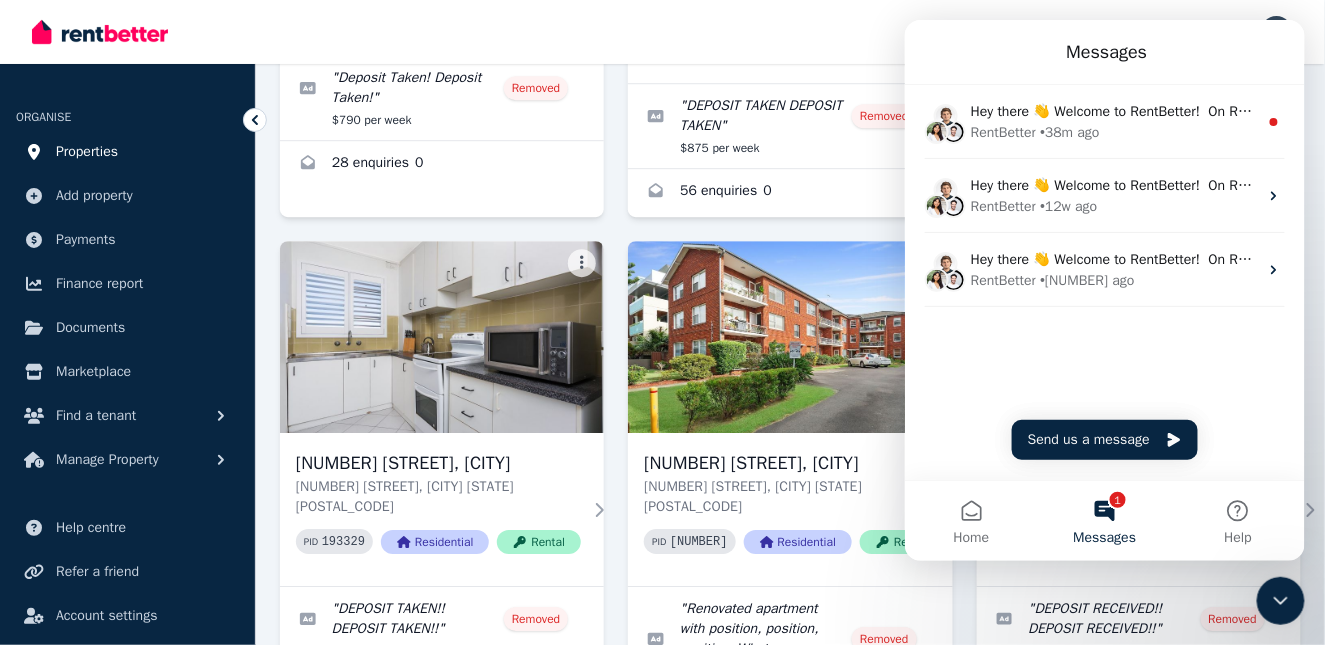 click on "Properties" at bounding box center (87, 152) 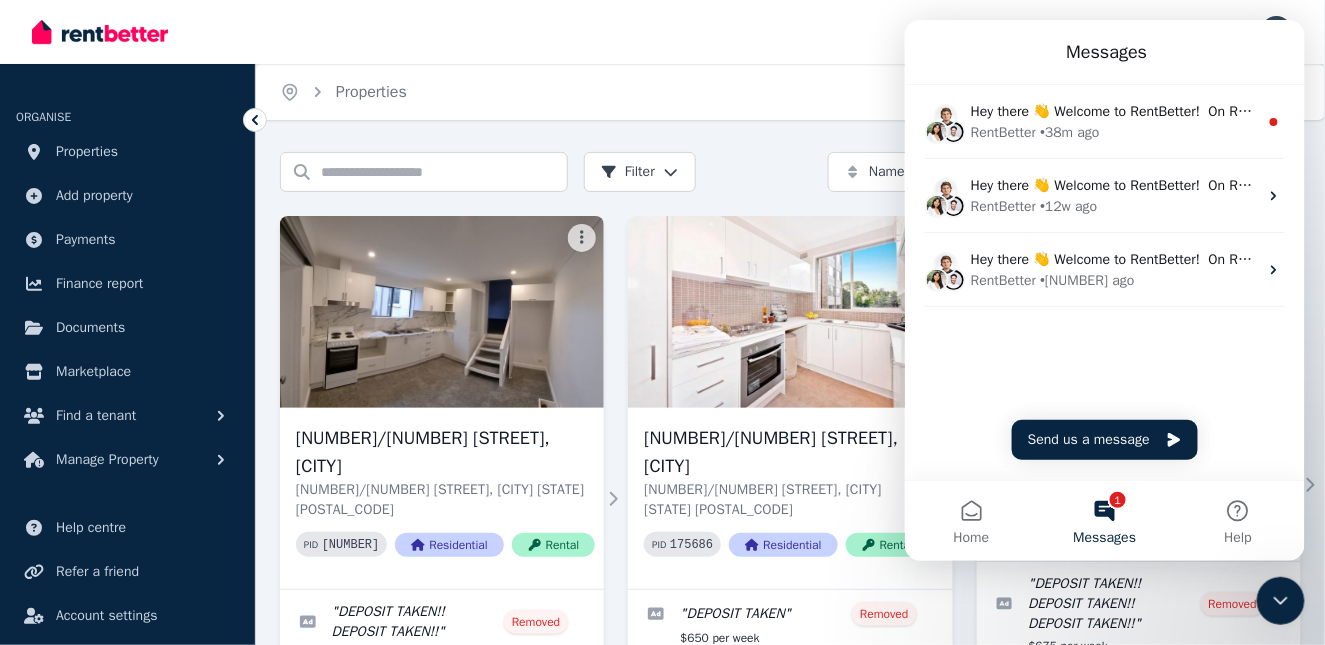 click 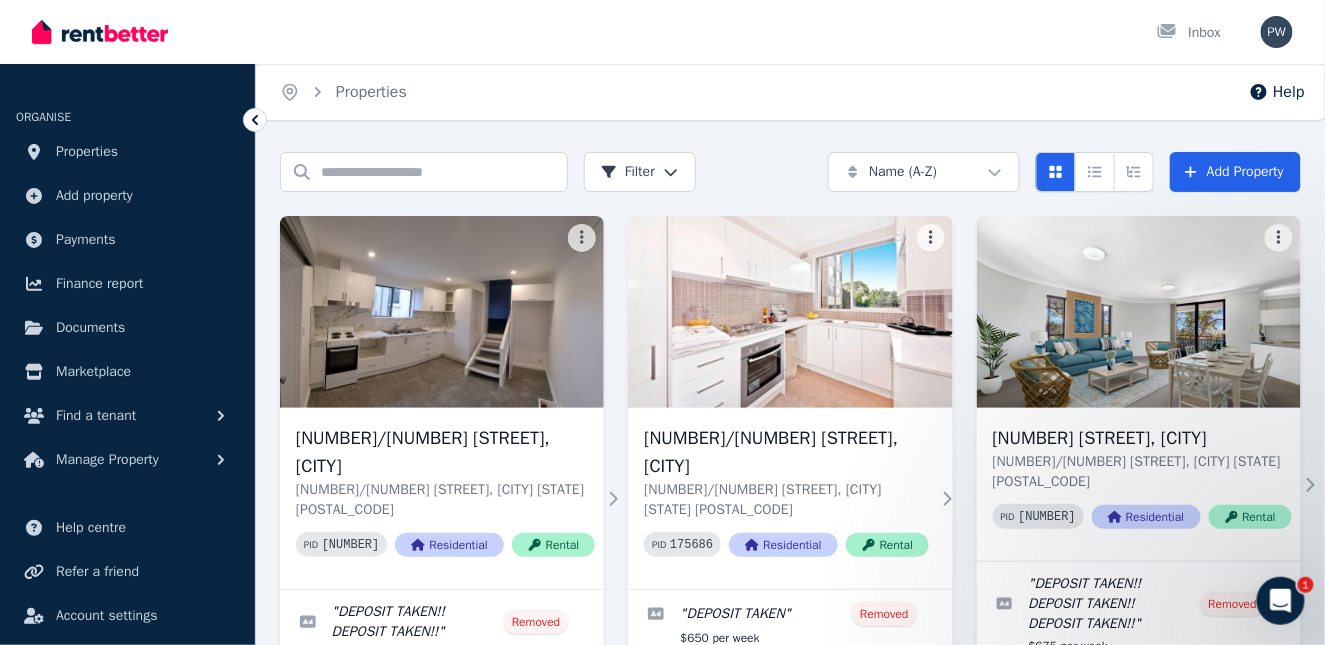 scroll, scrollTop: 0, scrollLeft: 0, axis: both 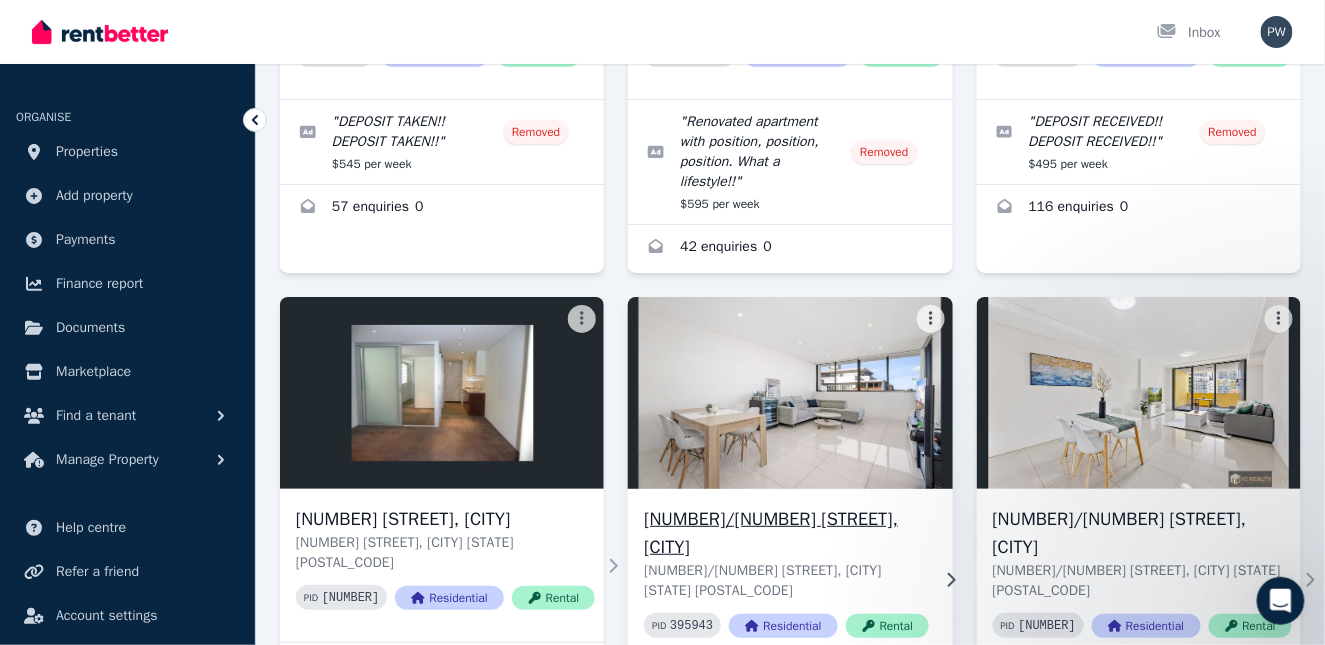 click on "[NUMBER]/[NUMBER] [STREET], [CITY]" at bounding box center (786, 533) 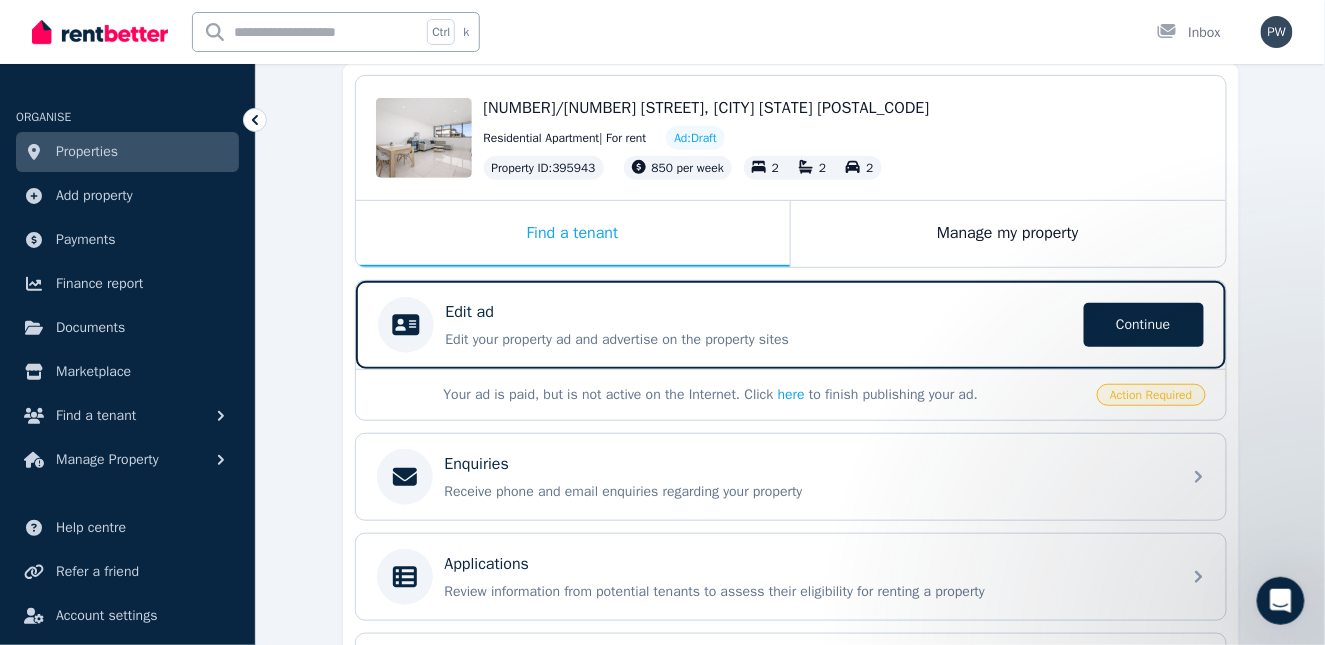 scroll, scrollTop: 200, scrollLeft: 0, axis: vertical 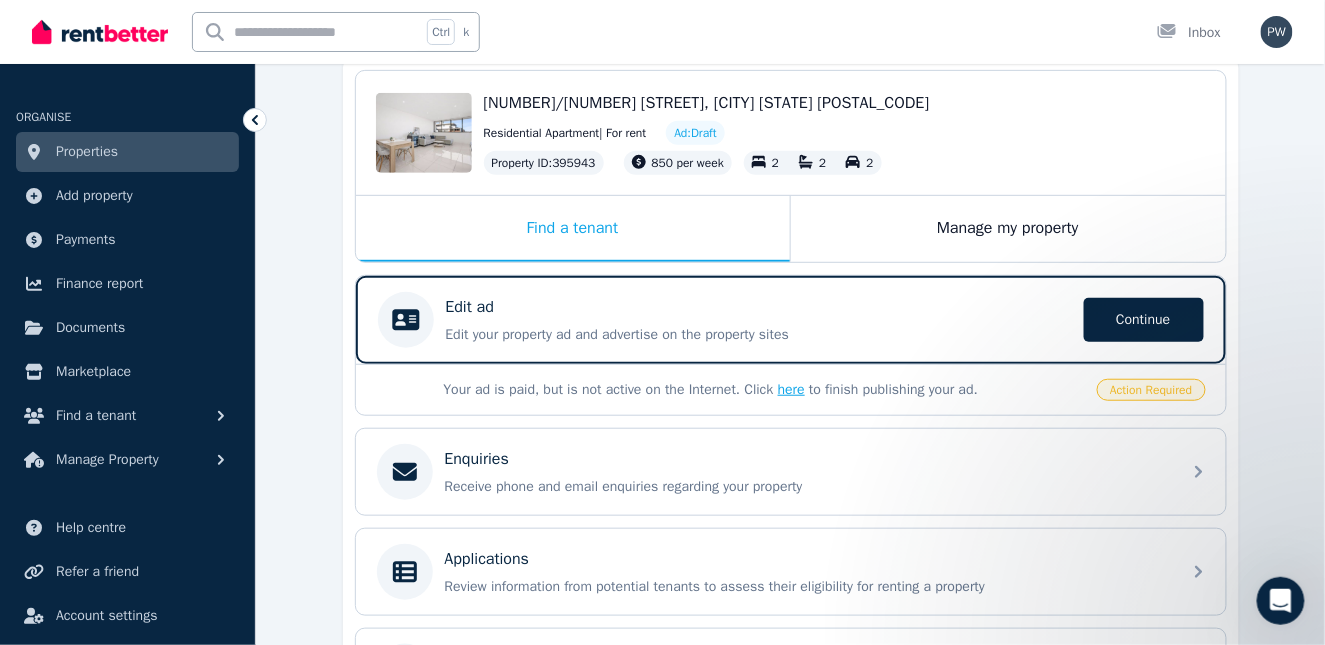 click on "here" at bounding box center [791, 389] 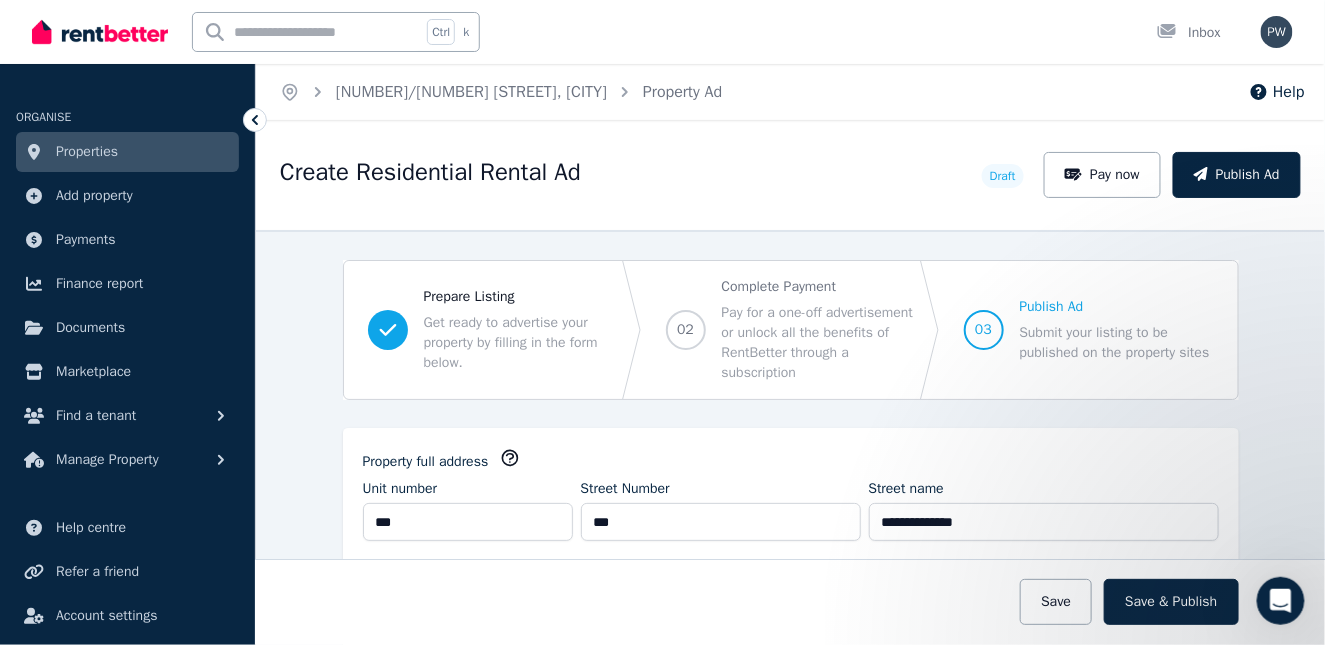 scroll, scrollTop: 0, scrollLeft: 0, axis: both 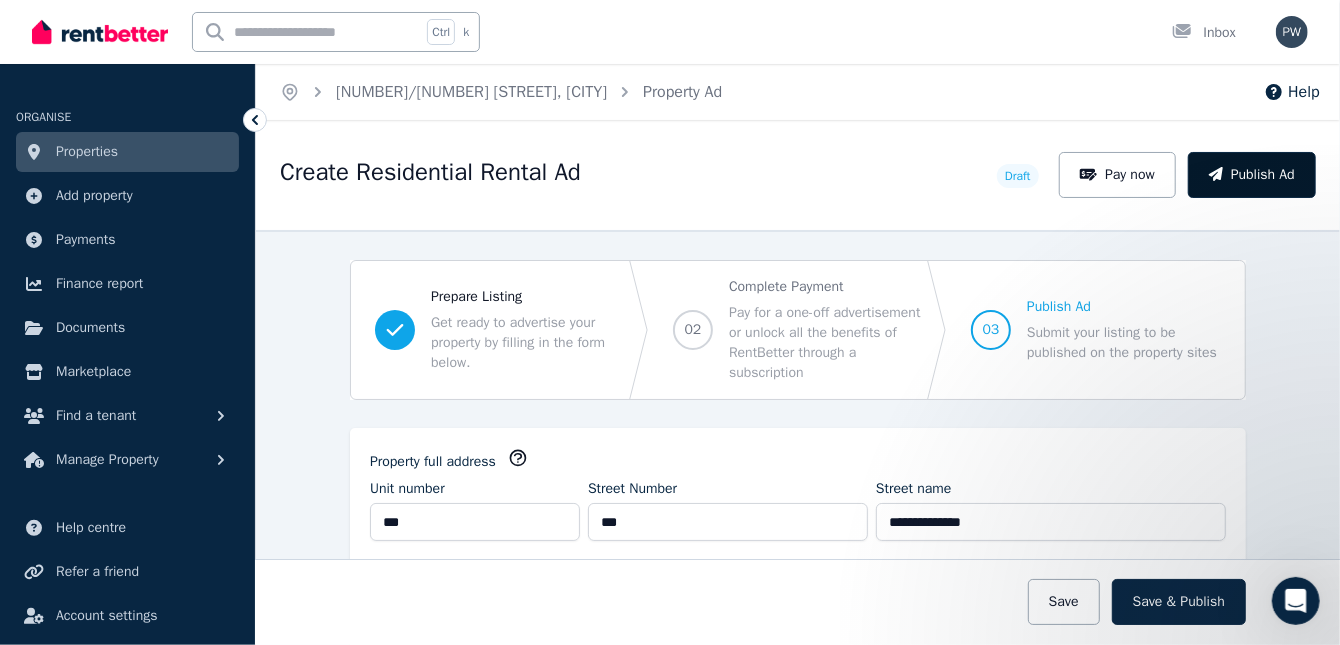 click on "Publish Ad" at bounding box center (1252, 175) 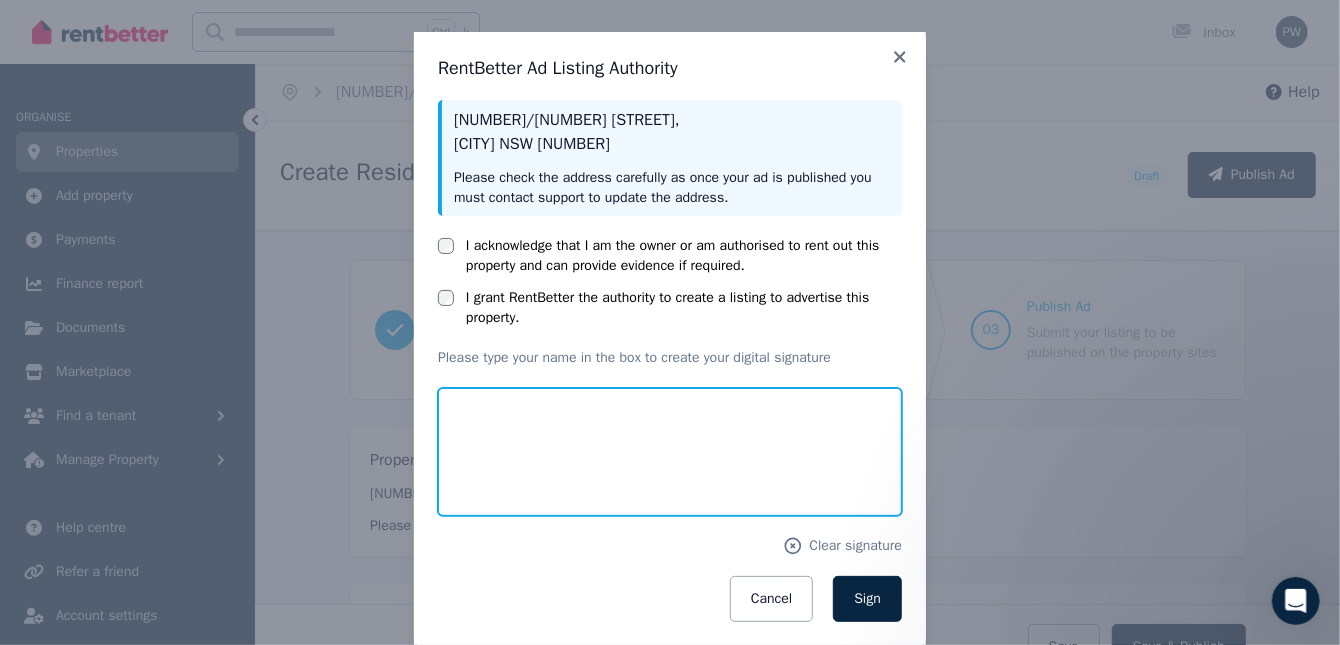 click at bounding box center [670, 452] 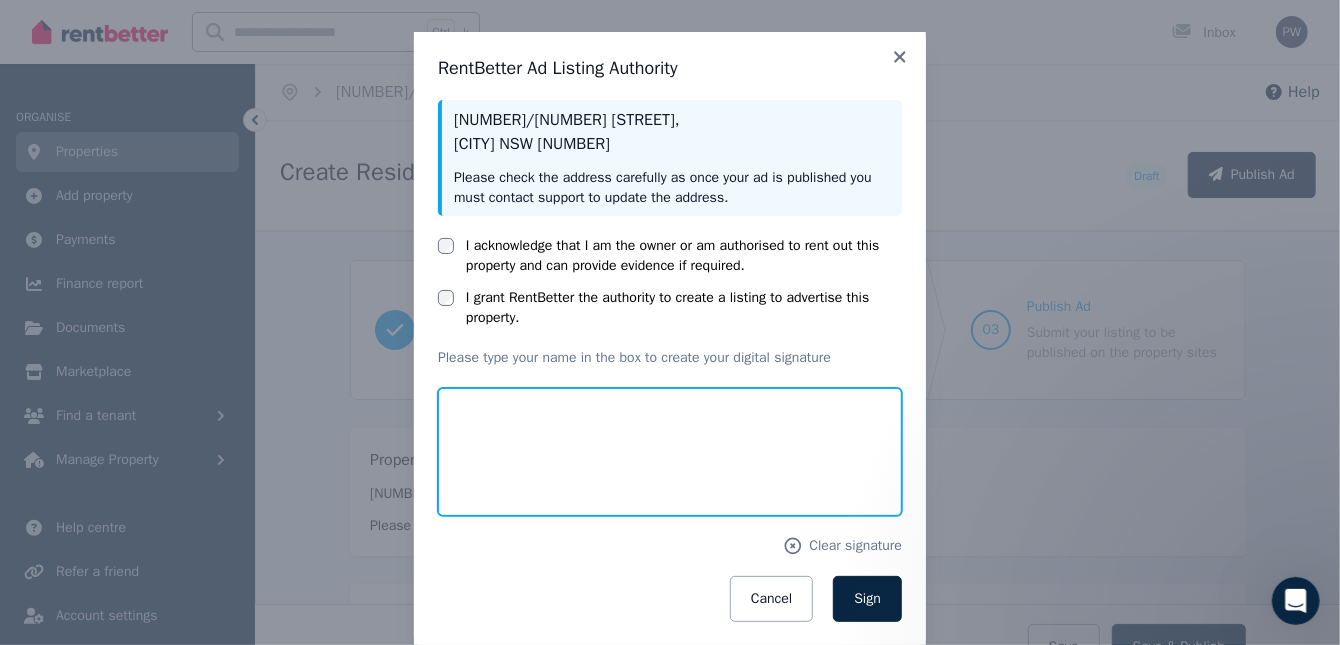 type on "**********" 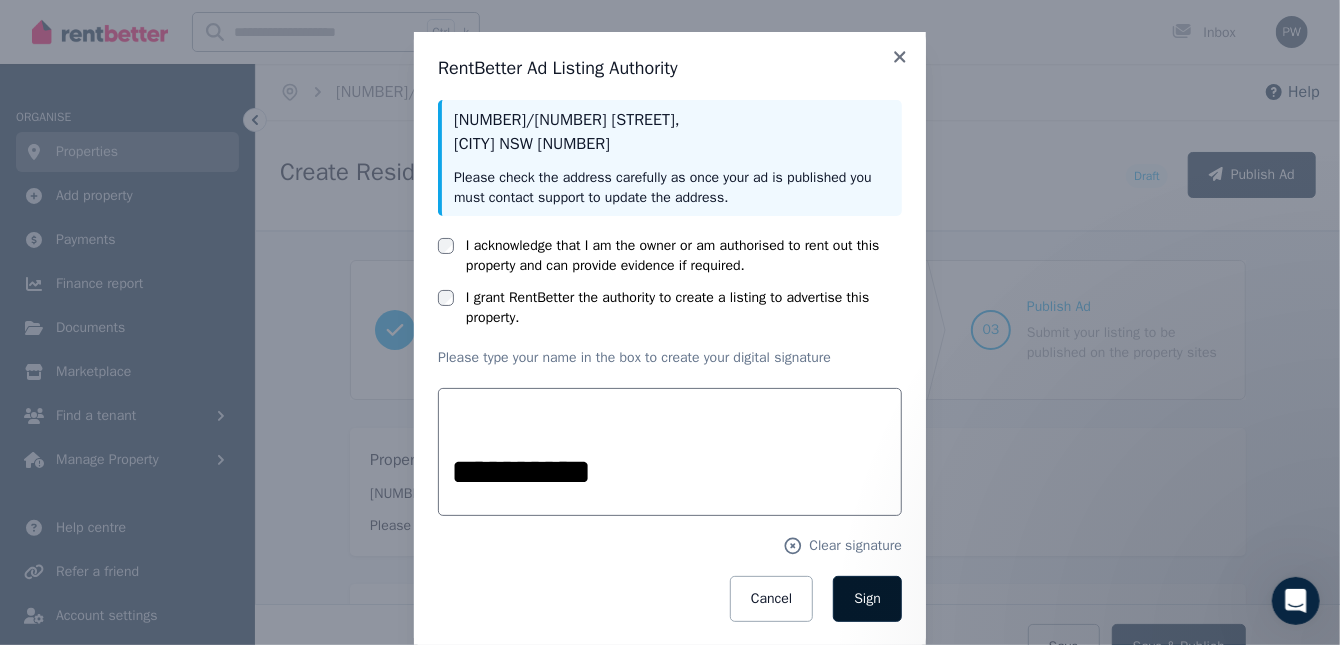 click on "Sign" at bounding box center (867, 598) 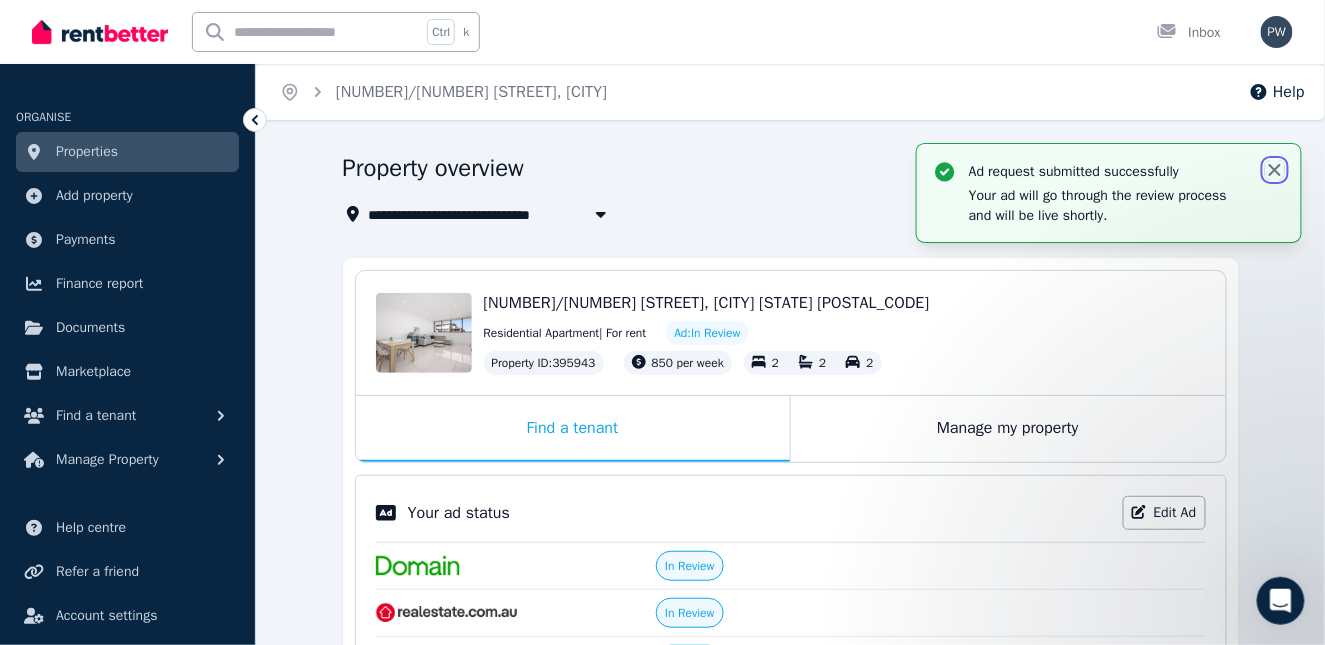 click 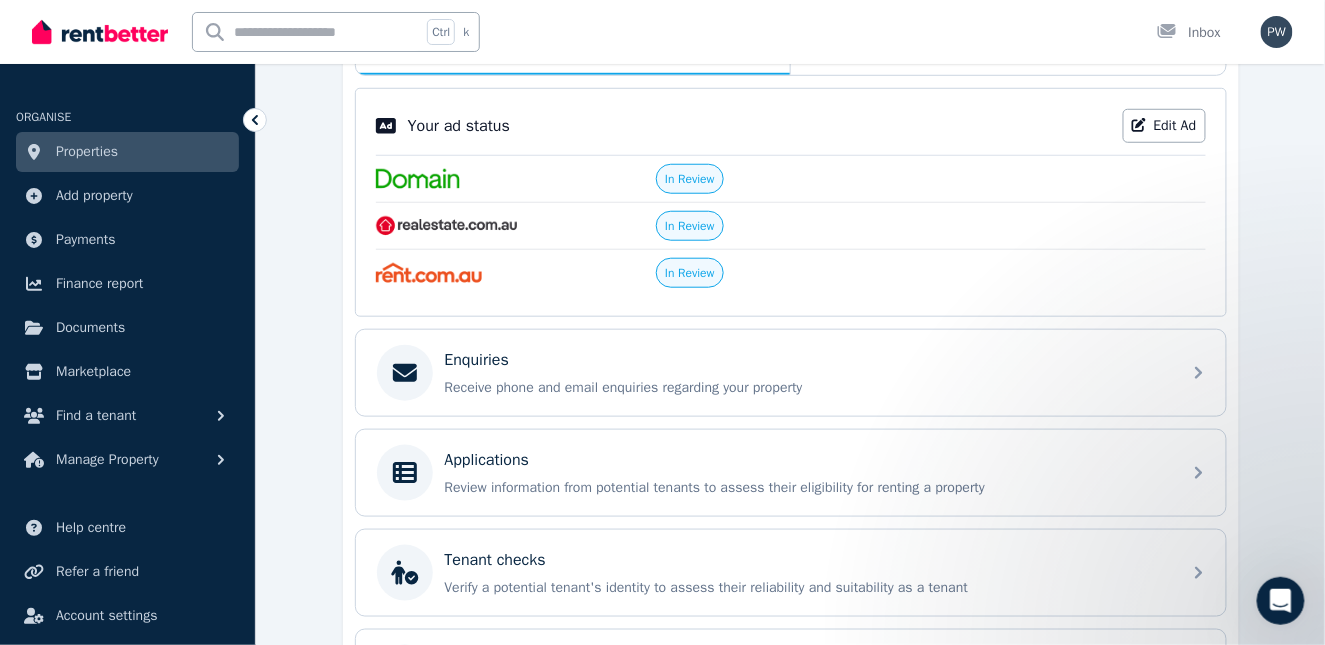 scroll, scrollTop: 0, scrollLeft: 0, axis: both 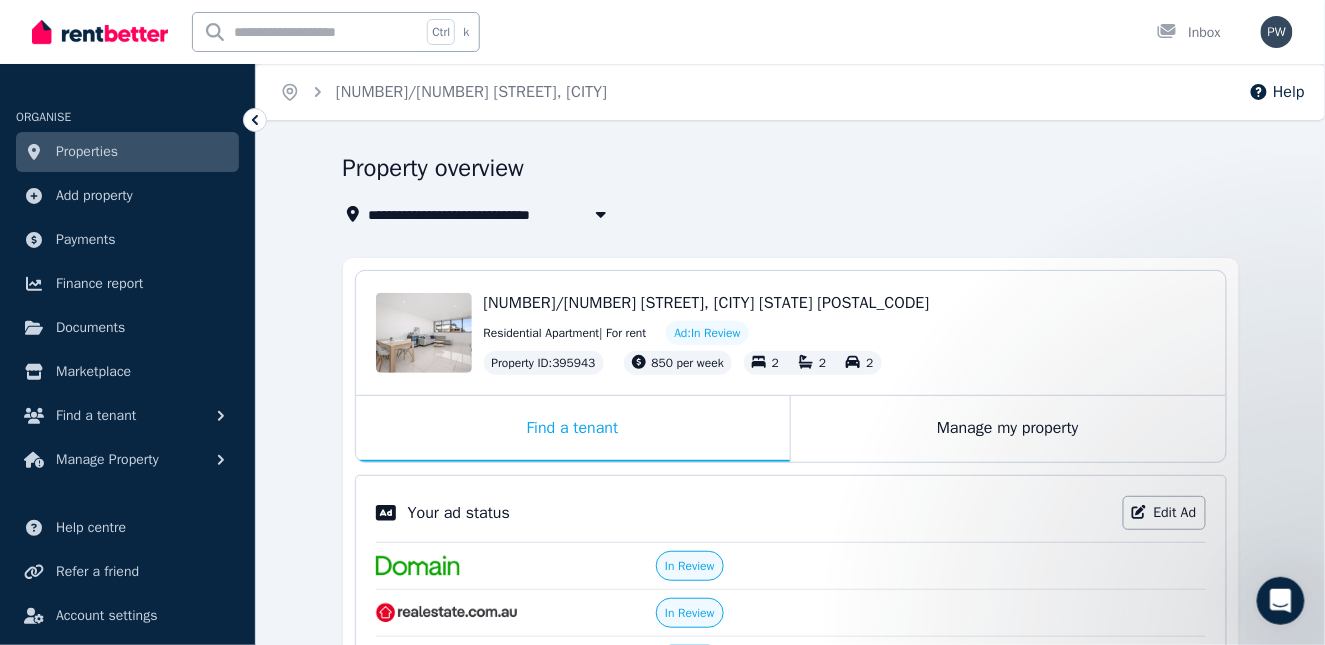 click on "Properties" at bounding box center [87, 152] 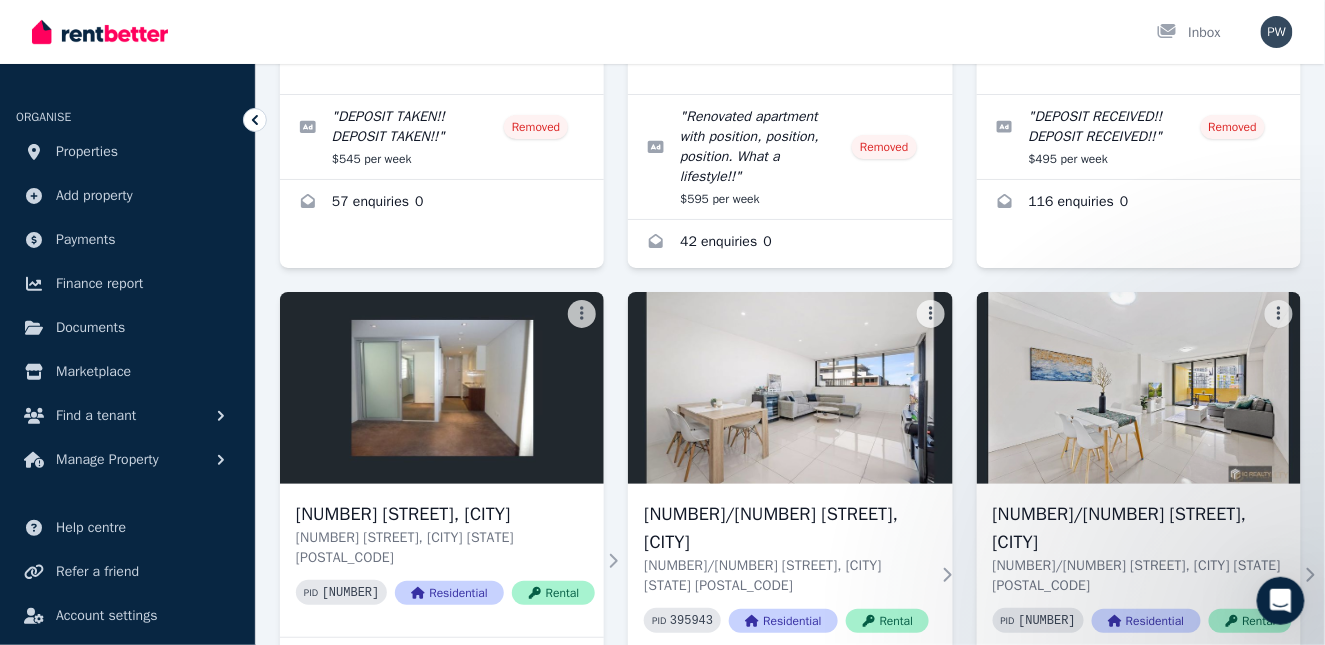 scroll, scrollTop: 2100, scrollLeft: 0, axis: vertical 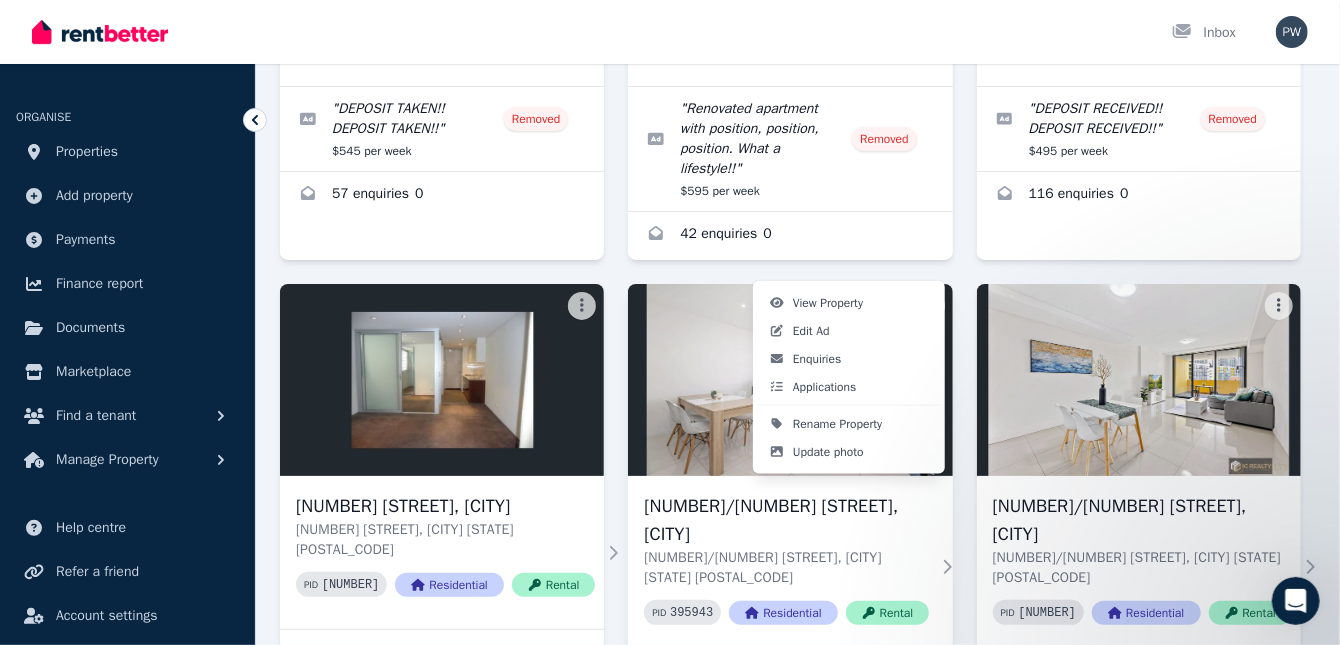 click on "Open main menu Inbox Open user menu ORGANISE Properties Add property Payments Finance report Documents Marketplace Find a tenant Manage Property Help centre Refer a friend Account settings Your profile [PERSON] [LASTNAME] Home Properties Help Search properties Filter Name (A-Z) Add Property 2/11 Rancom, Botany 2/11 Rancom, Botany NSW 2019 PID   [NUMBER] Residential Rental " DEPOSIT TAKEN!! DEPOSIT TAKEN!! " Removed $ [PRICE] per week 23   enquiries 0 3/370 Edgecliff Road, Woollahra 3/370 Edgecliff Road, Woollahra NSW 2025 PID   [NUMBER] Residential Rental " DEPOSIT TAKEN " Removed $ [PRICE] per week 40   enquiries 0 4/22 Landers Road, Lane Cove North 4/22 Landers Road, Lane Cove North NSW 2066 PID   [NUMBER] Residential Rental " DEPOSIT TAKEN!! DEPOSIT TAKEN!! DEPOSIT TAKEN!! " Removed $ [PRICE] per week 51   enquiries 0 11 Flack Avenue, Hillsdale 11 Flack Avenue, Hillsdale NSW 2036 PID   [NUMBER] Residential Rental " Well maintained 3-bedroom apartment with modern kitchen and bathroom. Car Space. Ultra Convenient. " Removed $ [PRICE] per week" at bounding box center (670, -1778) 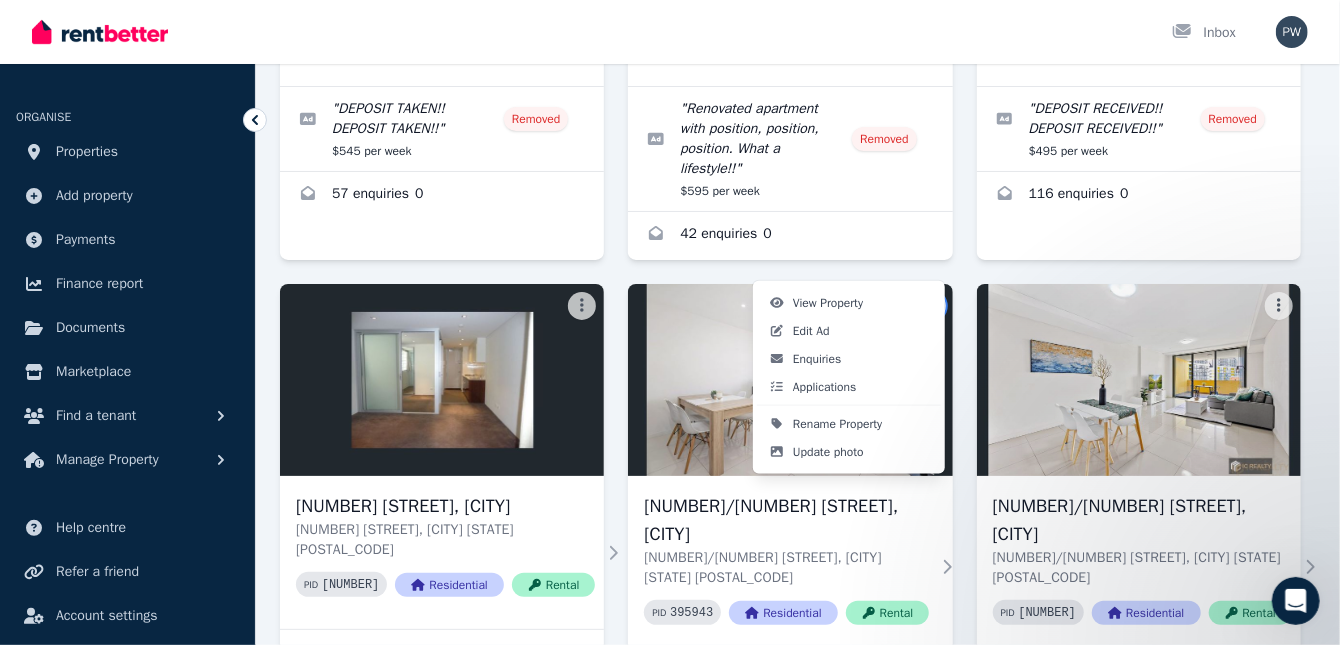 click on "Open main menu Inbox Open user menu ORGANISE Properties Add property Payments Finance report Documents Marketplace Find a tenant Manage Property Help centre Refer a friend Account settings Your profile [PERSON] [LASTNAME] Home Properties Help Search properties Filter Name (A-Z) Add Property 2/11 Rancom, Botany 2/11 Rancom, Botany NSW 2019 PID   [NUMBER] Residential Rental " DEPOSIT TAKEN!! DEPOSIT TAKEN!! " Removed $ [PRICE] per week 23   enquiries 0 3/370 Edgecliff Road, Woollahra 3/370 Edgecliff Road, Woollahra NSW 2025 PID   [NUMBER] Residential Rental " DEPOSIT TAKEN " Removed $ [PRICE] per week 40   enquiries 0 4/22 Landers Road, Lane Cove North 4/22 Landers Road, Lane Cove North NSW 2066 PID   [NUMBER] Residential Rental " DEPOSIT TAKEN!! DEPOSIT TAKEN!! DEPOSIT TAKEN!! " Removed $ [PRICE] per week 51   enquiries 0 11 Flack Avenue, Hillsdale 11 Flack Avenue, Hillsdale NSW 2036 PID   [NUMBER] Residential Rental " Well maintained 3-bedroom apartment with modern kitchen and bathroom. Car Space. Ultra Convenient. " Removed $ [PRICE] per week" at bounding box center [670, -1778] 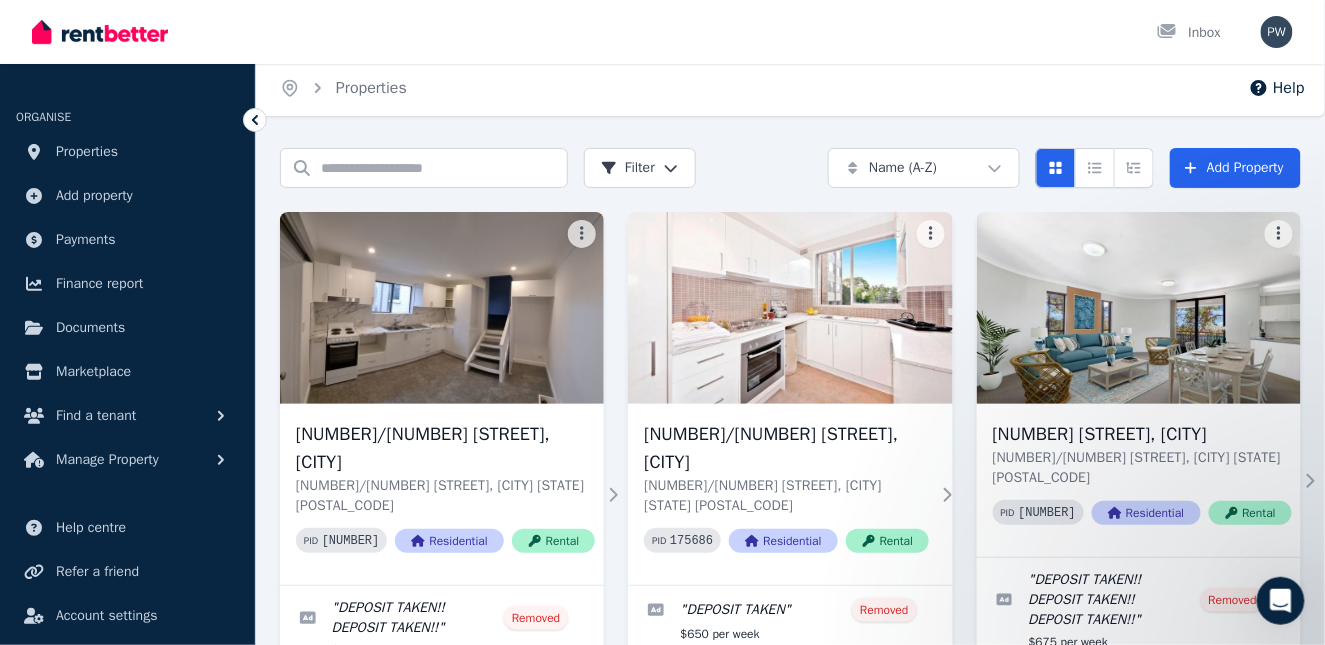 scroll, scrollTop: 0, scrollLeft: 0, axis: both 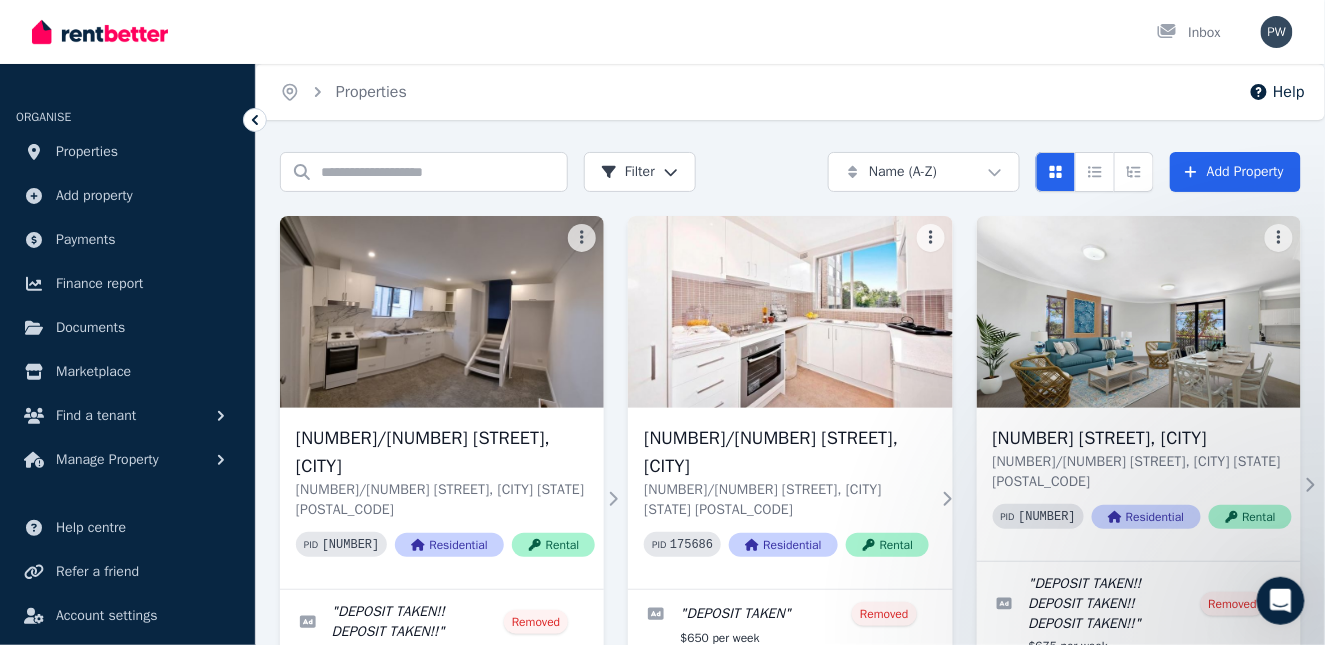 click on "Open main menu Inbox Open user menu ORGANISE Properties Add property Payments Finance report Documents Marketplace Find a tenant Manage Property Help centre Refer a friend Account settings Your profile [PERSON] [LASTNAME] Home Properties Help Search properties Filter Name (A-Z) Add Property 2/11 Rancom, Botany 2/11 Rancom, Botany NSW 2019 PID   [NUMBER] Residential Rental " DEPOSIT TAKEN!! DEPOSIT TAKEN!! " Removed $ [PRICE] per week 23   enquiries 0 3/370 Edgecliff Road, Woollahra 3/370 Edgecliff Road, Woollahra NSW 2025 PID   [NUMBER] Residential Rental " DEPOSIT TAKEN " Removed $ [PRICE] per week 40   enquiries 0 4/22 Landers Road, Lane Cove North 4/22 Landers Road, Lane Cove North NSW 2066 PID   [NUMBER] Residential Rental " DEPOSIT TAKEN!! DEPOSIT TAKEN!! DEPOSIT TAKEN!! " Removed $ [PRICE] per week 51   enquiries 0 11 Flack Avenue, Hillsdale 11 Flack Avenue, Hillsdale NSW 2036 PID   [NUMBER] Residential Rental " Well maintained 3-bedroom apartment with modern kitchen and bathroom. Car Space. Ultra Convenient. " Removed $ [PRICE] per week" at bounding box center (662, 322) 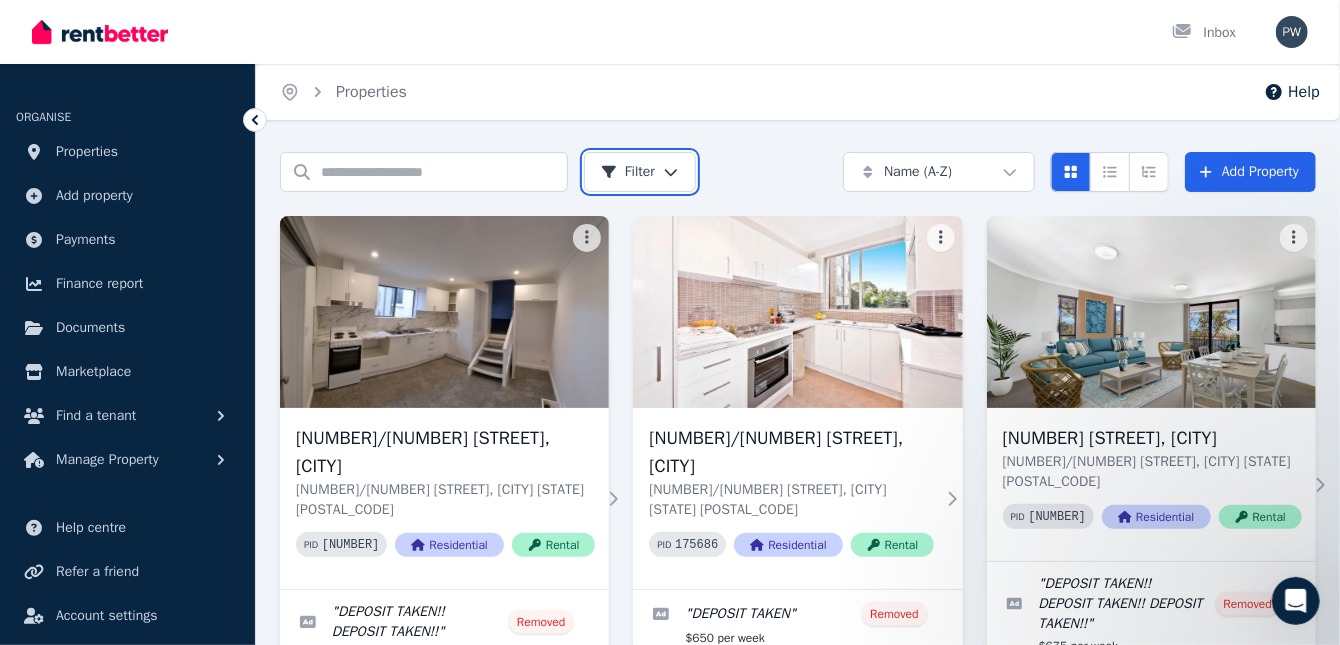 click on "Open main menu Inbox Open user menu ORGANISE Properties Add property Payments Finance report Documents Marketplace Find a tenant Manage Property Help centre Refer a friend Account settings Your profile [PERSON] [LASTNAME] Home Properties Help Search properties Filter Name (A-Z) Add Property 2/11 Rancom, Botany 2/11 Rancom, Botany NSW 2019 PID   [NUMBER] Residential Rental " DEPOSIT TAKEN!! DEPOSIT TAKEN!! " Removed $ [PRICE] per week 23   enquiries 0 3/370 Edgecliff Road, Woollahra 3/370 Edgecliff Road, Woollahra NSW 2025 PID   [NUMBER] Residential Rental " DEPOSIT TAKEN " Removed $ [PRICE] per week 40   enquiries 0 4/22 Landers Road, Lane Cove North 4/22 Landers Road, Lane Cove North NSW 2066 PID   [NUMBER] Residential Rental " DEPOSIT TAKEN!! DEPOSIT TAKEN!! DEPOSIT TAKEN!! " Removed $ [PRICE] per week 51   enquiries 0 11 Flack Avenue, Hillsdale 11 Flack Avenue, Hillsdale NSW 2036 PID   [NUMBER] Residential Rental " Well maintained 3-bedroom apartment with modern kitchen and bathroom. Car Space. Ultra Convenient. " Removed $ [PRICE] per week" at bounding box center [670, 322] 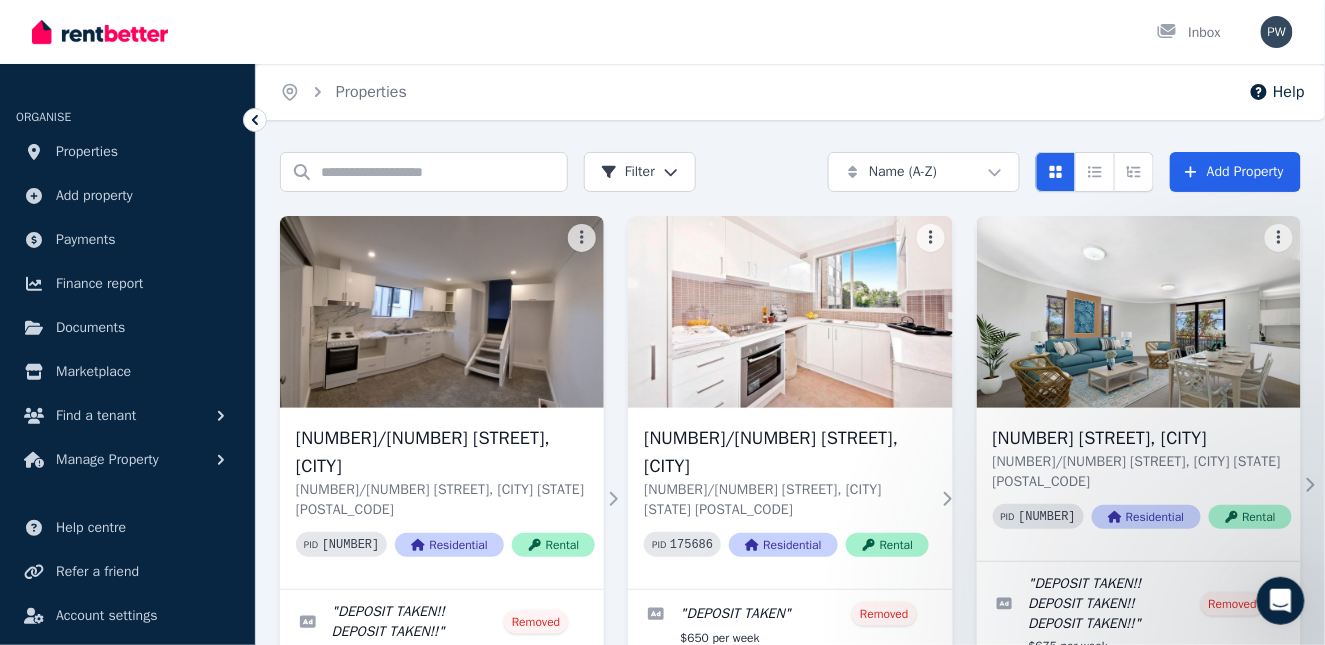 click on "Open main menu Inbox Open user menu ORGANISE Properties Add property Payments Finance report Documents Marketplace Find a tenant Manage Property Help centre Refer a friend Account settings Your profile [PERSON] [LASTNAME] Home Properties Help Search properties Filter Name (A-Z) Add Property 2/11 Rancom, Botany 2/11 Rancom, Botany NSW 2019 PID   [NUMBER] Residential Rental " DEPOSIT TAKEN!! DEPOSIT TAKEN!! " Removed $ [PRICE] per week 23   enquiries 0 3/370 Edgecliff Road, Woollahra 3/370 Edgecliff Road, Woollahra NSW 2025 PID   [NUMBER] Residential Rental " DEPOSIT TAKEN " Removed $ [PRICE] per week 40   enquiries 0 4/22 Landers Road, Lane Cove North 4/22 Landers Road, Lane Cove North NSW 2066 PID   [NUMBER] Residential Rental " DEPOSIT TAKEN!! DEPOSIT TAKEN!! DEPOSIT TAKEN!! " Removed $ [PRICE] per week 51   enquiries 0 11 Flack Avenue, Hillsdale 11 Flack Avenue, Hillsdale NSW 2036 PID   [NUMBER] Residential Rental " Well maintained 3-bedroom apartment with modern kitchen and bathroom. Car Space. Ultra Convenient. " Removed $ [PRICE] per week" at bounding box center [662, 322] 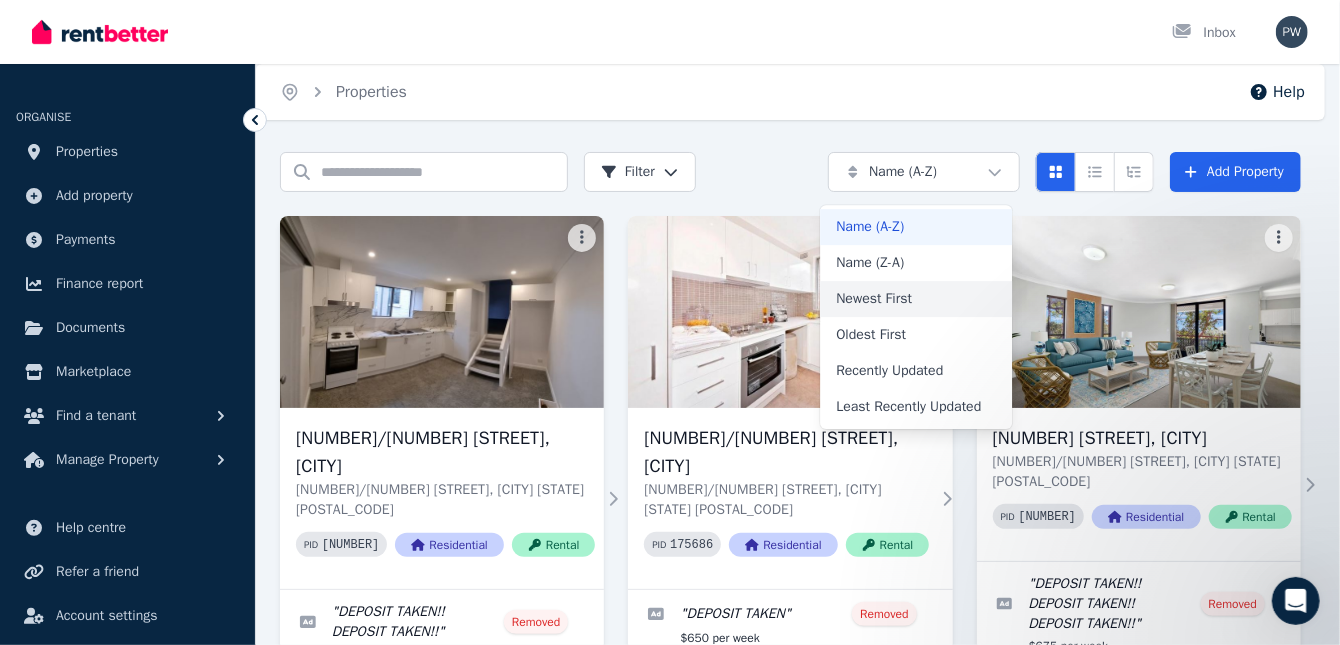 click on "Newest First" at bounding box center [916, 299] 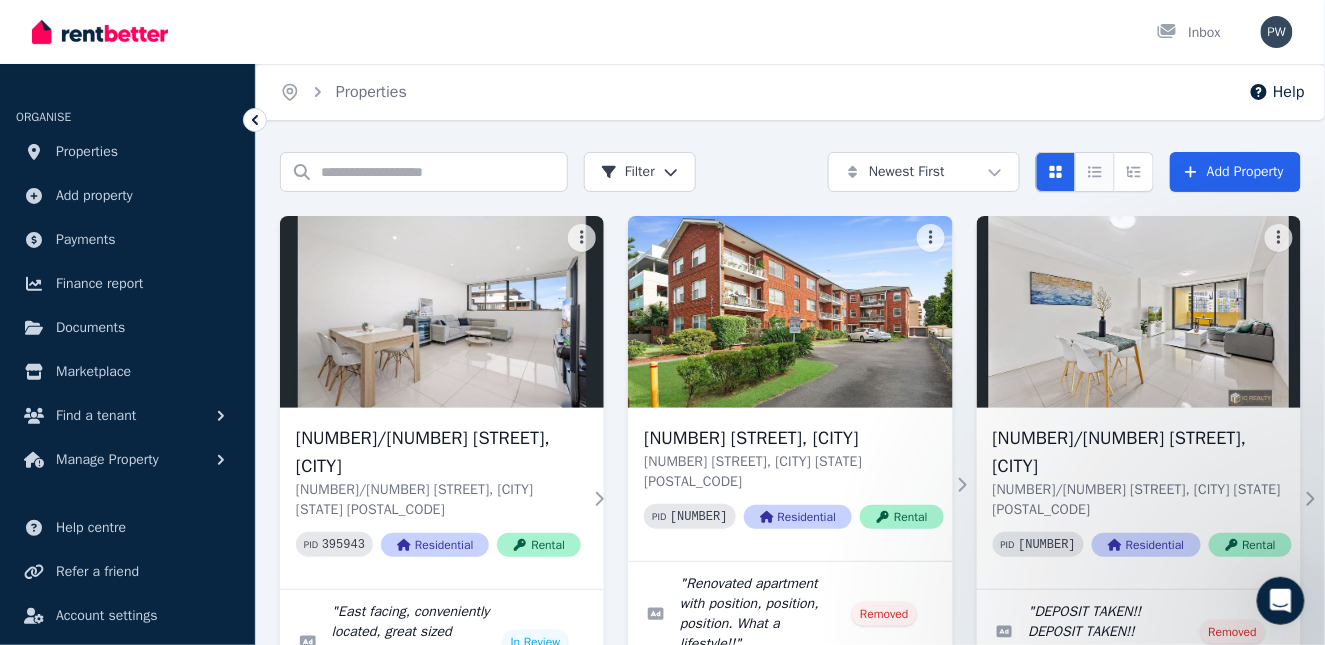 click at bounding box center [1095, 172] 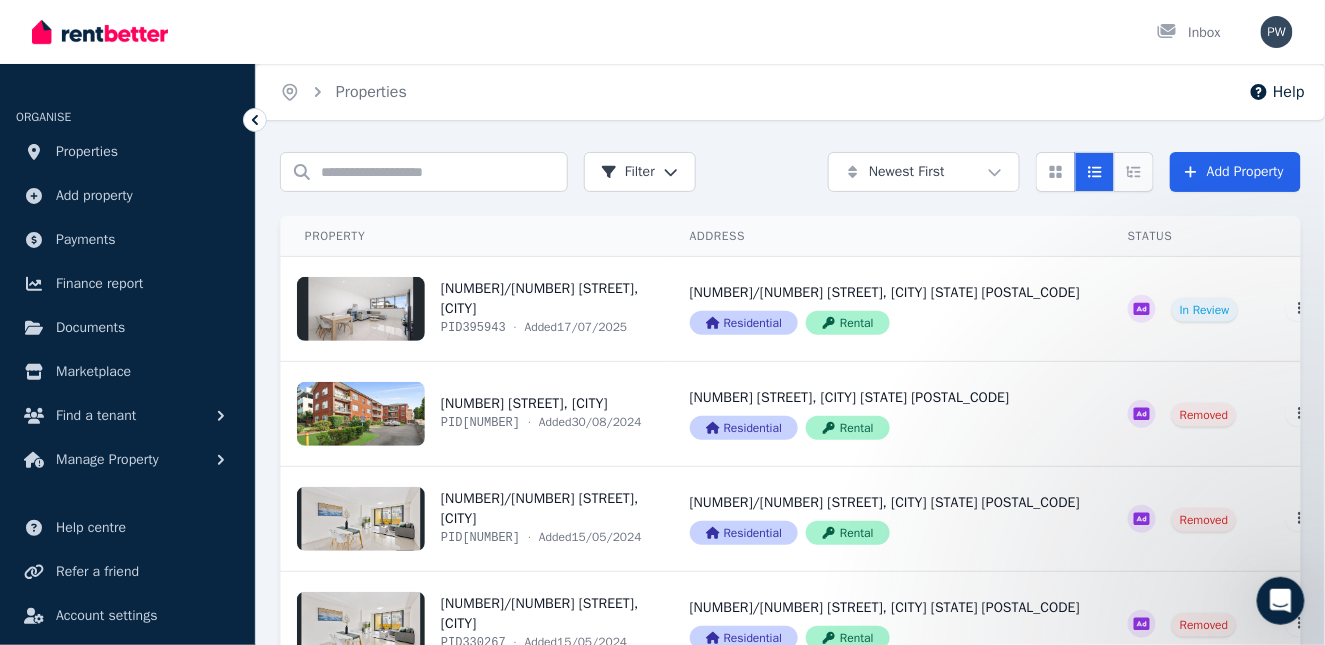 click 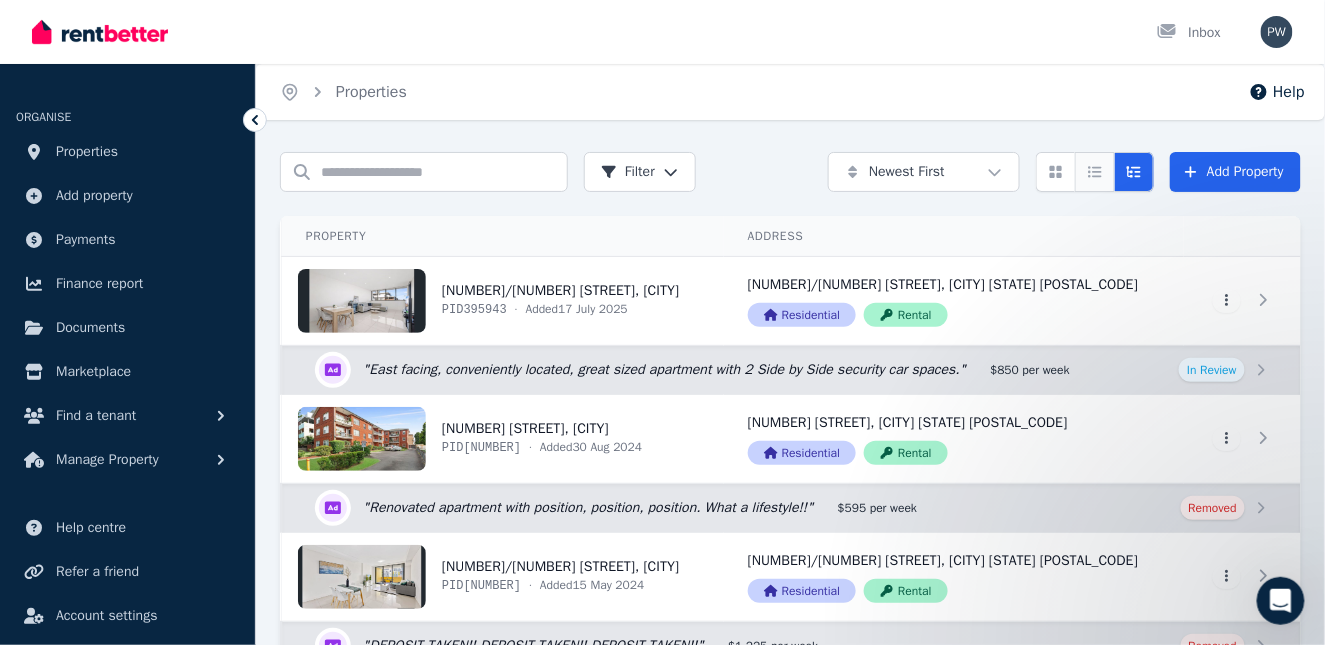 click 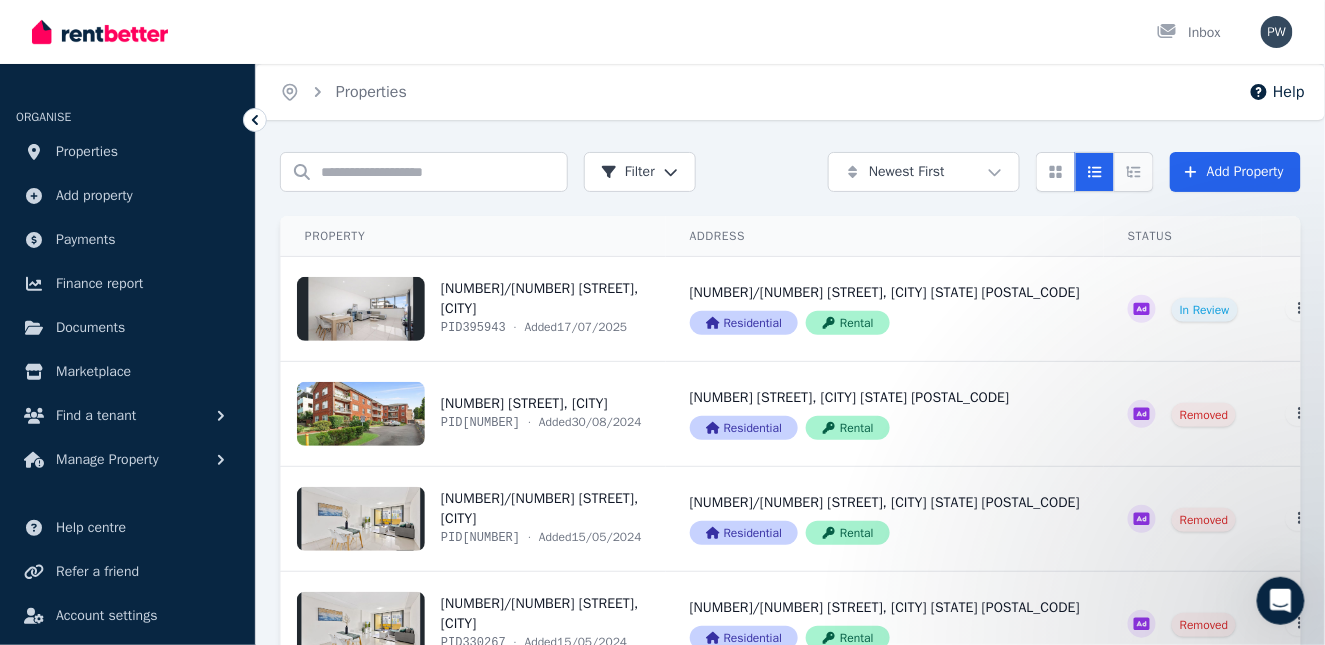 click 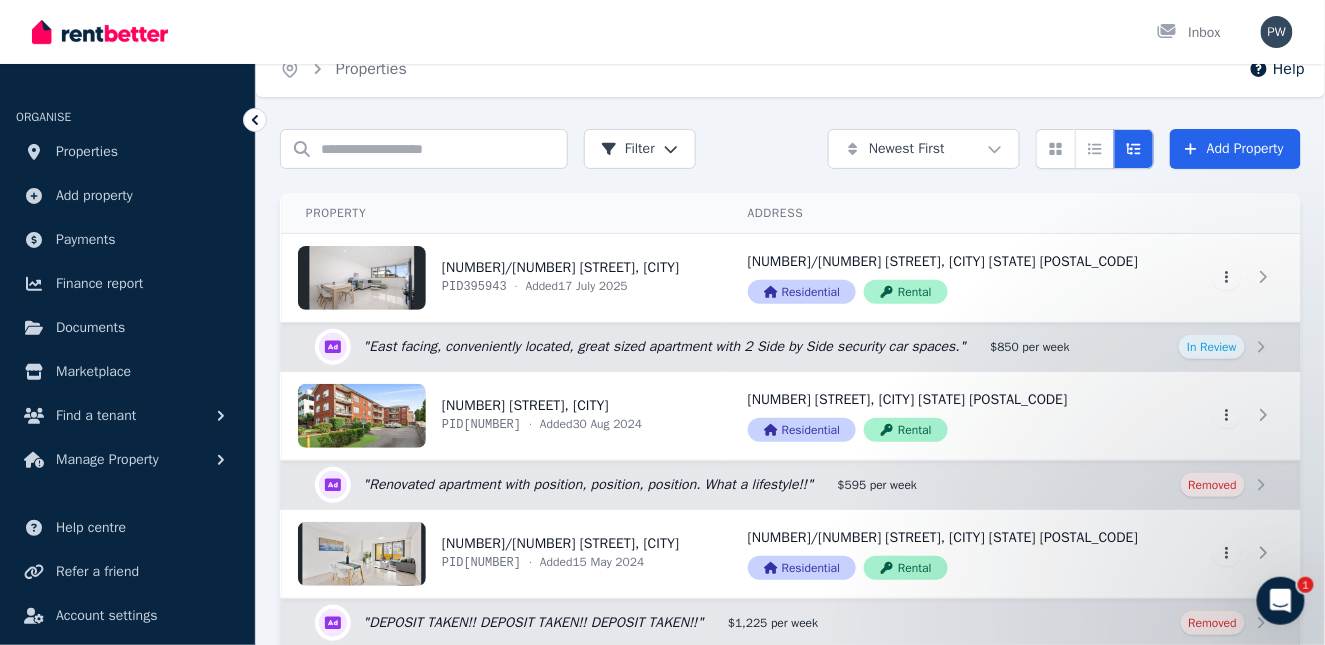 scroll, scrollTop: 0, scrollLeft: 0, axis: both 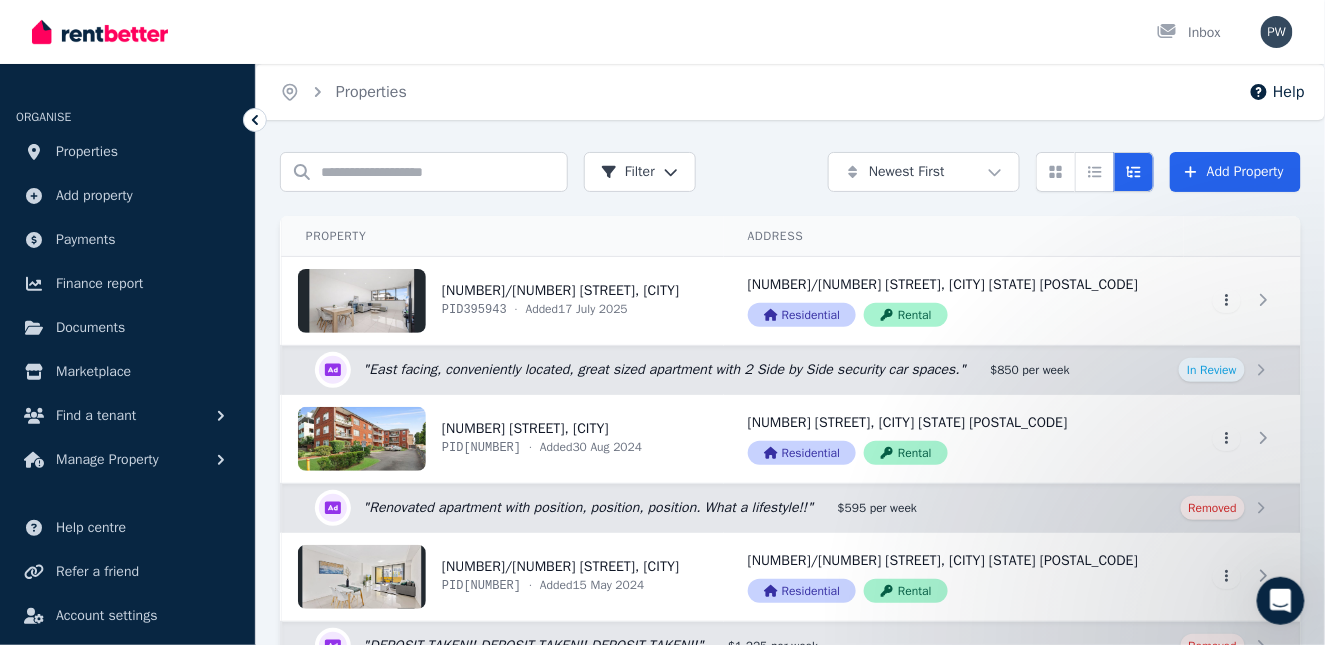 click on "Open main menu Inbox Open user menu ORGANISE Properties Add property Payments Finance report Documents Marketplace Find a tenant Manage Property Help centre Refer a friend Account settings Your profile [FIRST] [LAST] Home Properties Help Search properties Filter Newest First Add Property Property Address Actions 304/187 Rocky Point Rd, Ramsgate PID  395943 · Added  17 July 2025 304/187 Rocky Point Rd, Ramsgate [STATE] [POSTAL_CODE] Residential Rental View property details 304/187 Rocky Point Rd, Ramsgate [STATE] [POSTAL_CODE] Residential Rental View property details View property details " East facing, conveniently located, great sized apartment with 2 Side by Side security car spaces. " $850 per week In Review Edit listing:  East facing, conveniently located, great sized apartment with 2 Side by Side security car spaces. 176 Russell Ave, Dolls Point PID  355098 · Added  30 Aug 2024 176 Russell Ave, Dolls Point [STATE] [POSTAL_CODE] Residential Rental View property details 176 Russell Ave, Dolls Point [STATE] [POSTAL_CODE] Residential Rental " " $595 per week ·" at bounding box center [662, 322] 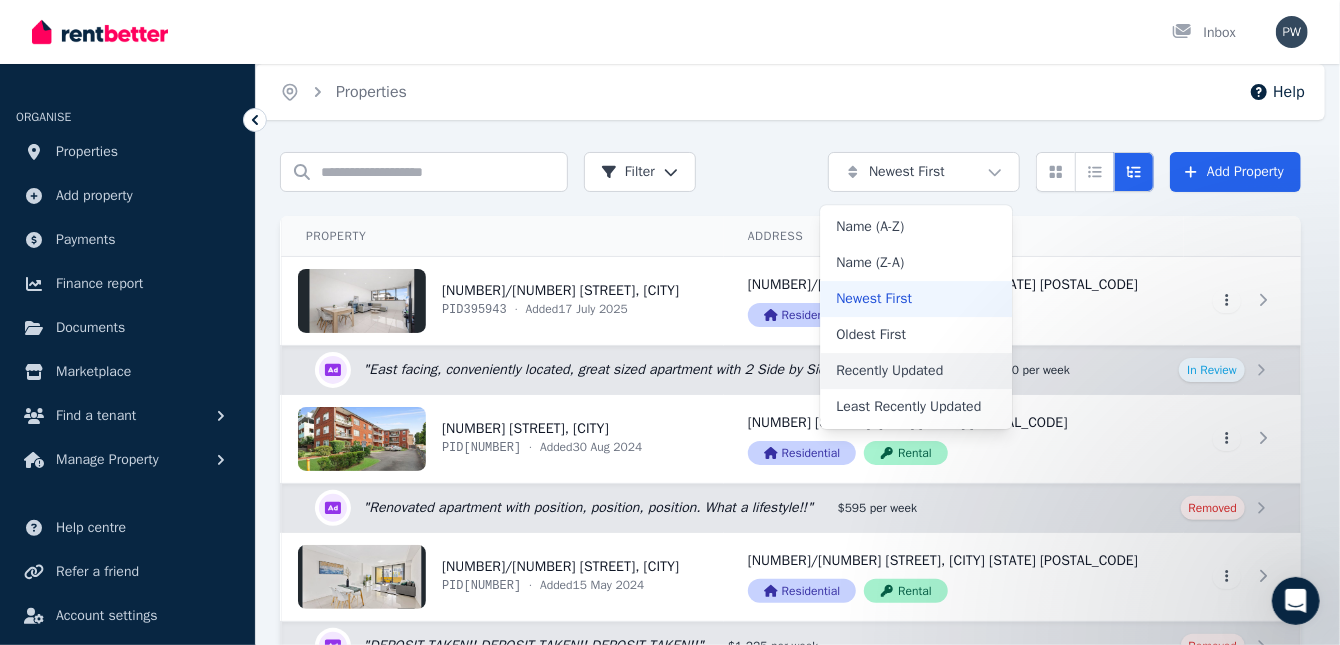 click on "Recently Updated" at bounding box center (916, 371) 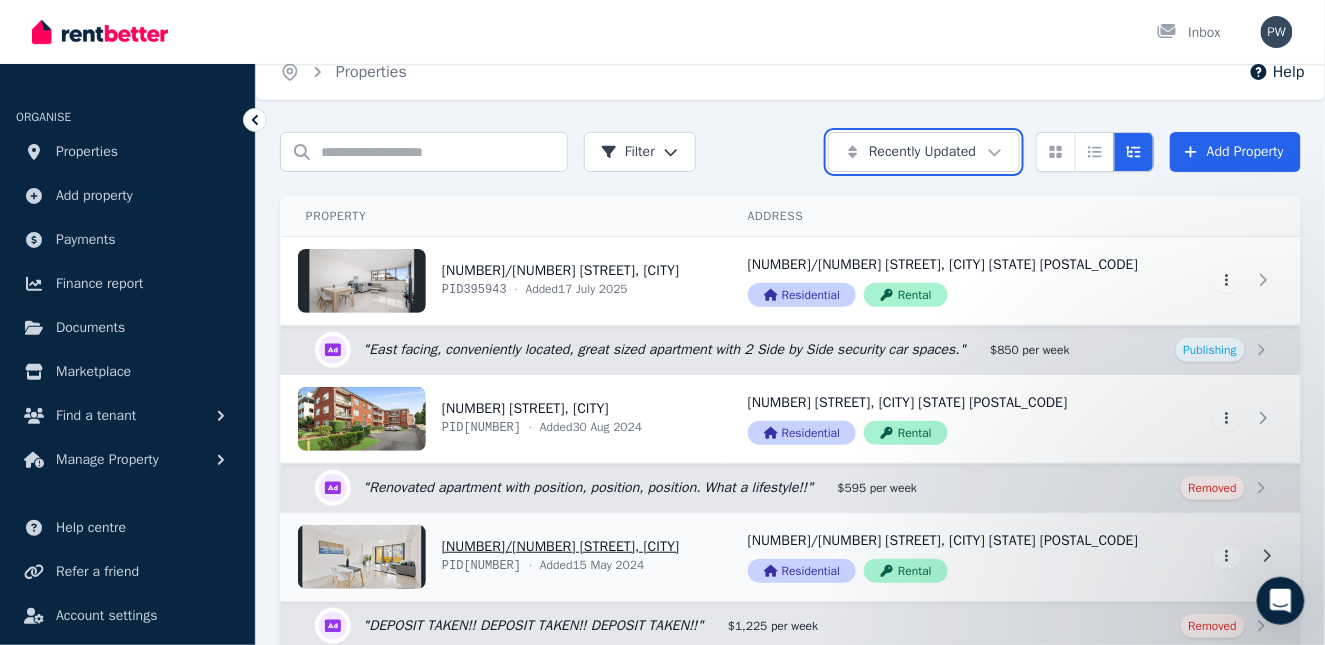 scroll, scrollTop: 0, scrollLeft: 0, axis: both 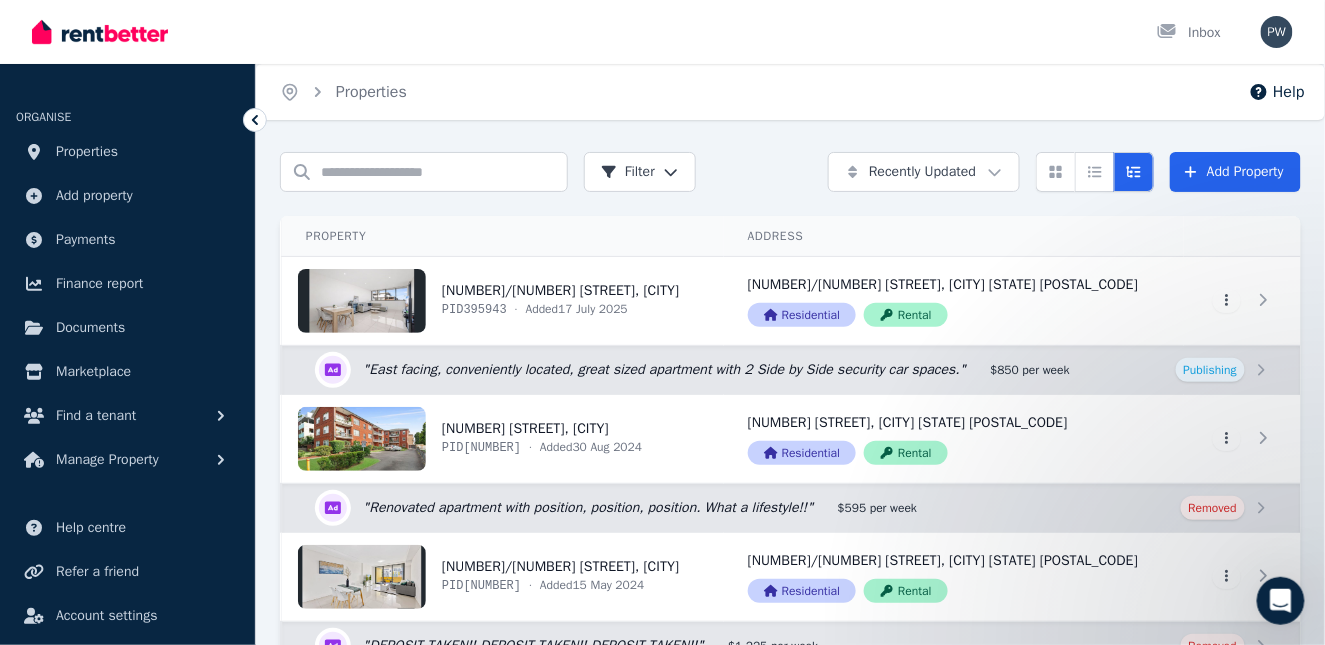 click on "Open main menu Inbox Open user menu ORGANISE Properties Add property Payments Finance report Documents Marketplace Find a tenant Manage Property Help centre Refer a friend Account settings Your profile [FIRST] [LAST] Home Properties Help Search properties Filter Recently Updated Add Property Property Address Actions 304/187 Rocky Point Rd, Ramsgate PID  395943 · Added  17 July 2025 304/187 Rocky Point Rd, Ramsgate [STATE] [POSTAL_CODE] Residential Rental View property details 304/187 Rocky Point Rd, Ramsgate [STATE] [POSTAL_CODE] Residential Rental View property details View property details " East facing, conveniently located, great sized apartment with 2 Side by Side security car spaces. " $850 per week Publishing Edit listing:  East facing, conveniently located, great sized apartment with 2 Side by Side security car spaces. 176 Russell Ave, Dolls Point PID  355098 · Added  30 Aug 2024 176 Russell Ave, Dolls Point [STATE] [POSTAL_CODE] Residential Rental View property details 176 Russell Ave, Dolls Point [STATE] [POSTAL_CODE] " " Removed ·" at bounding box center (662, 322) 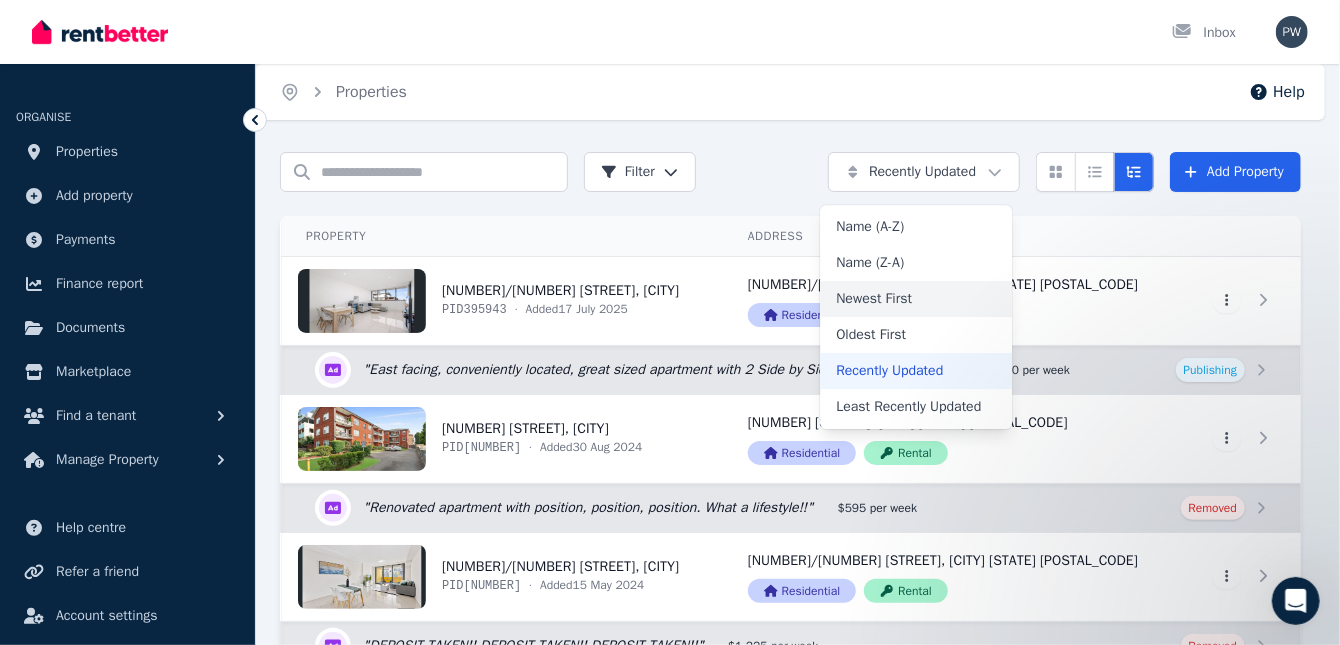 click on "Newest First" at bounding box center (916, 299) 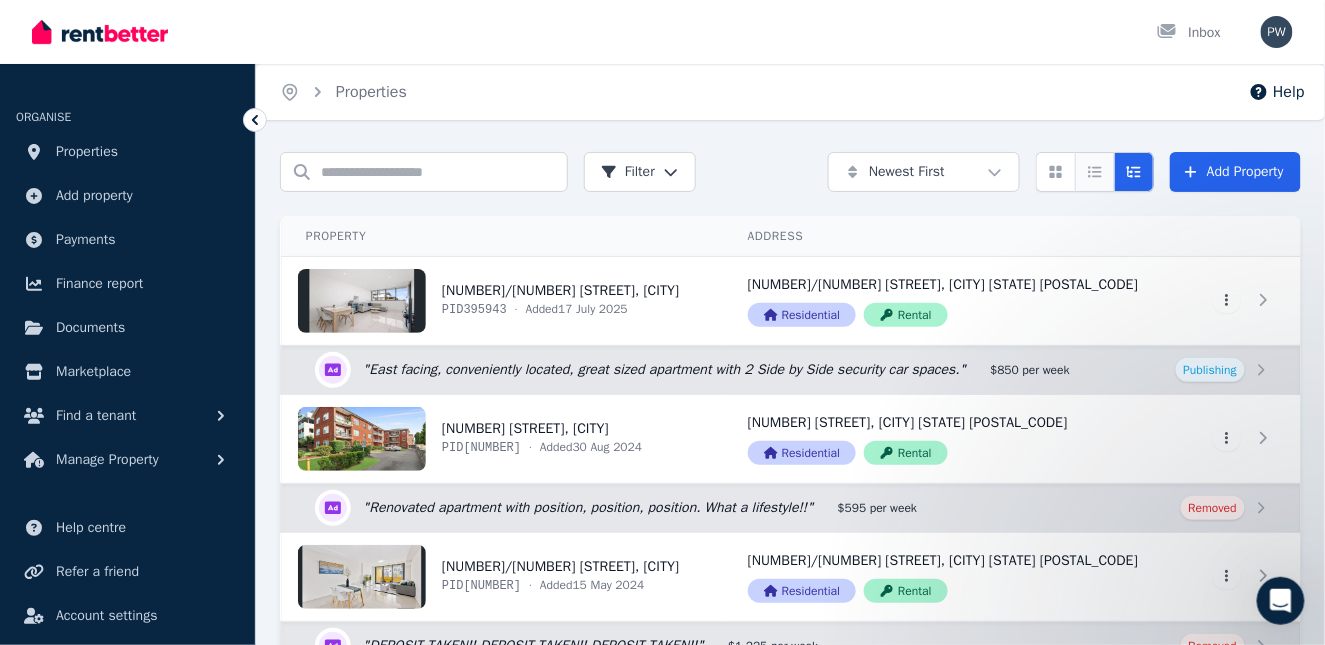 click at bounding box center [1095, 172] 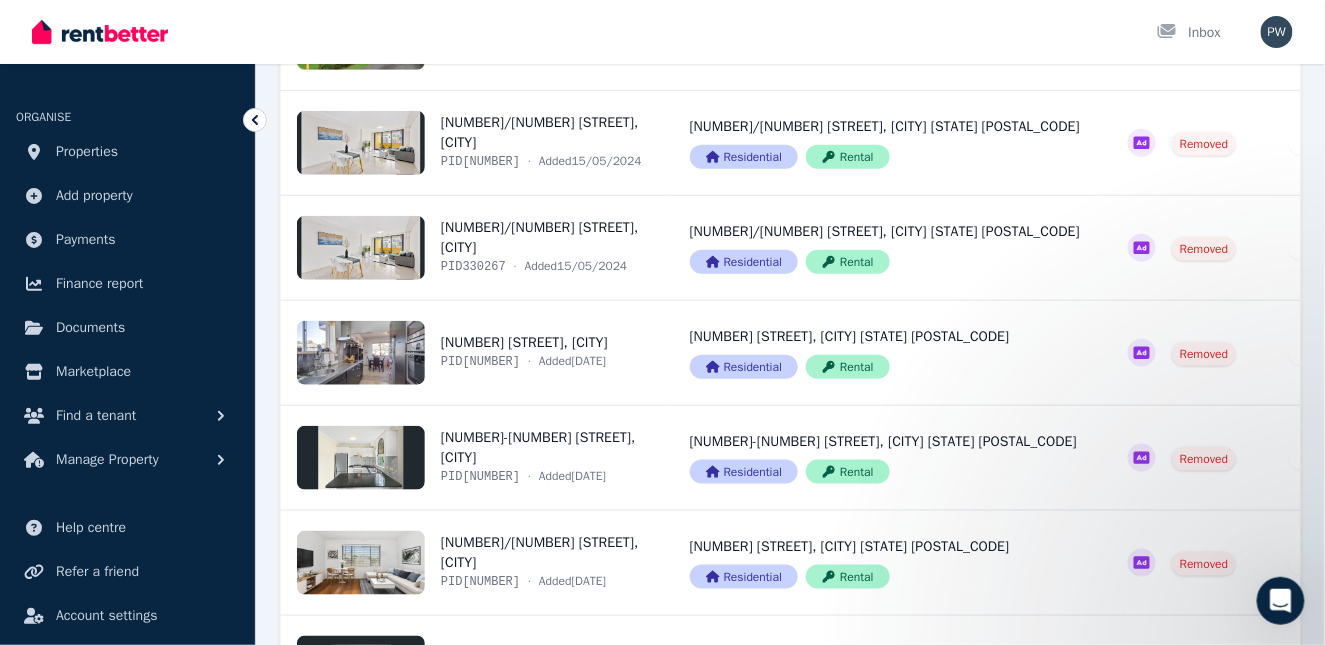 scroll, scrollTop: 0, scrollLeft: 0, axis: both 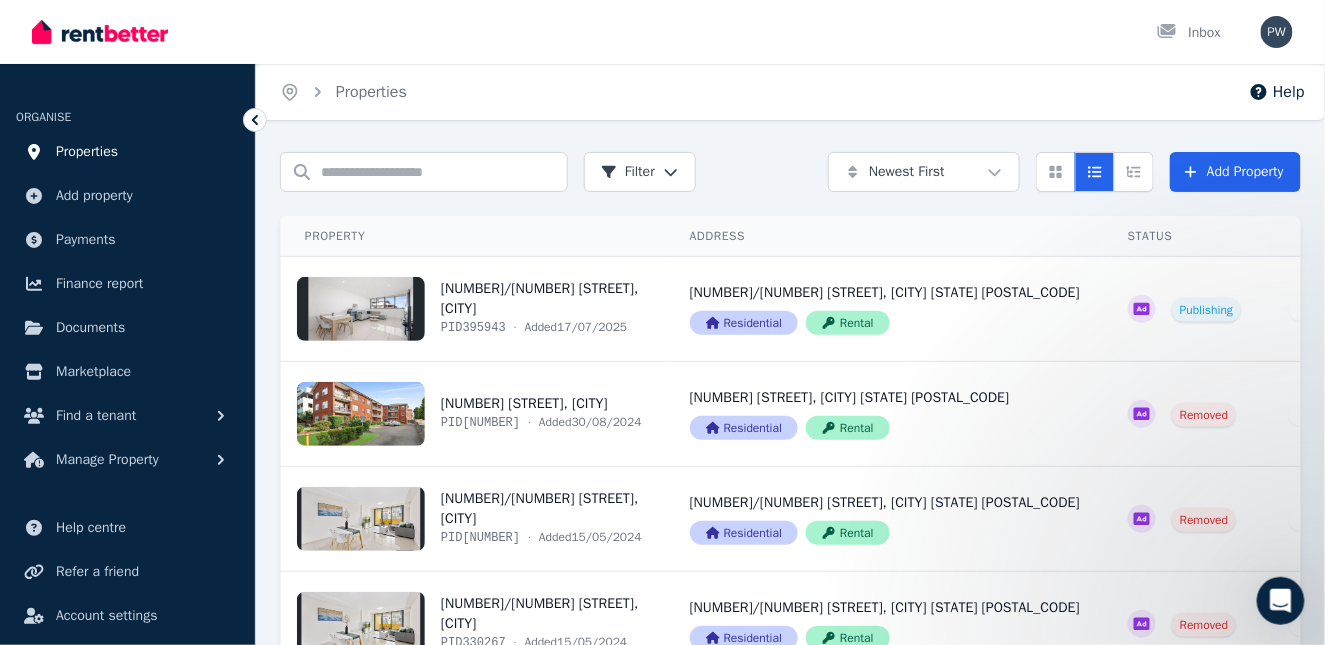 click on "Properties" at bounding box center (87, 152) 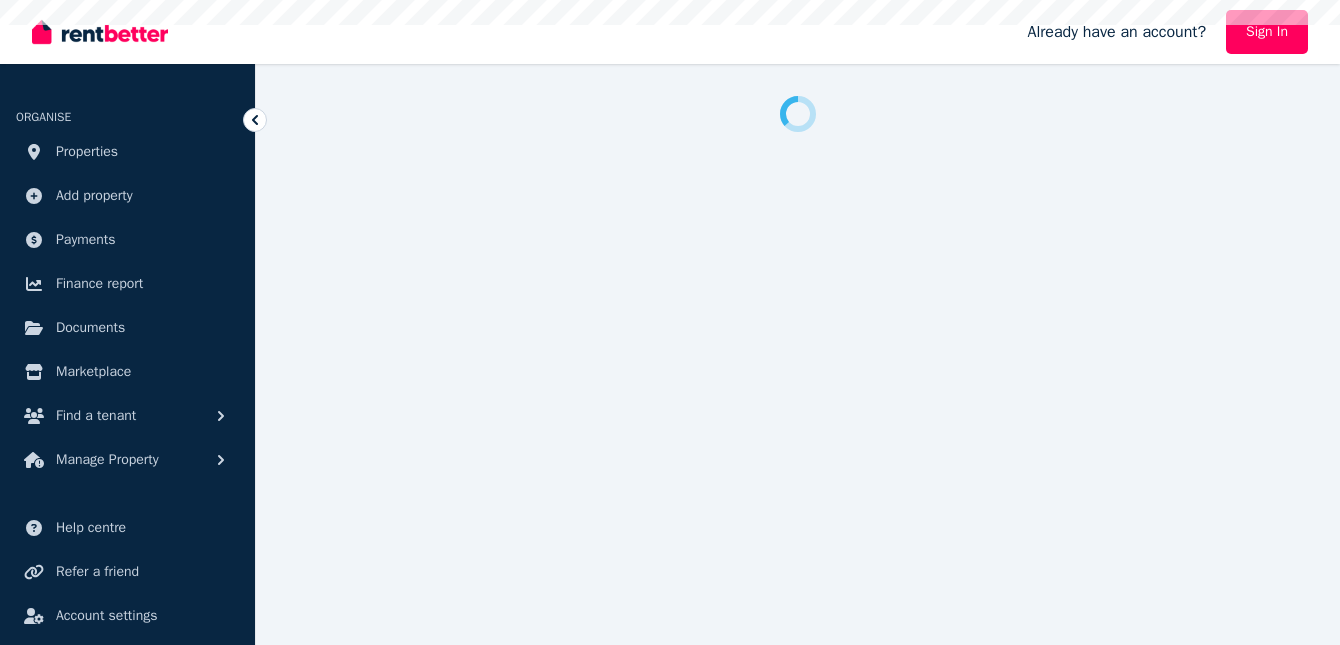 scroll, scrollTop: 0, scrollLeft: 0, axis: both 